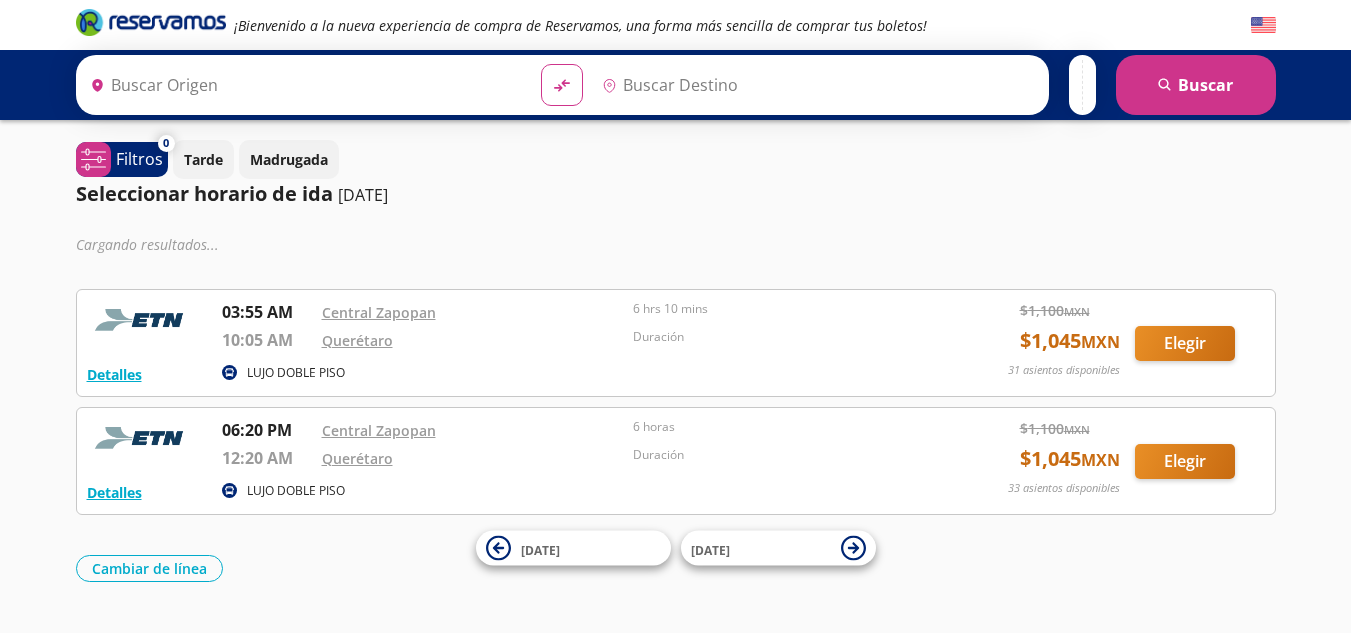 type on "Central Zapopan, [GEOGRAPHIC_DATA]" 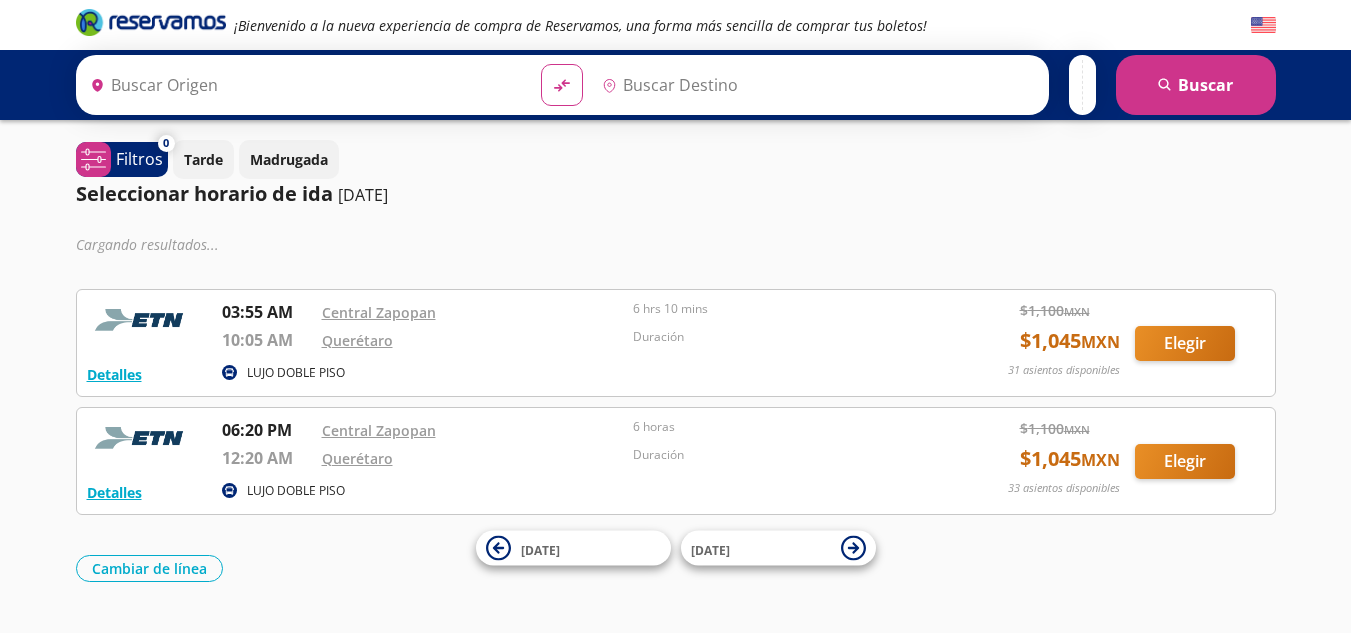 type on "Querétaro, Querétaro" 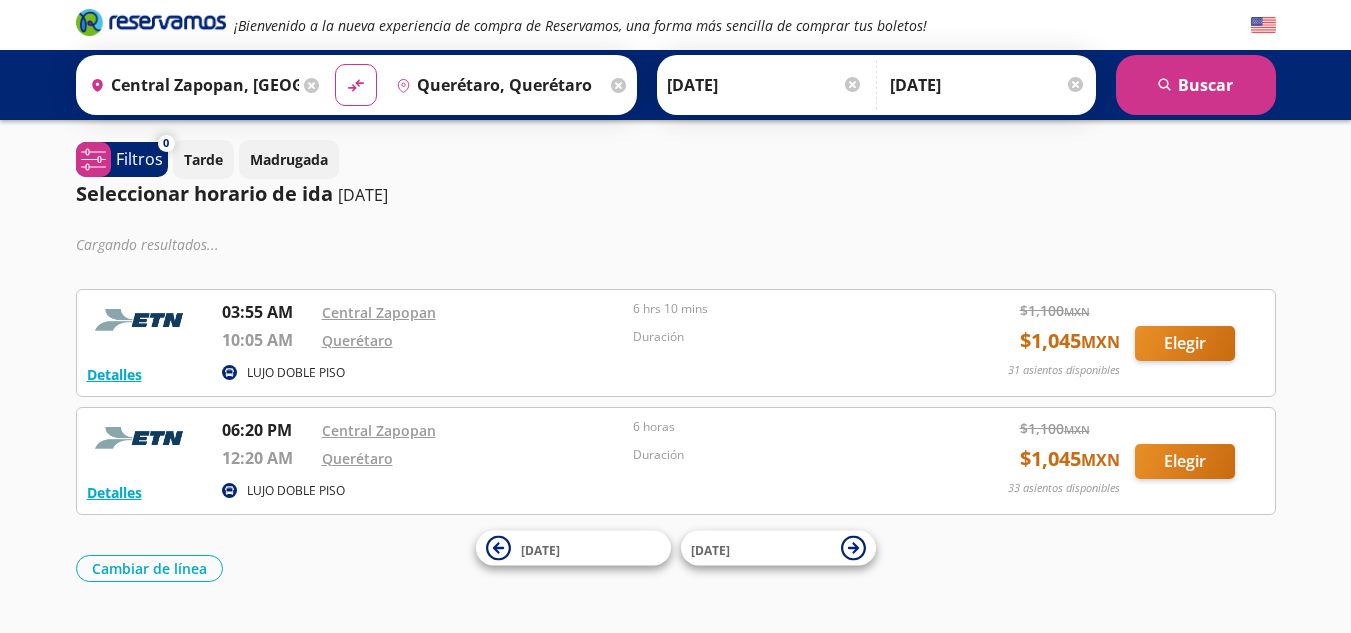 scroll, scrollTop: 0, scrollLeft: 0, axis: both 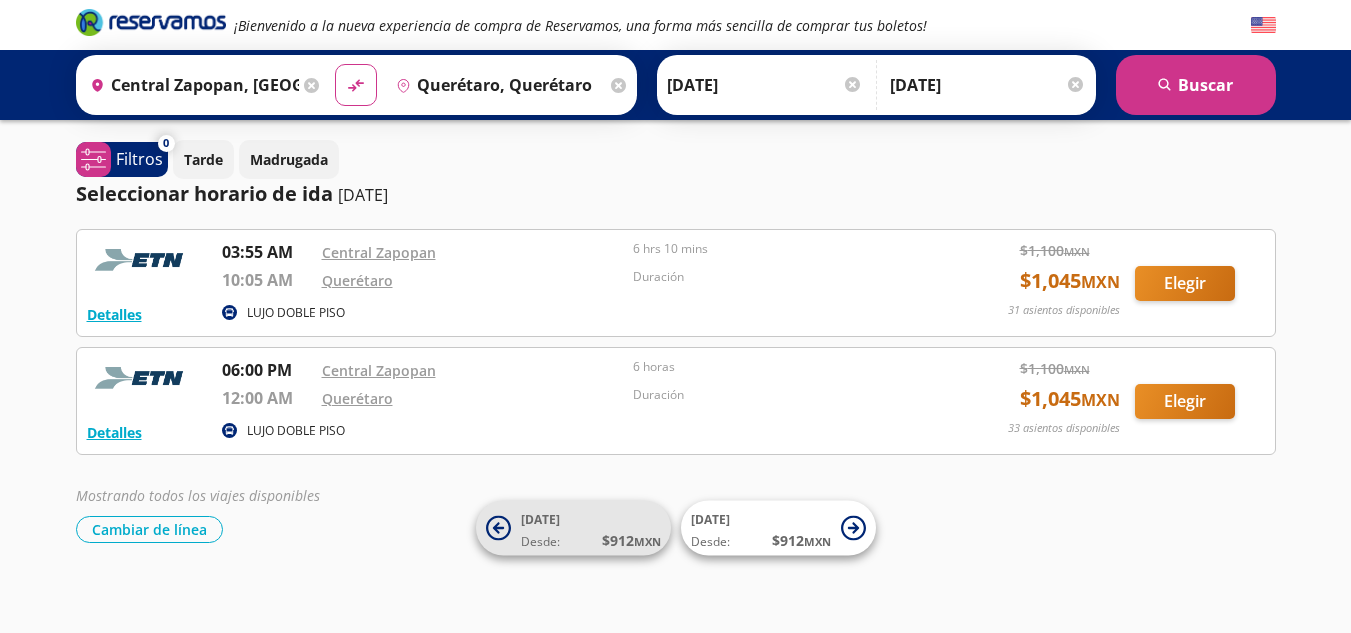 click on "Desde:" at bounding box center (540, 542) 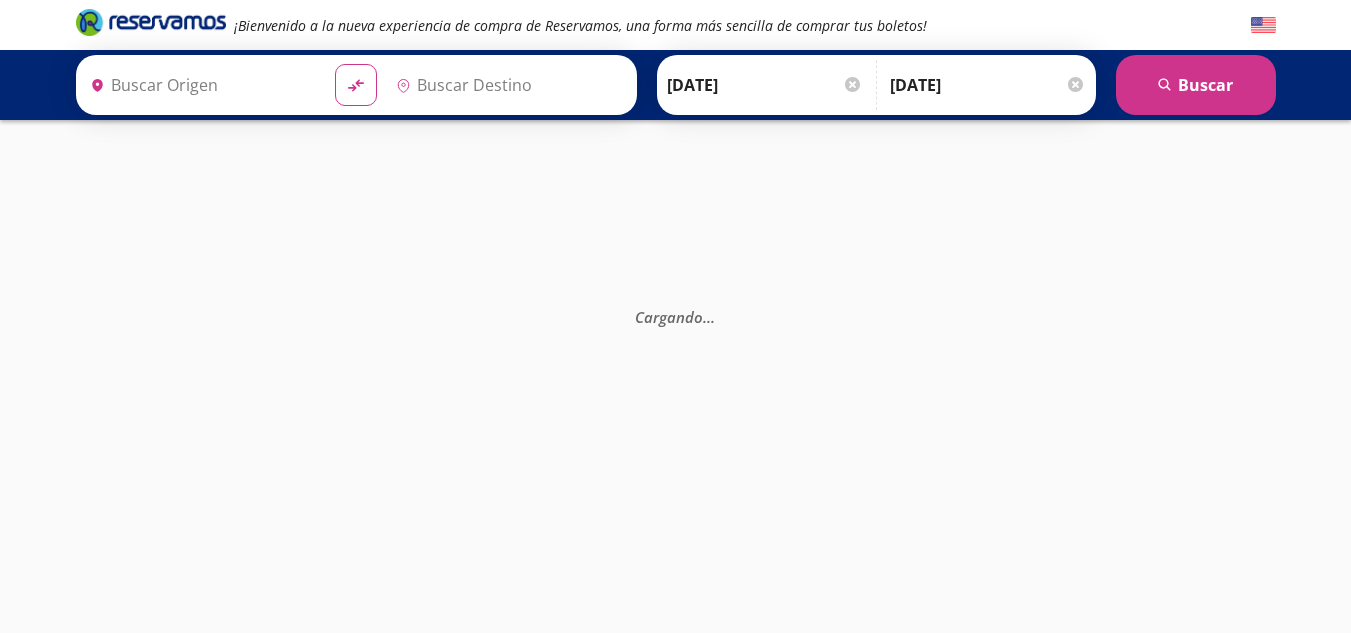 type on "Central Zapopan, [GEOGRAPHIC_DATA]" 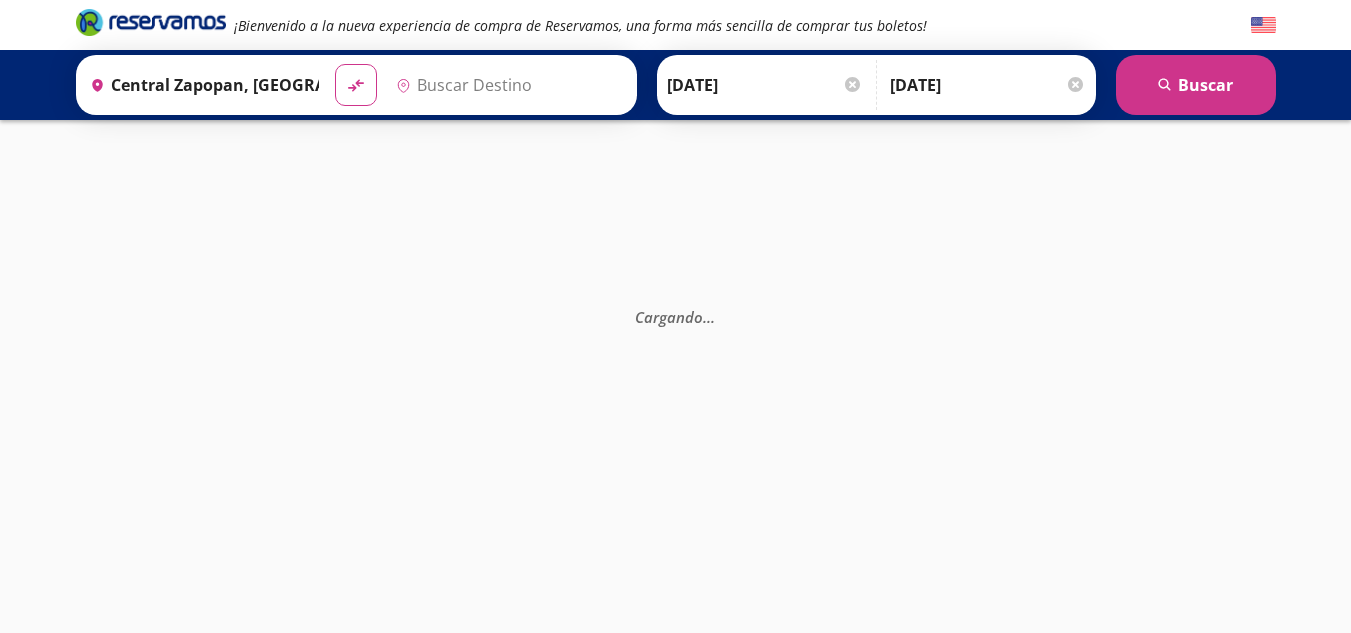 type on "Querétaro, Querétaro" 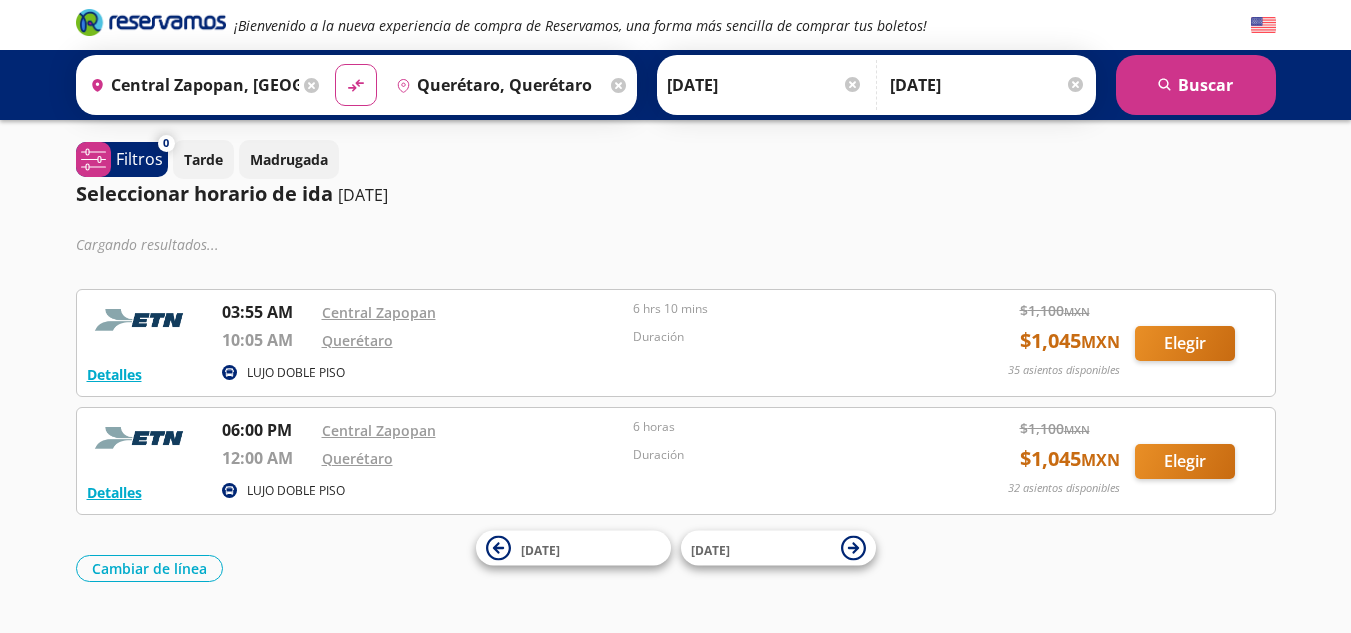 click on "[DATE]" at bounding box center [765, 85] 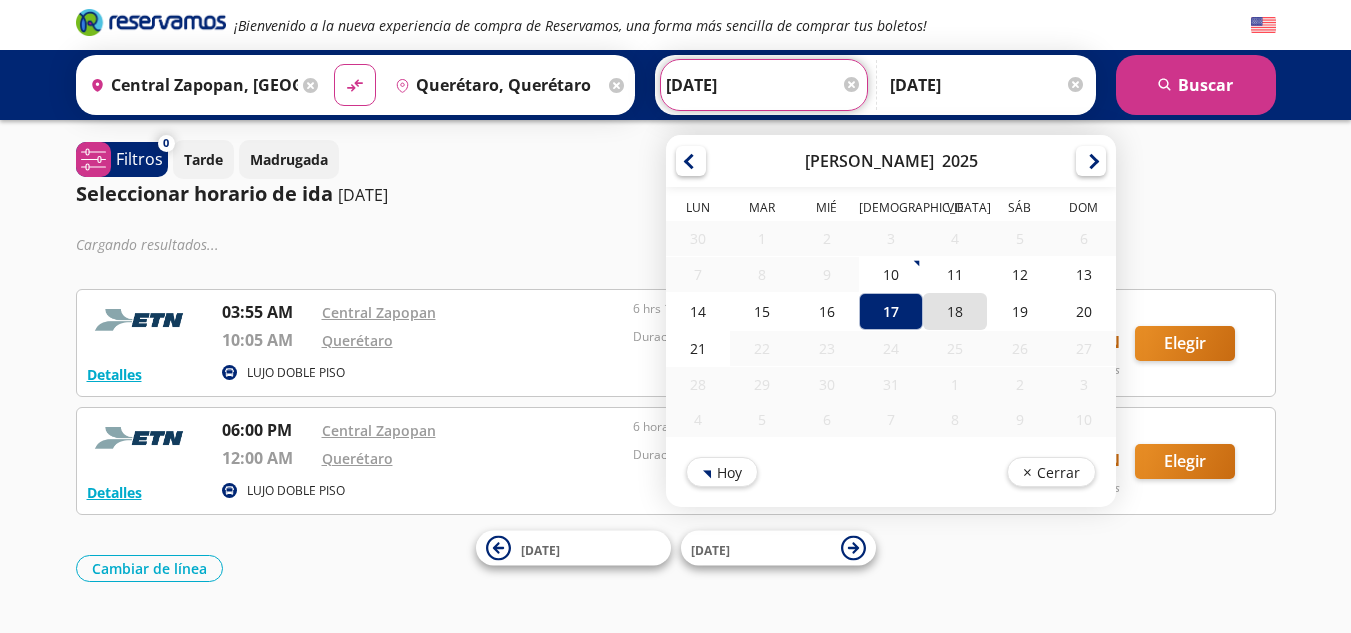 click on "18" at bounding box center (955, 311) 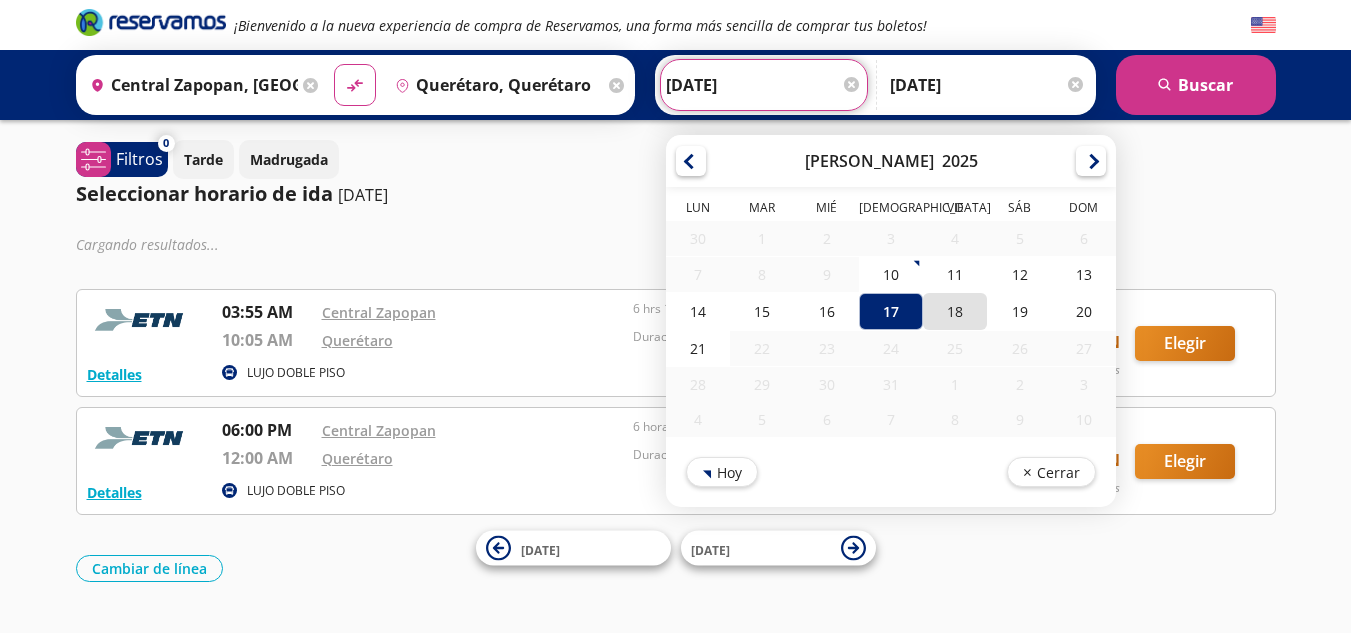 type on "[DATE]" 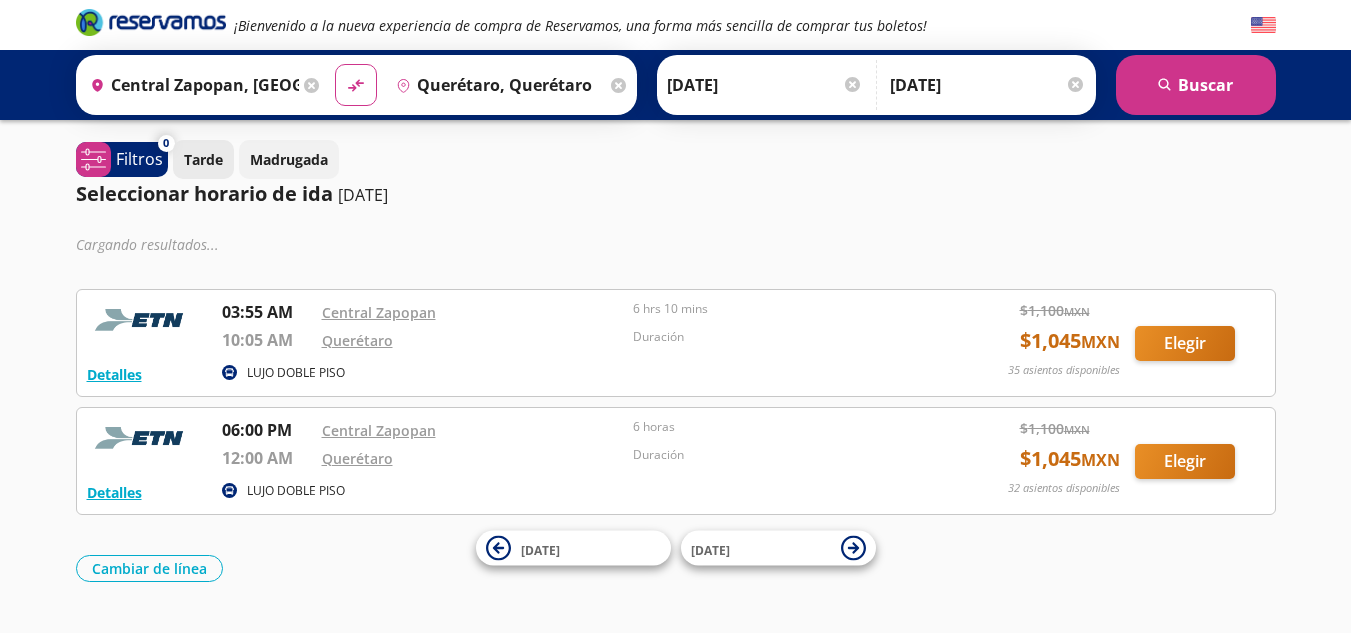 click on "Tarde" at bounding box center [203, 159] 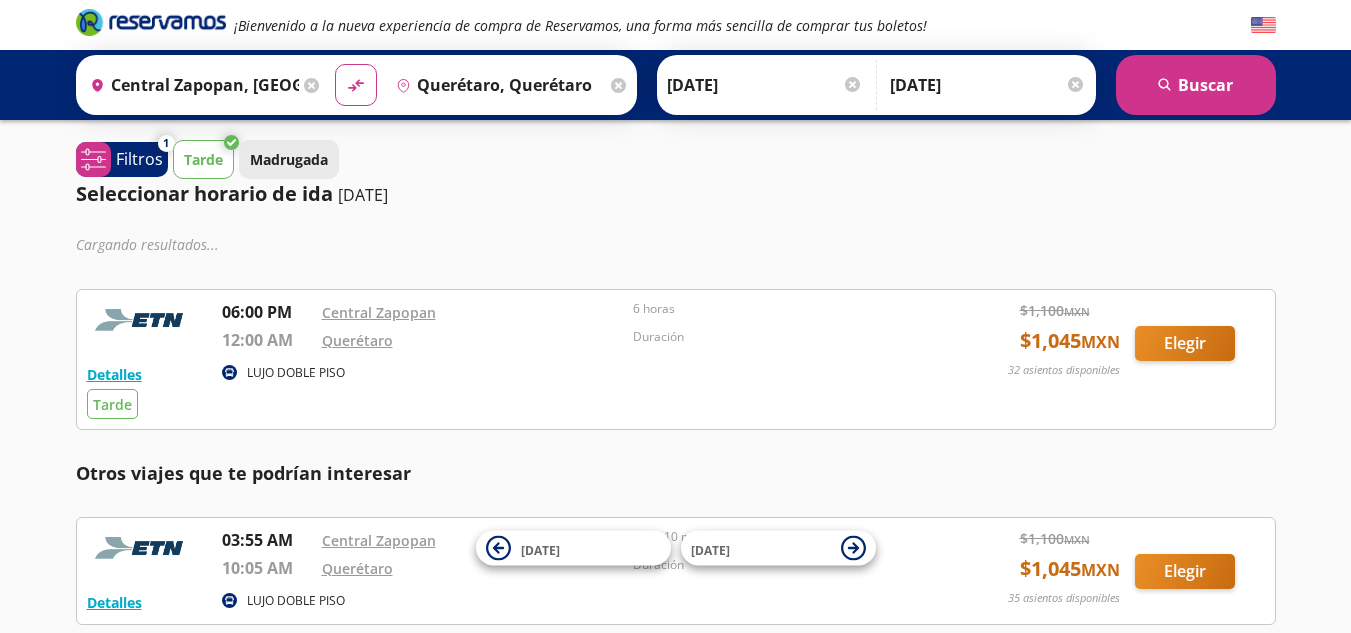click on "Madrugada" at bounding box center [289, 159] 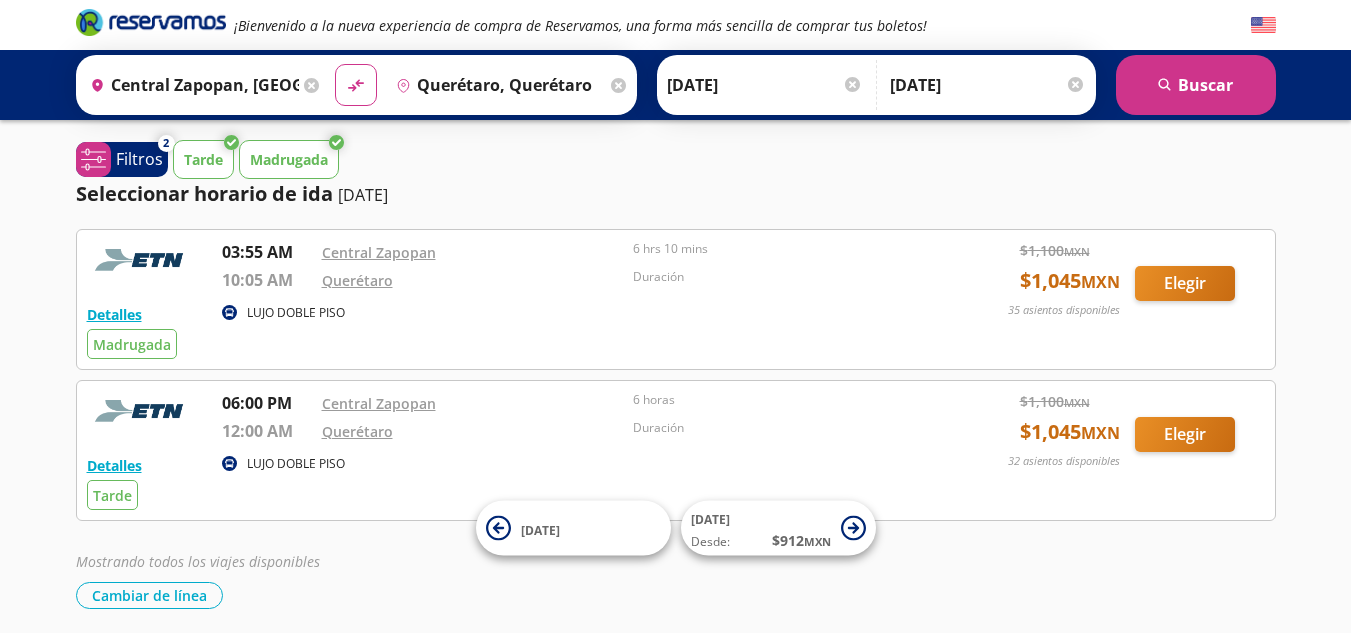 click on "[DATE]" at bounding box center (363, 195) 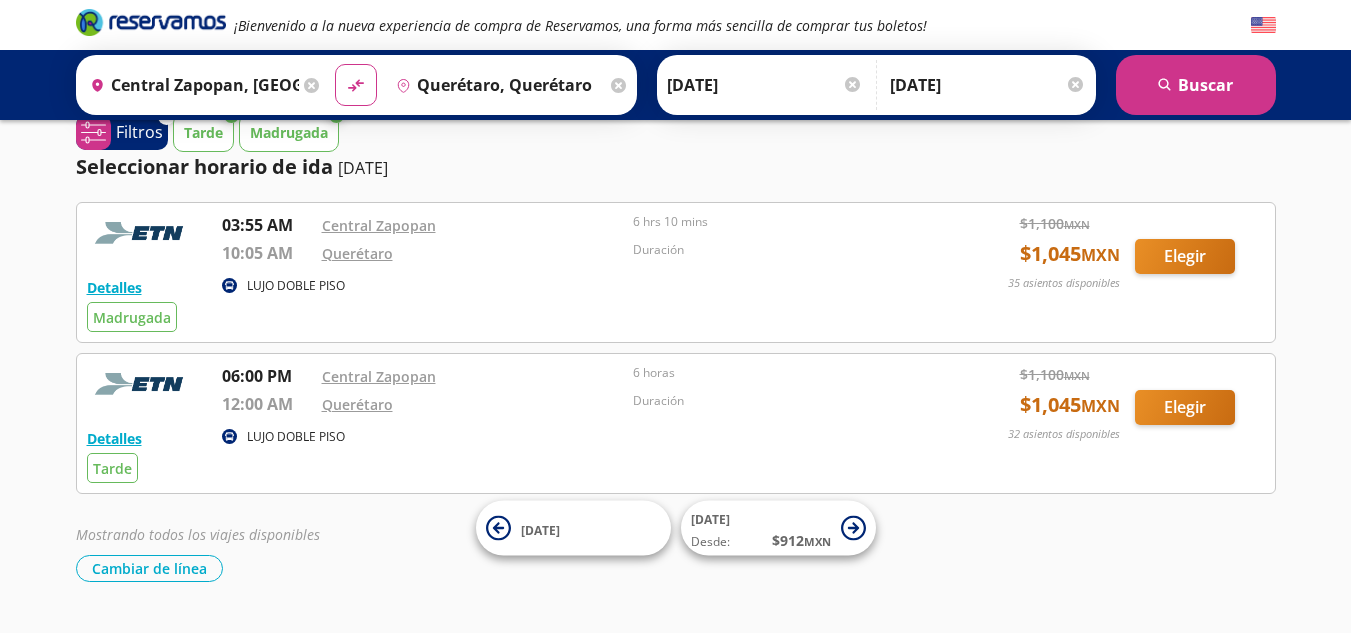 scroll, scrollTop: 0, scrollLeft: 0, axis: both 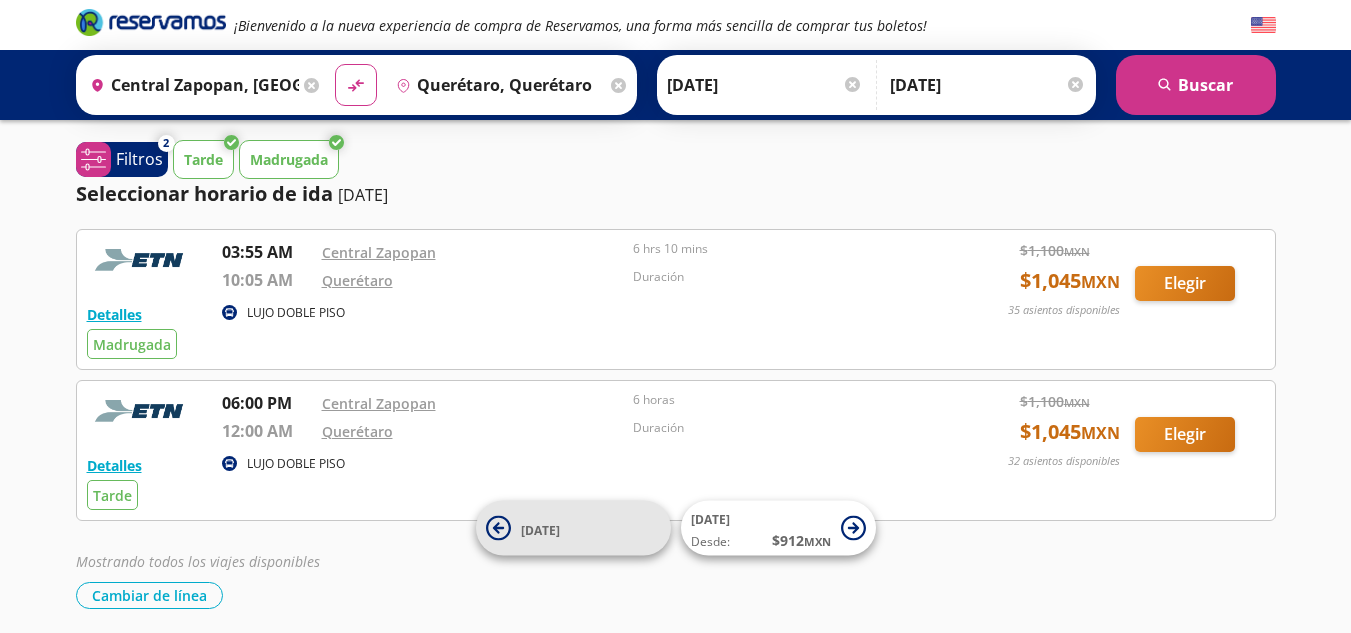 click 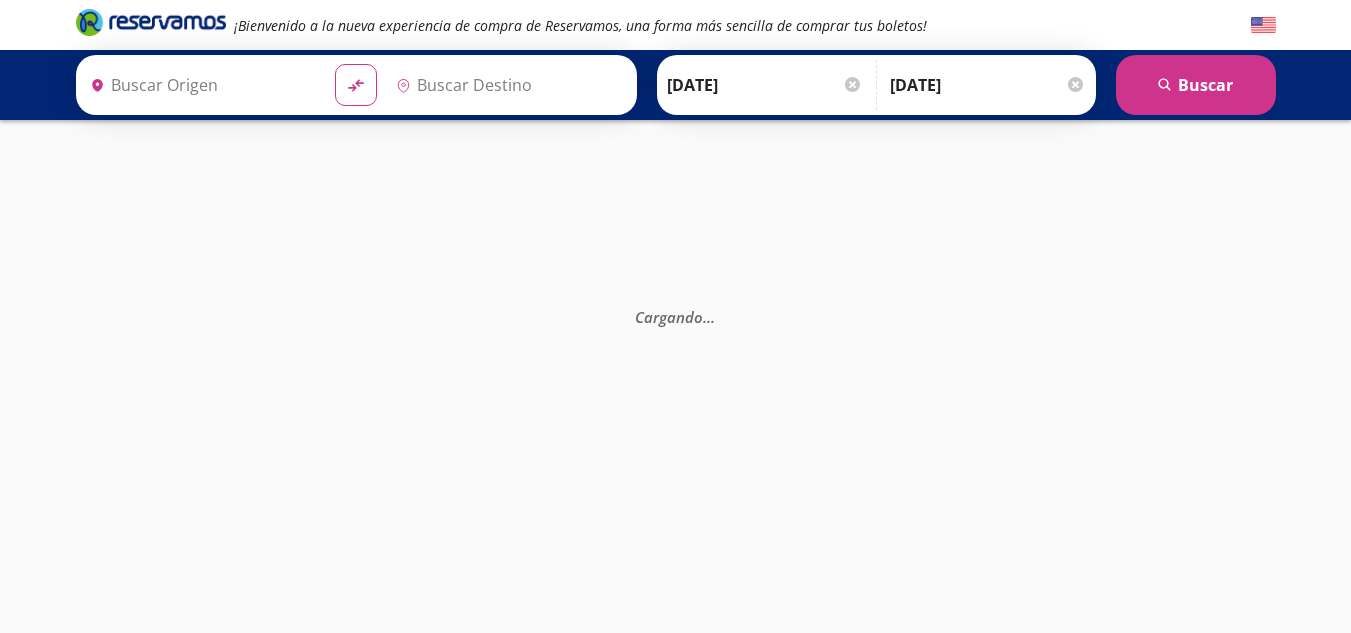 type on "Querétaro, Querétaro" 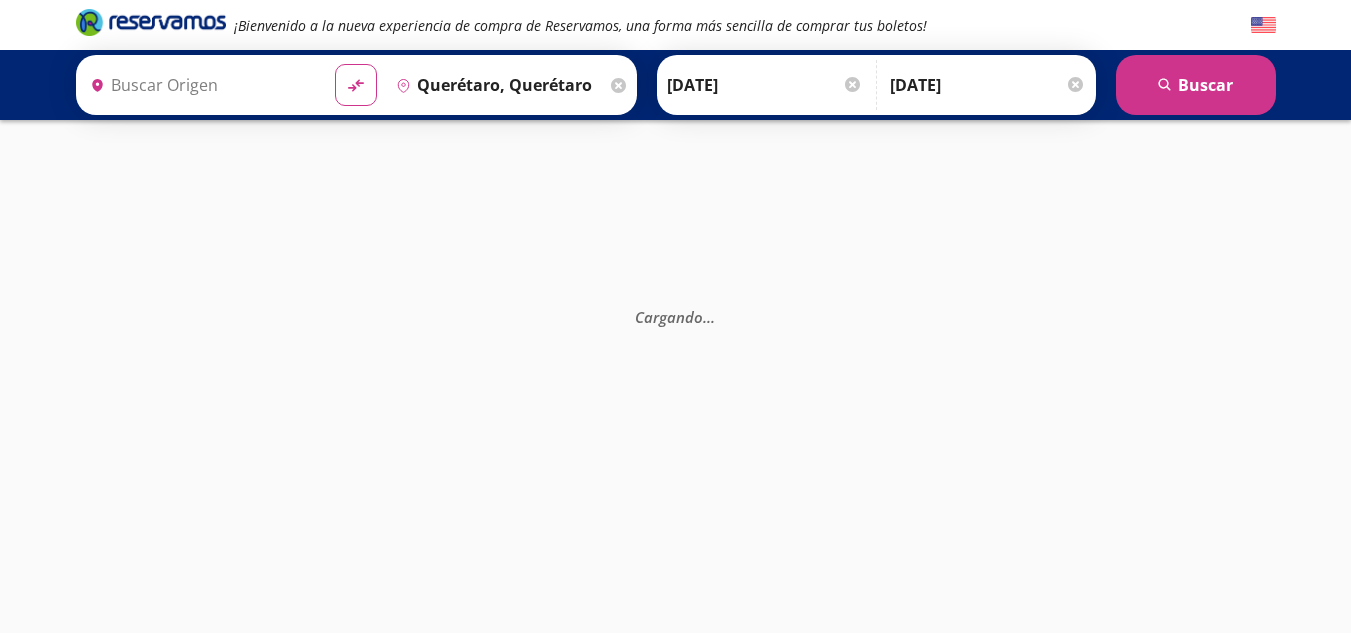 type on "Central Zapopan, [GEOGRAPHIC_DATA]" 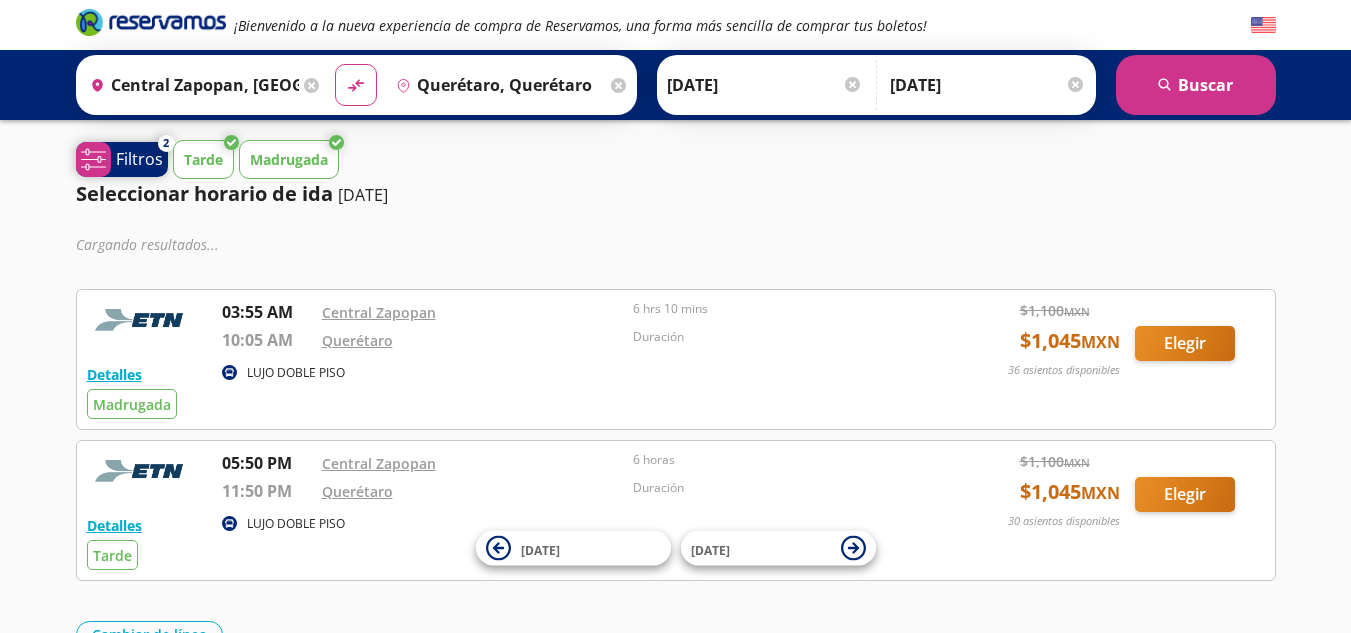 click on "Filtros" at bounding box center [139, 159] 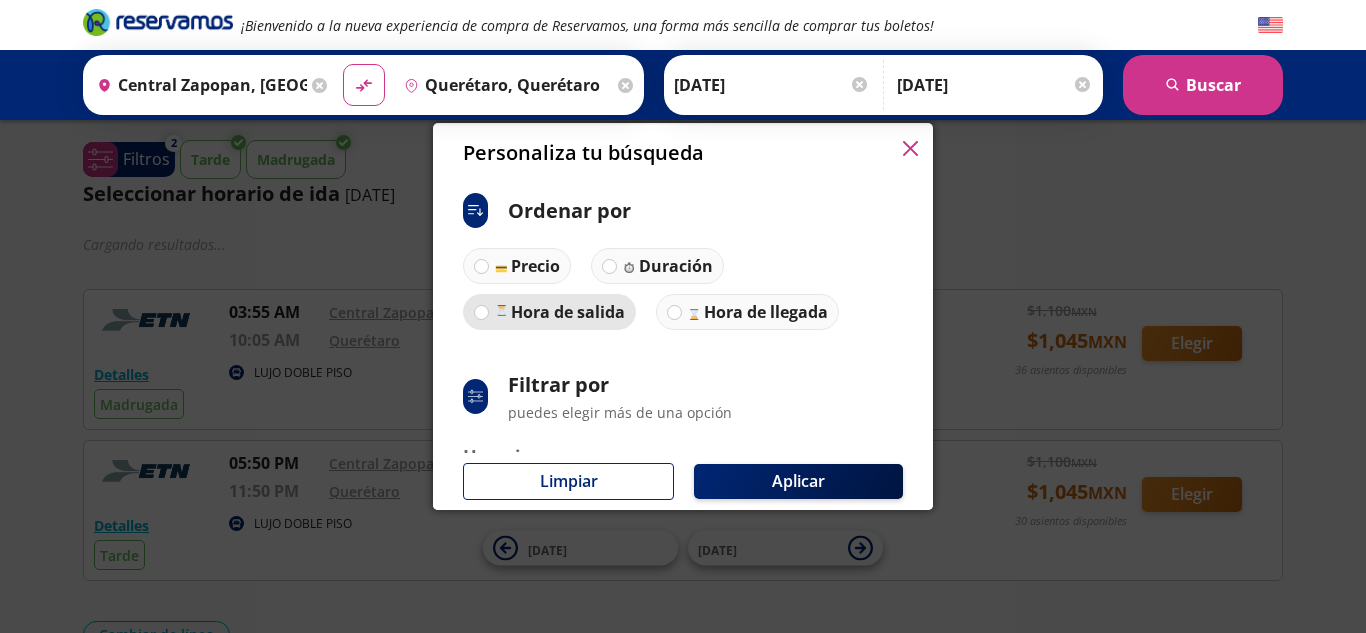 click on "Hora de salida" at bounding box center [568, 312] 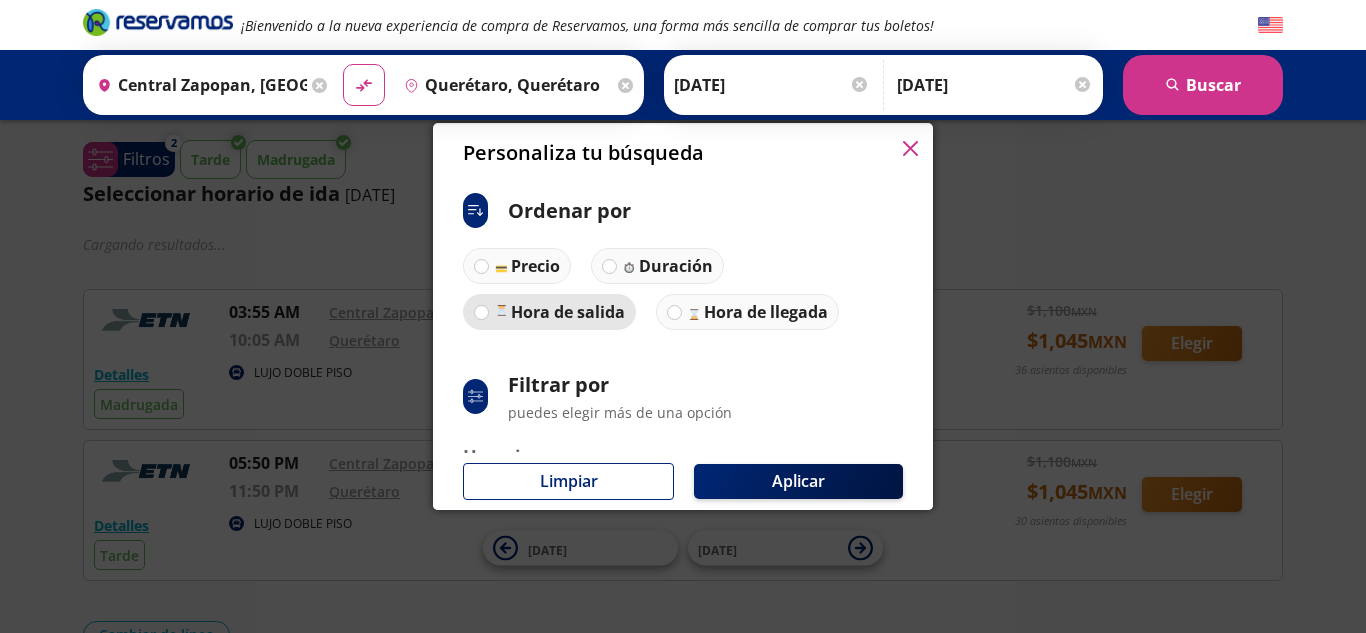 radio on "true" 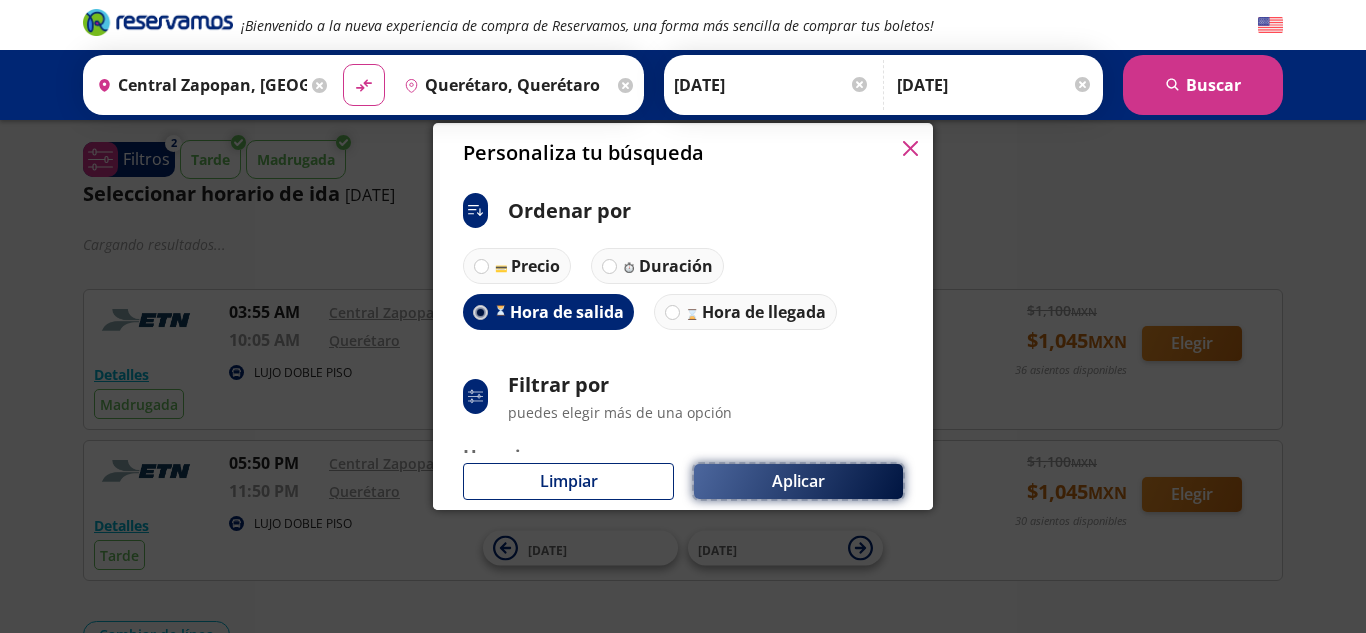 click on "Aplicar" at bounding box center (798, 481) 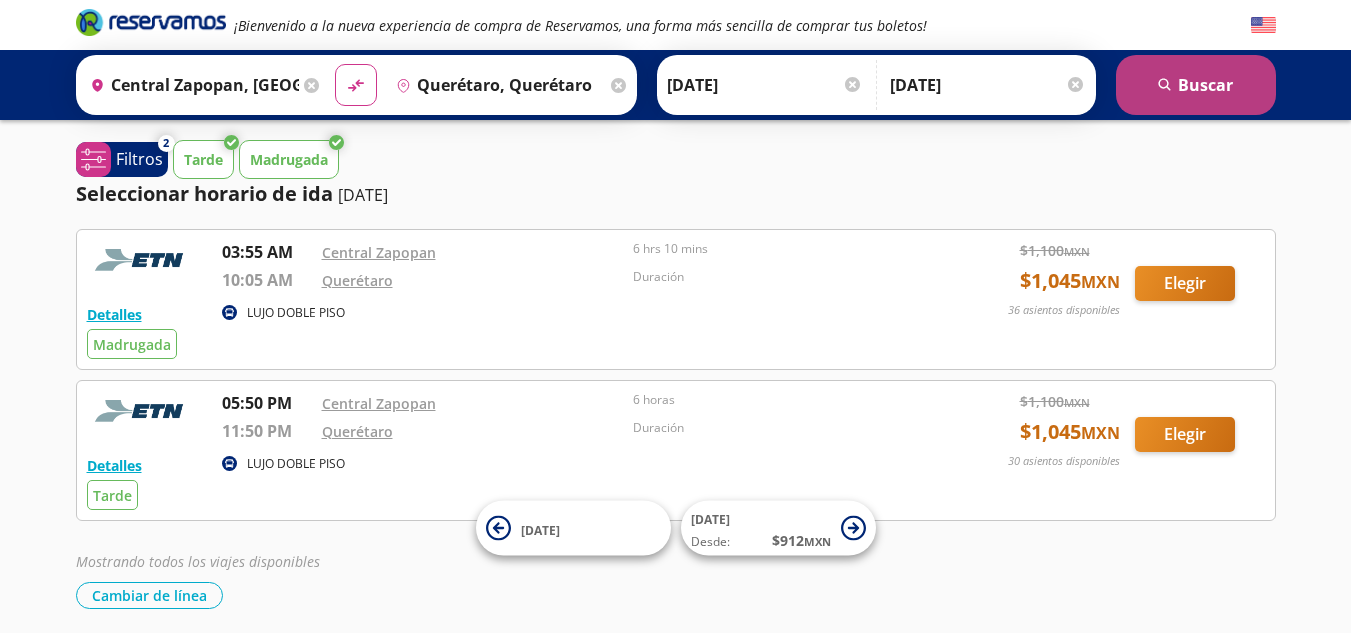 click on "search
[GEOGRAPHIC_DATA]" at bounding box center [1196, 85] 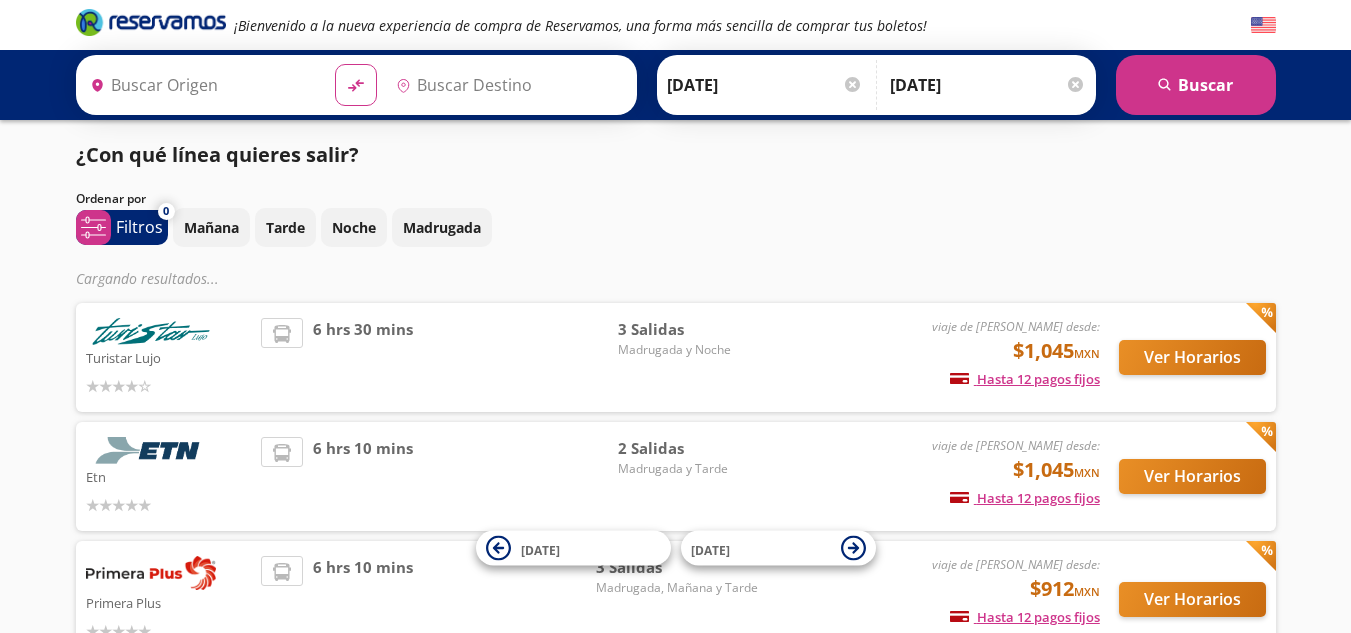 type on "Central Zapopan, [GEOGRAPHIC_DATA]" 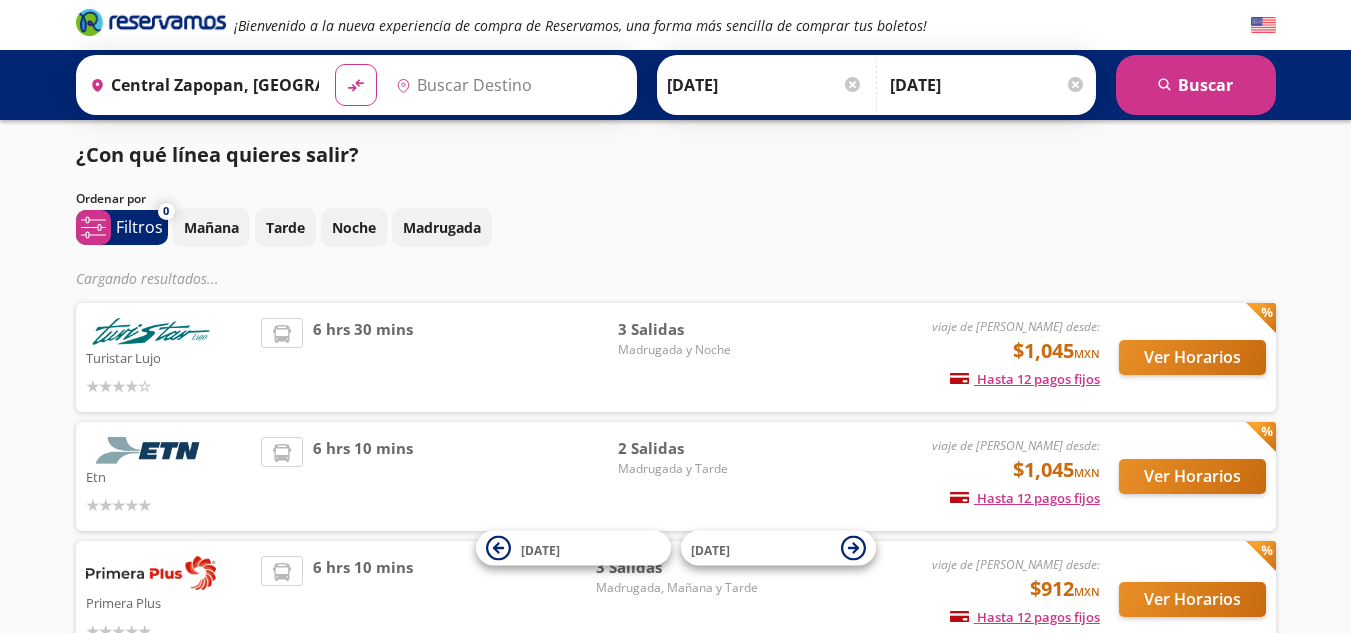 type on "Querétaro, Querétaro" 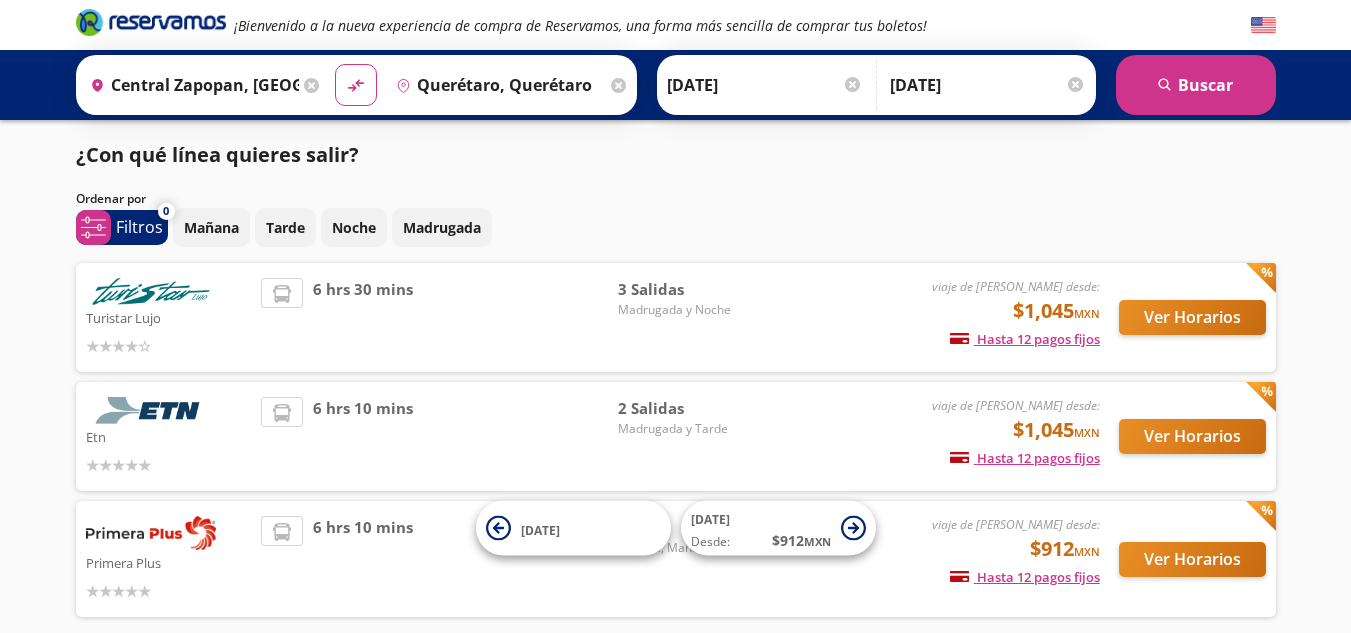 scroll, scrollTop: 40, scrollLeft: 0, axis: vertical 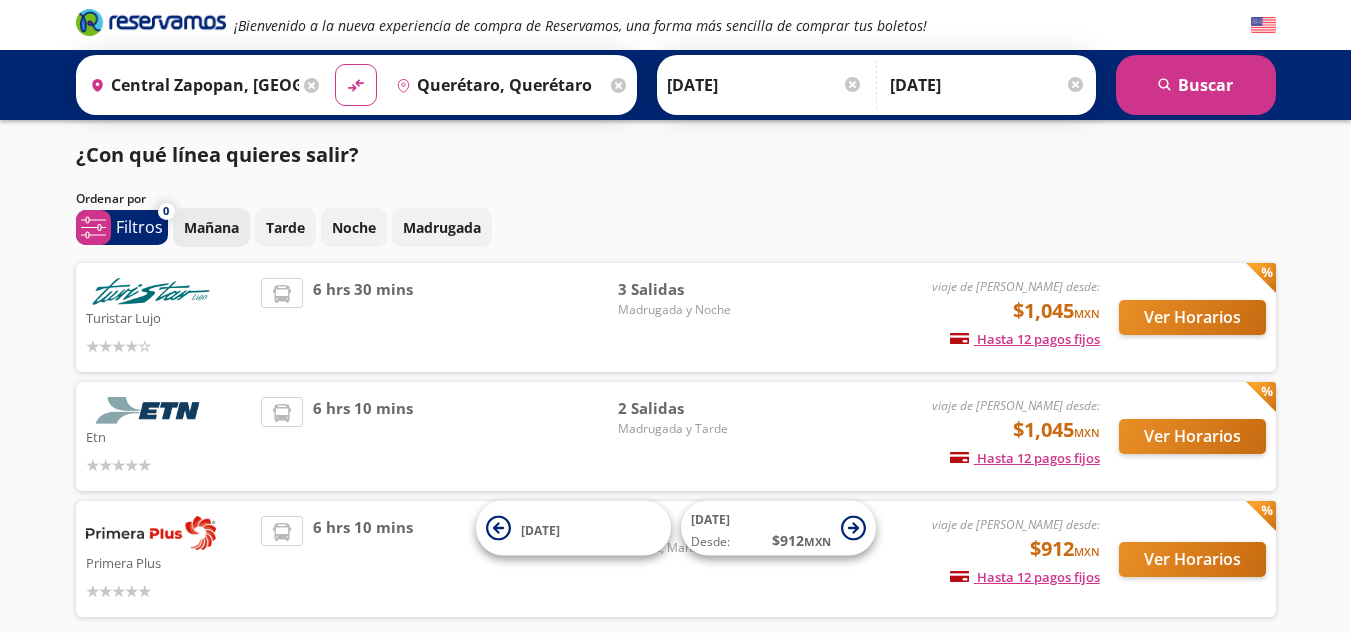 click on "Mañana" at bounding box center (211, 227) 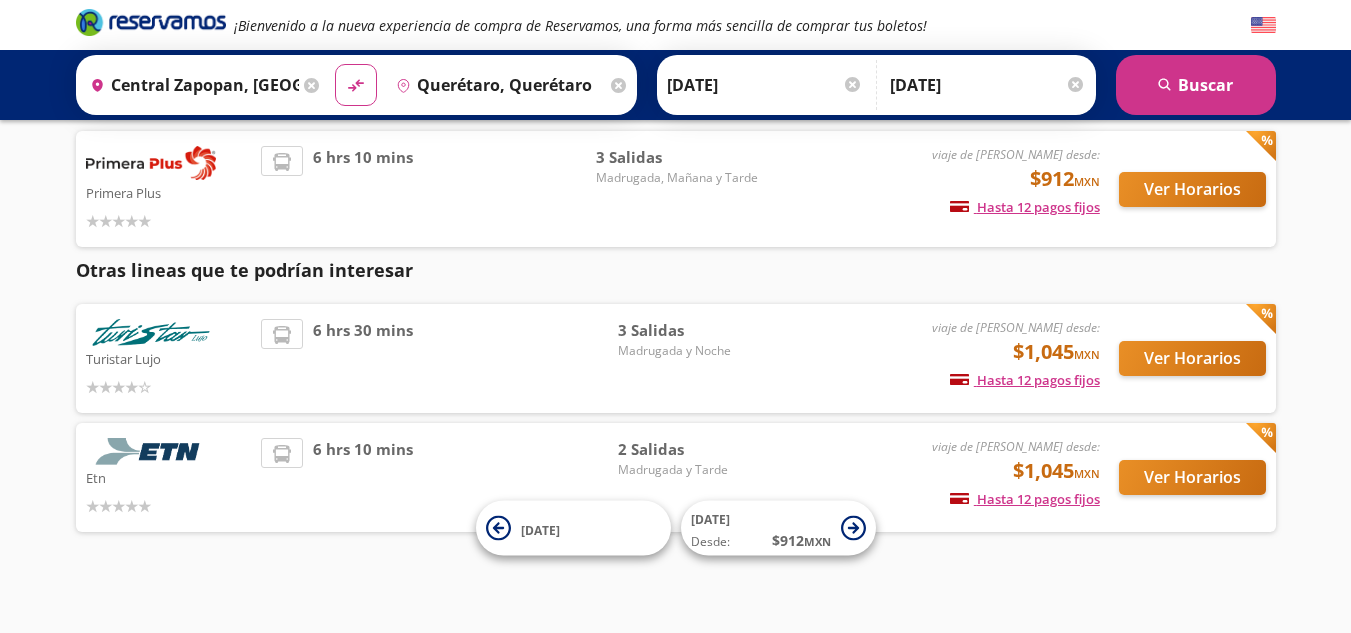 scroll, scrollTop: 146, scrollLeft: 0, axis: vertical 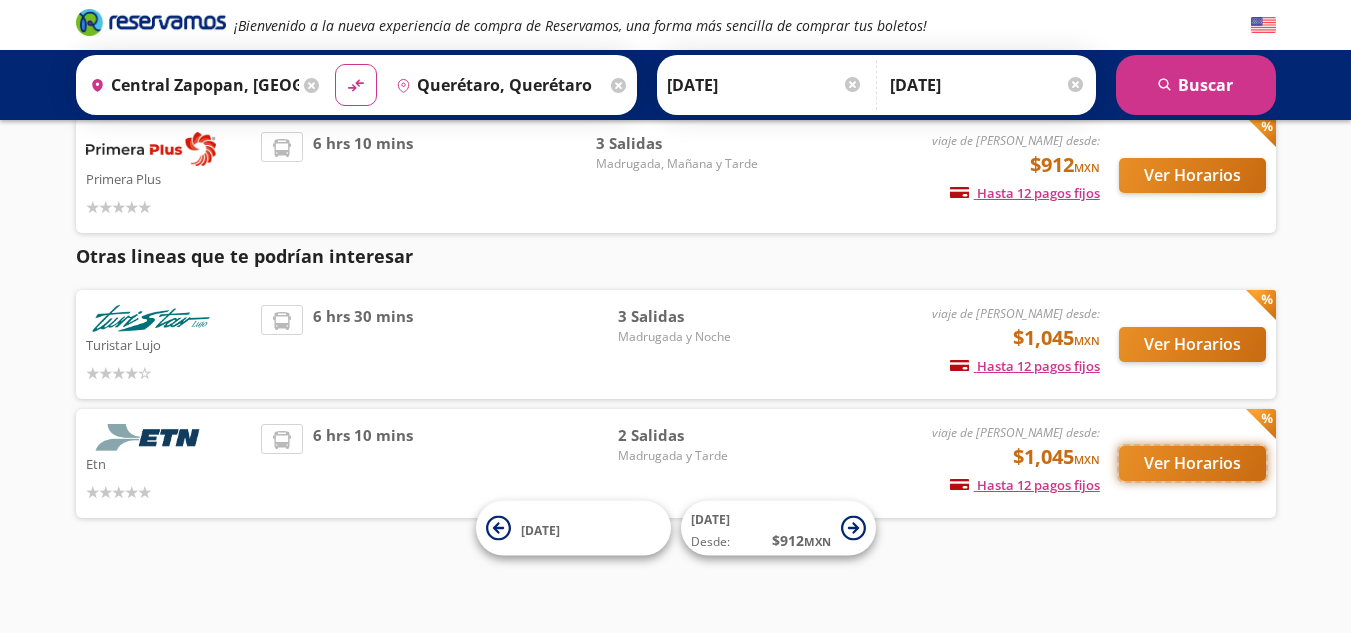 click on "Ver Horarios" at bounding box center [1192, 463] 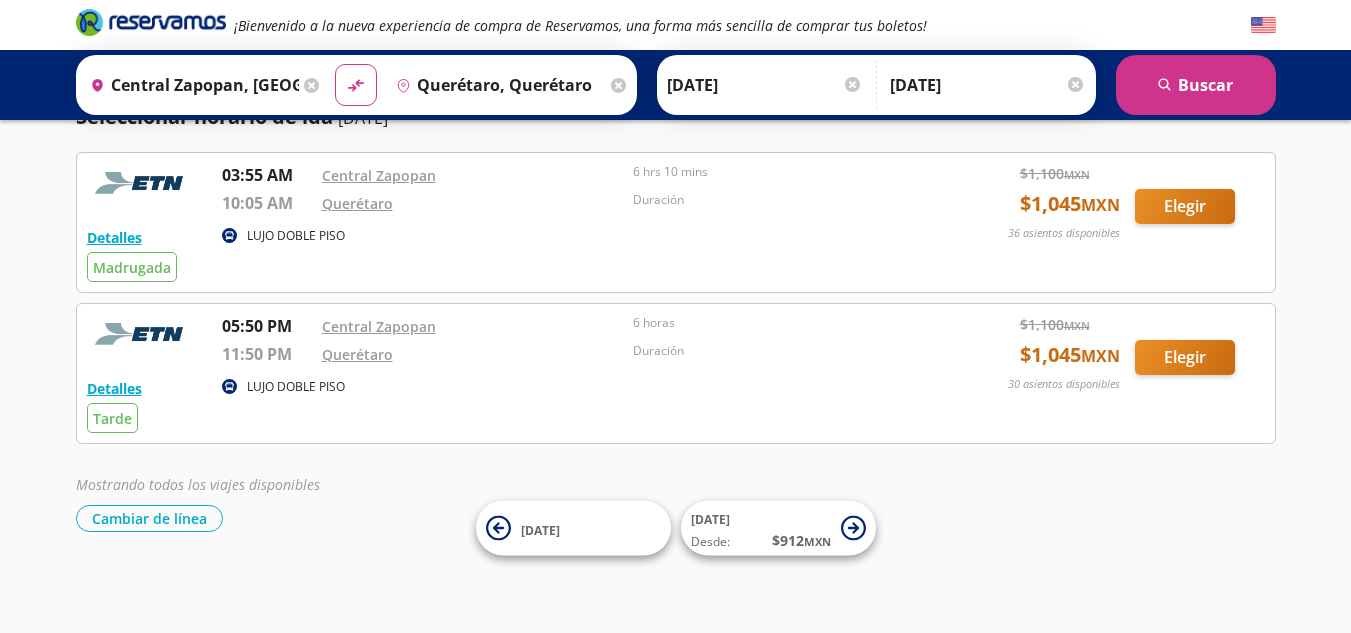 scroll, scrollTop: 0, scrollLeft: 0, axis: both 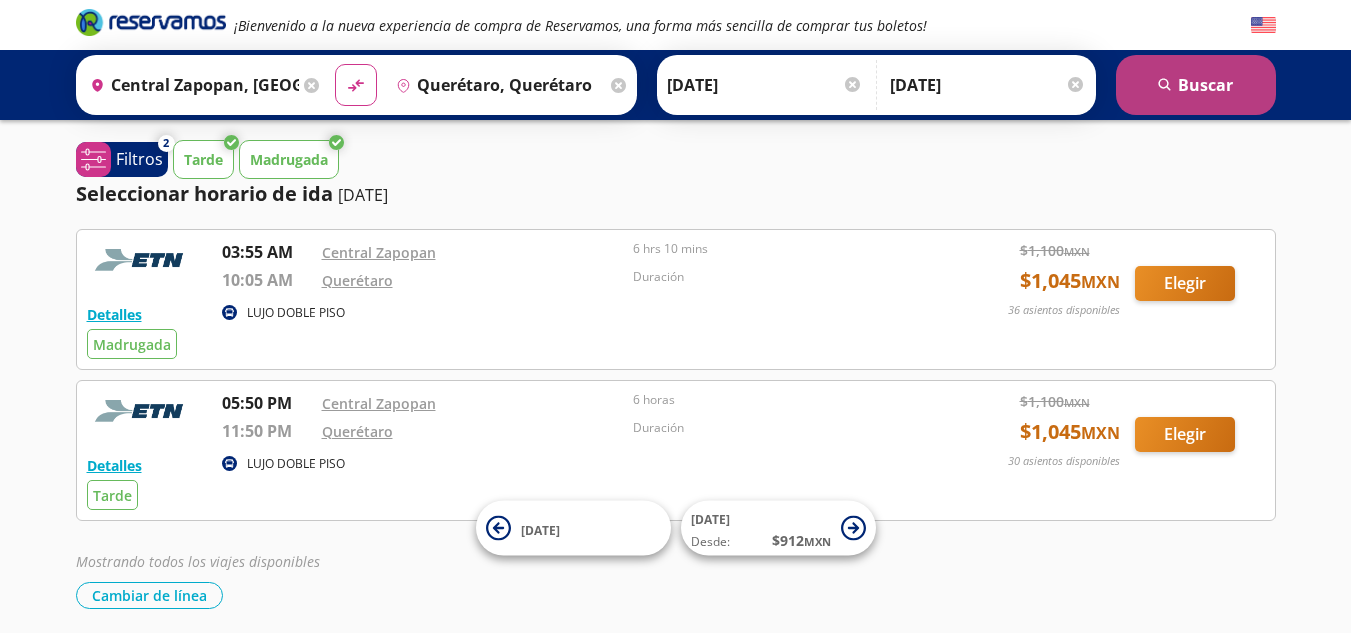 click on "search
[GEOGRAPHIC_DATA]" at bounding box center [1196, 85] 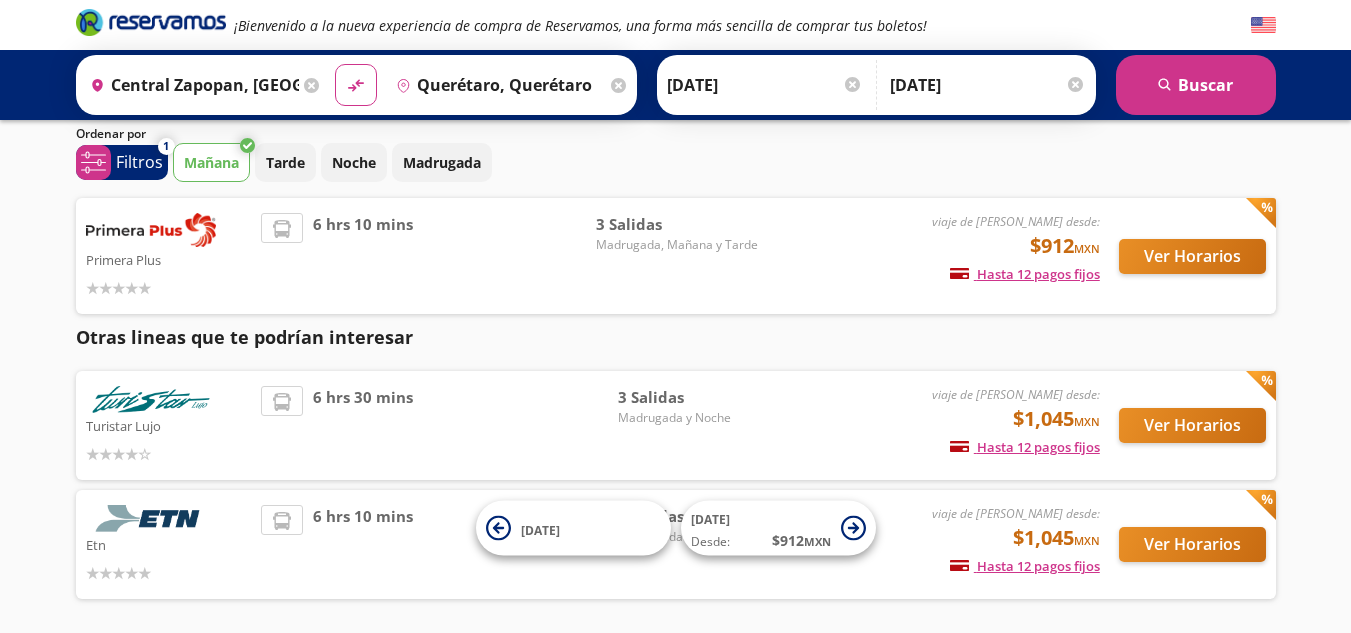 scroll, scrollTop: 100, scrollLeft: 0, axis: vertical 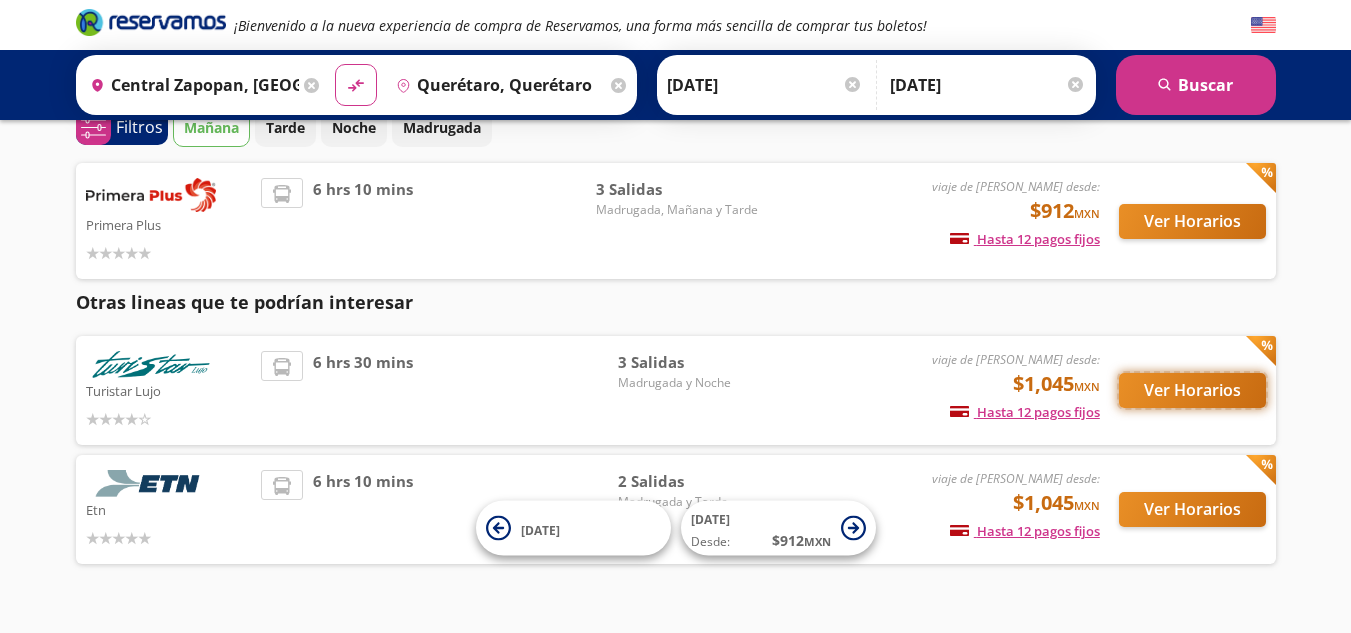 click on "Ver Horarios" at bounding box center [1192, 390] 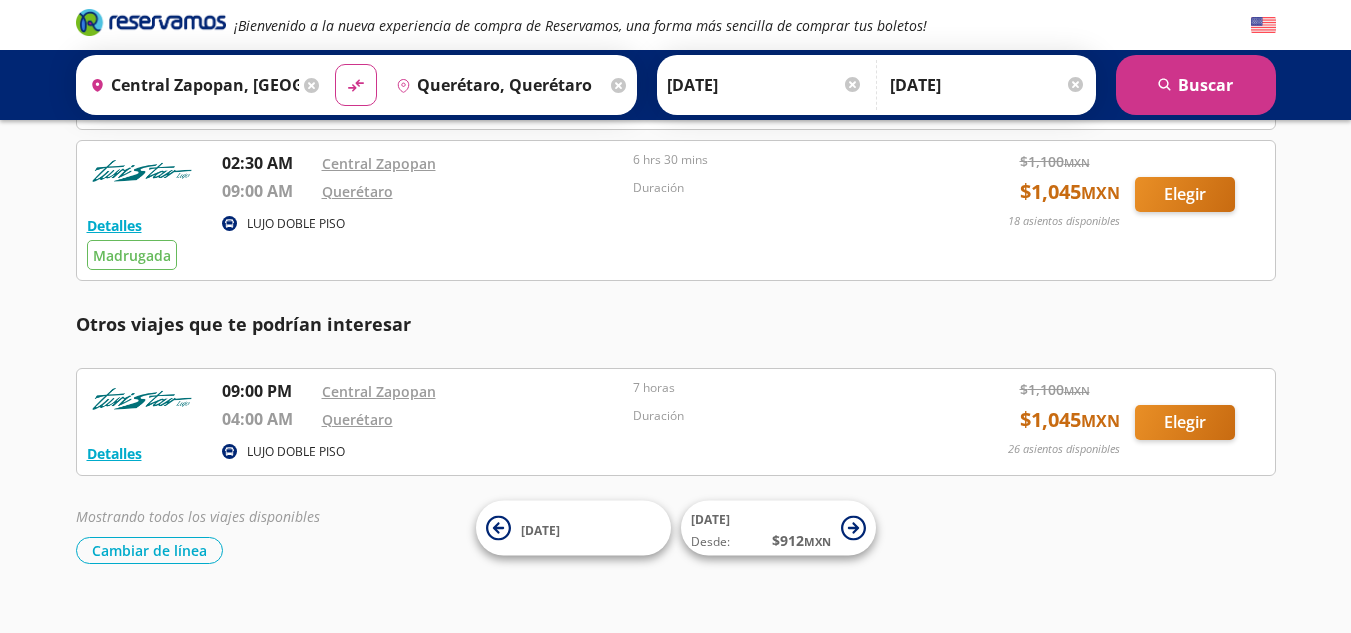 scroll, scrollTop: 272, scrollLeft: 0, axis: vertical 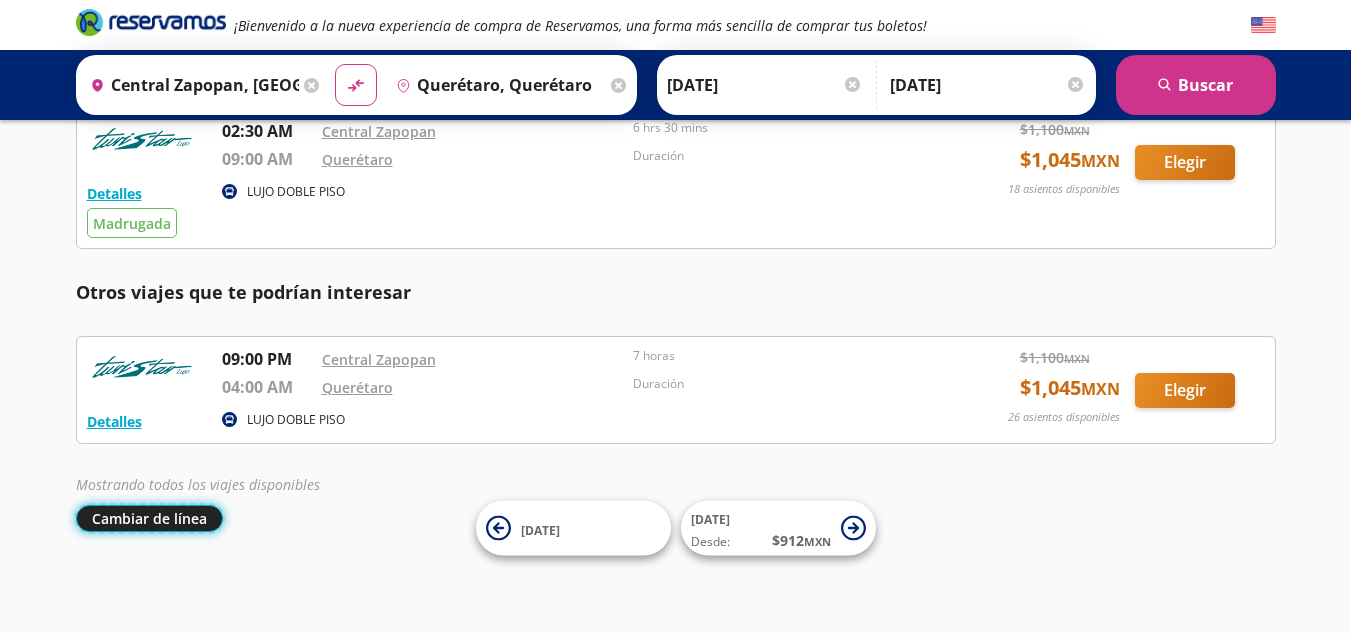 click on "Cambiar de línea" at bounding box center [149, 518] 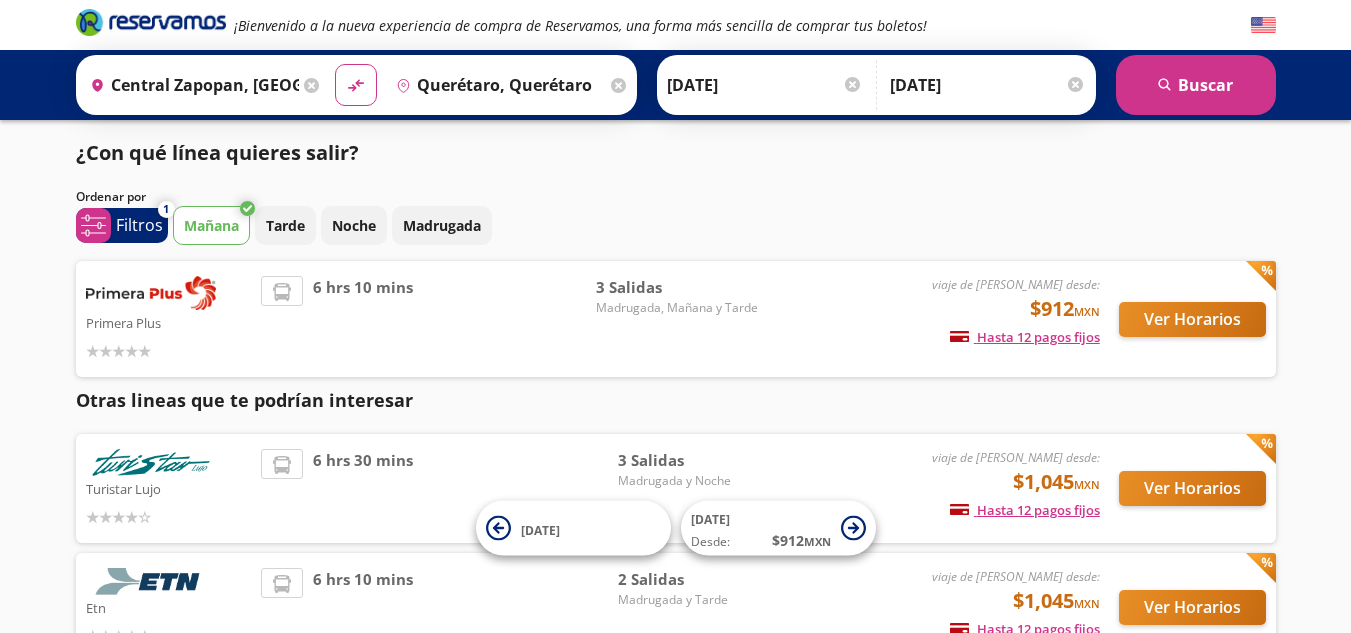 scroll, scrollTop: 0, scrollLeft: 0, axis: both 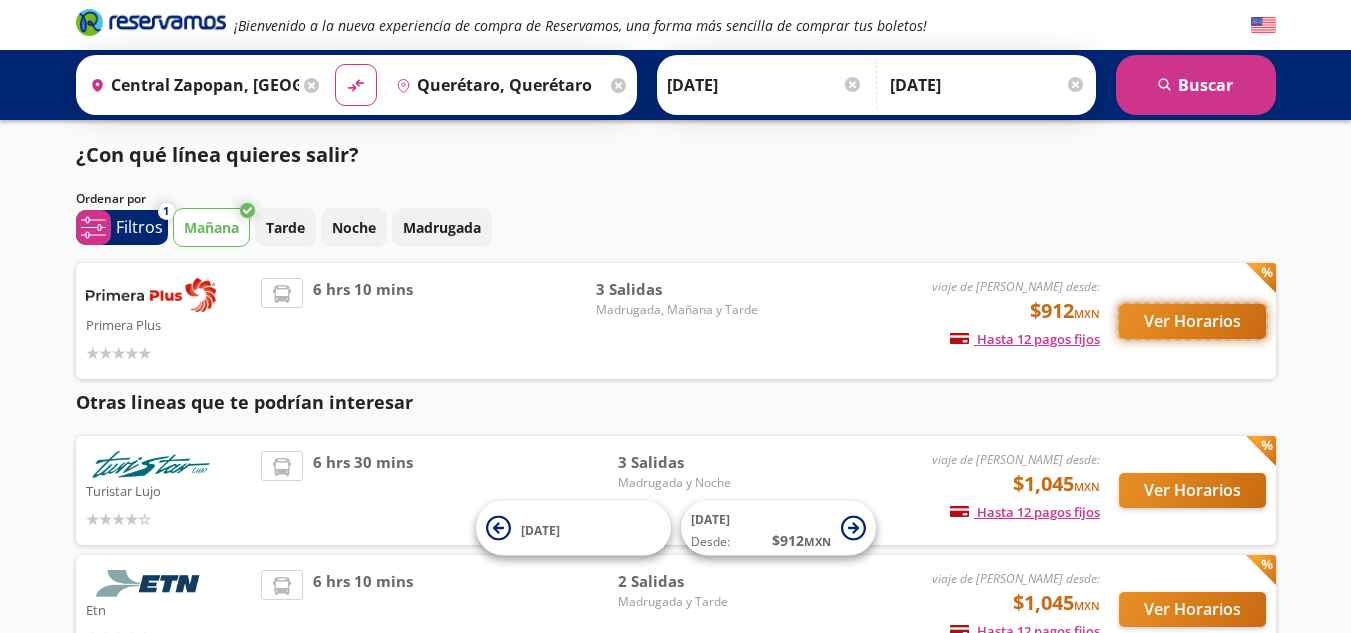 click on "Ver Horarios" at bounding box center [1192, 321] 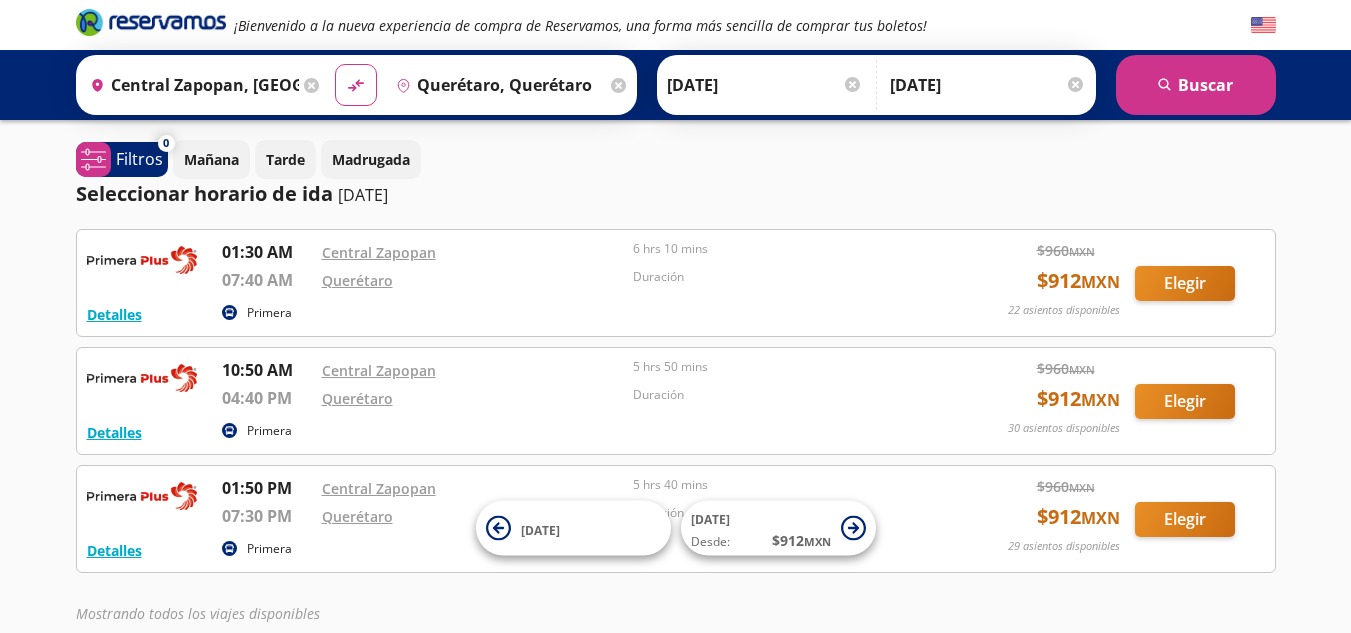 click at bounding box center (852, 84) 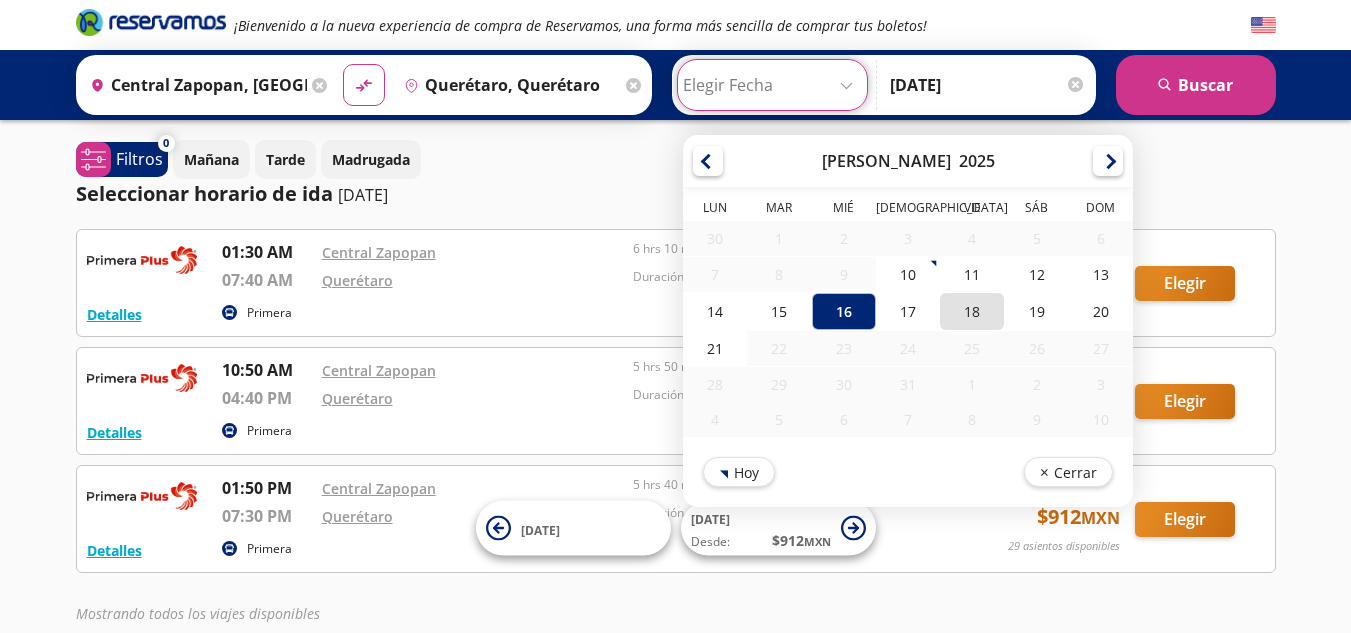 click on "18" at bounding box center (972, 311) 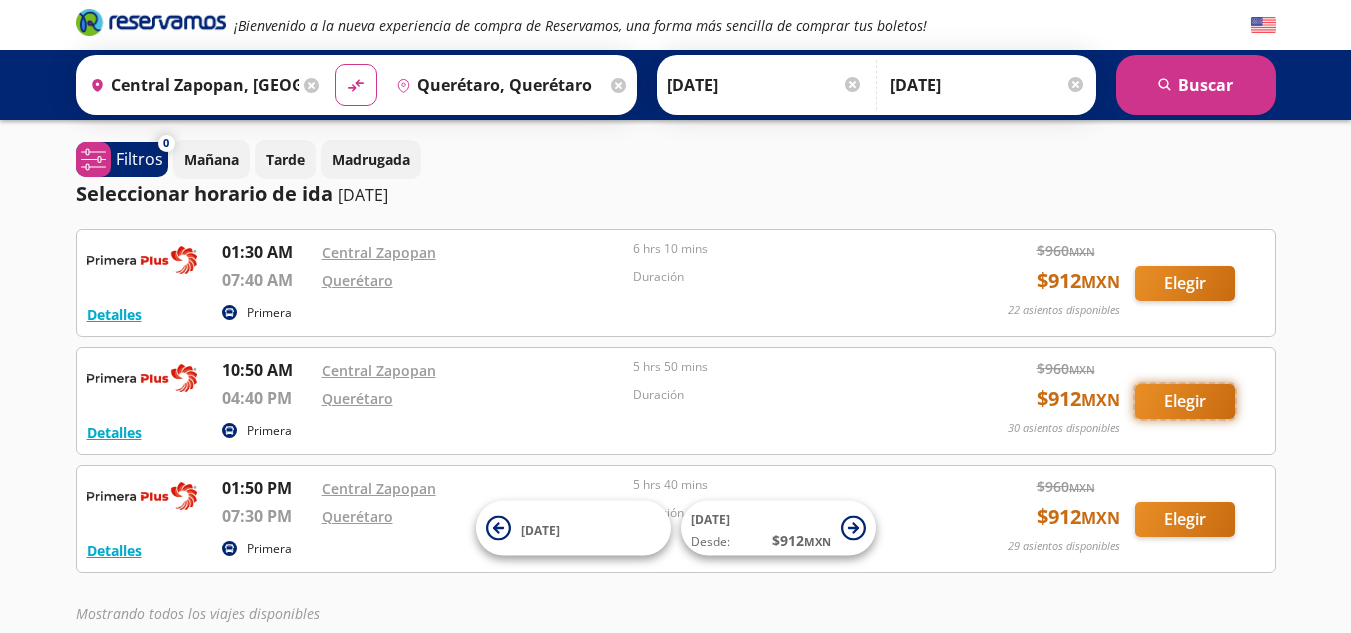 click on "Elegir" at bounding box center (1185, 401) 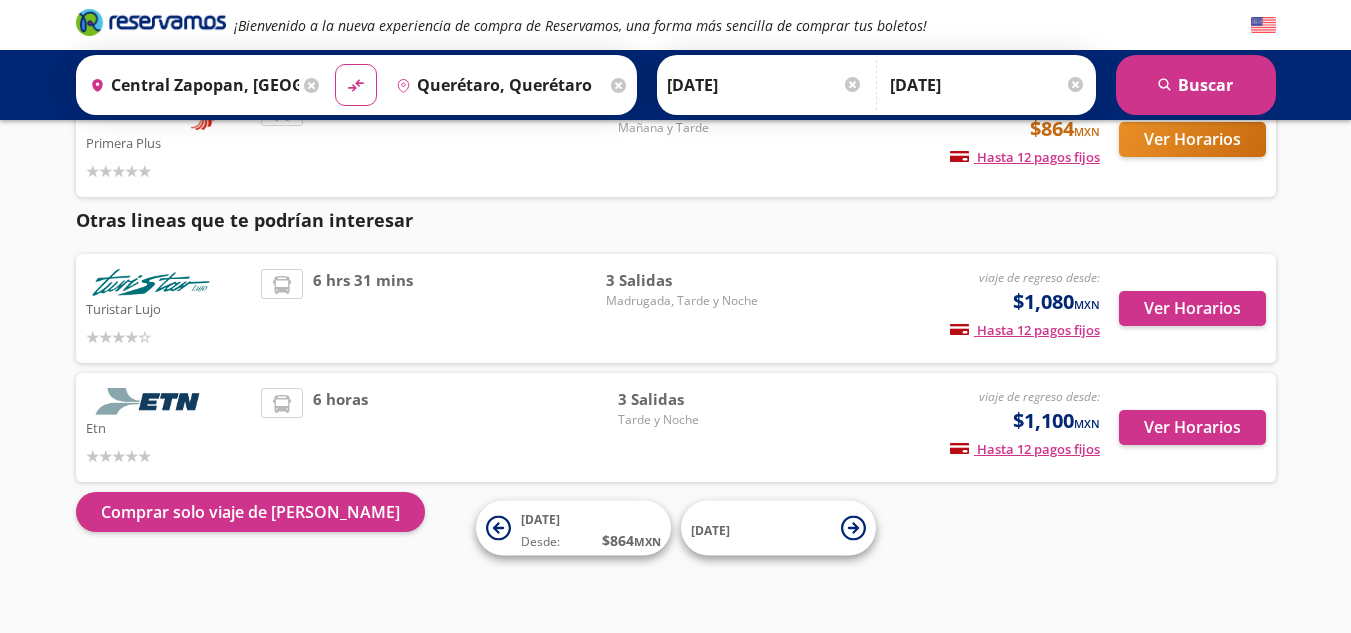 scroll, scrollTop: 0, scrollLeft: 0, axis: both 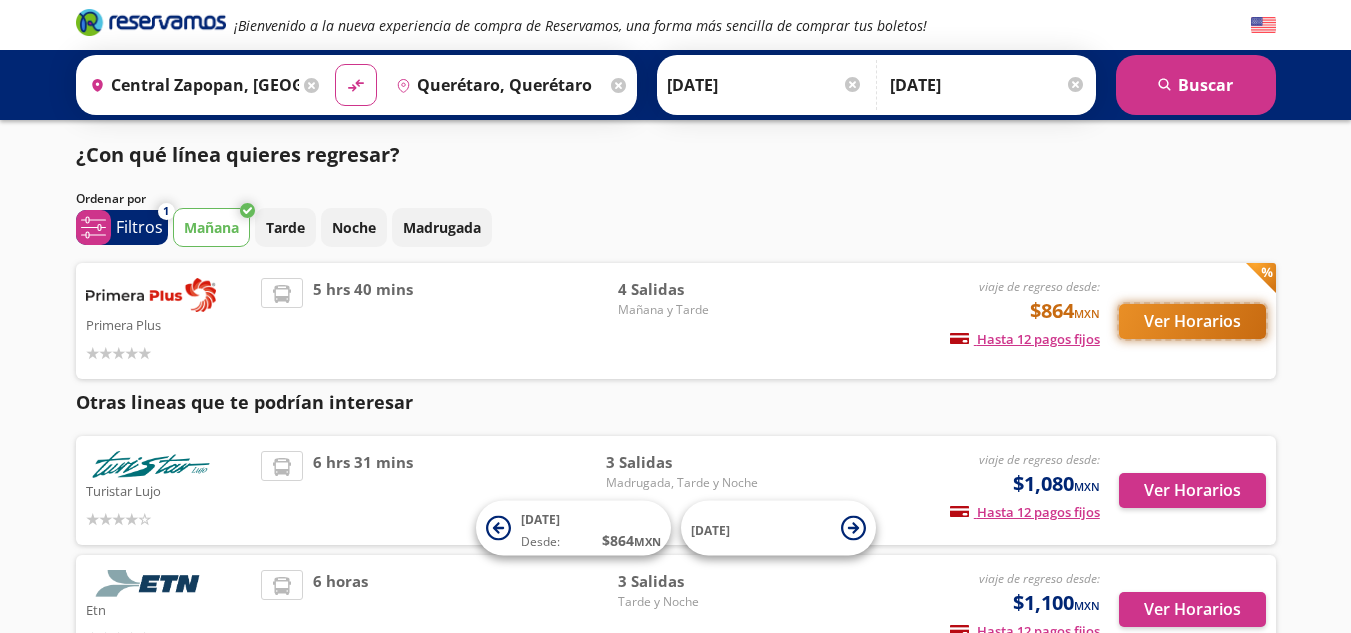 click on "Ver Horarios" at bounding box center [1192, 321] 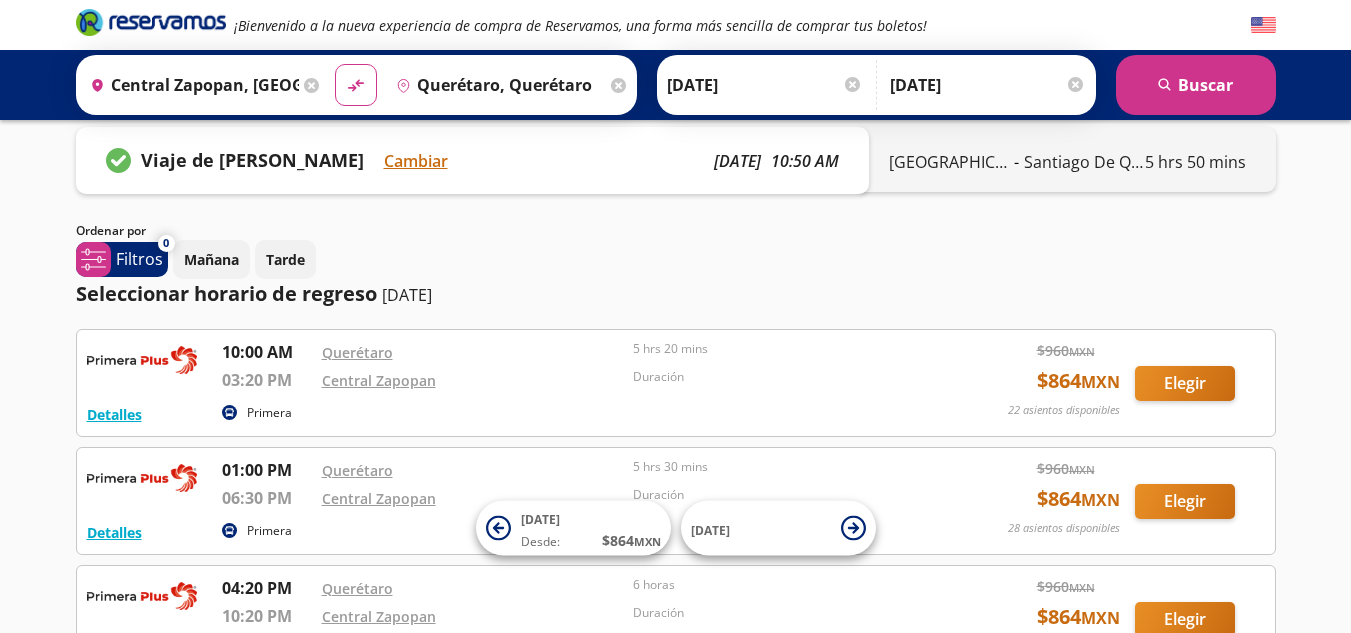 scroll, scrollTop: 0, scrollLeft: 0, axis: both 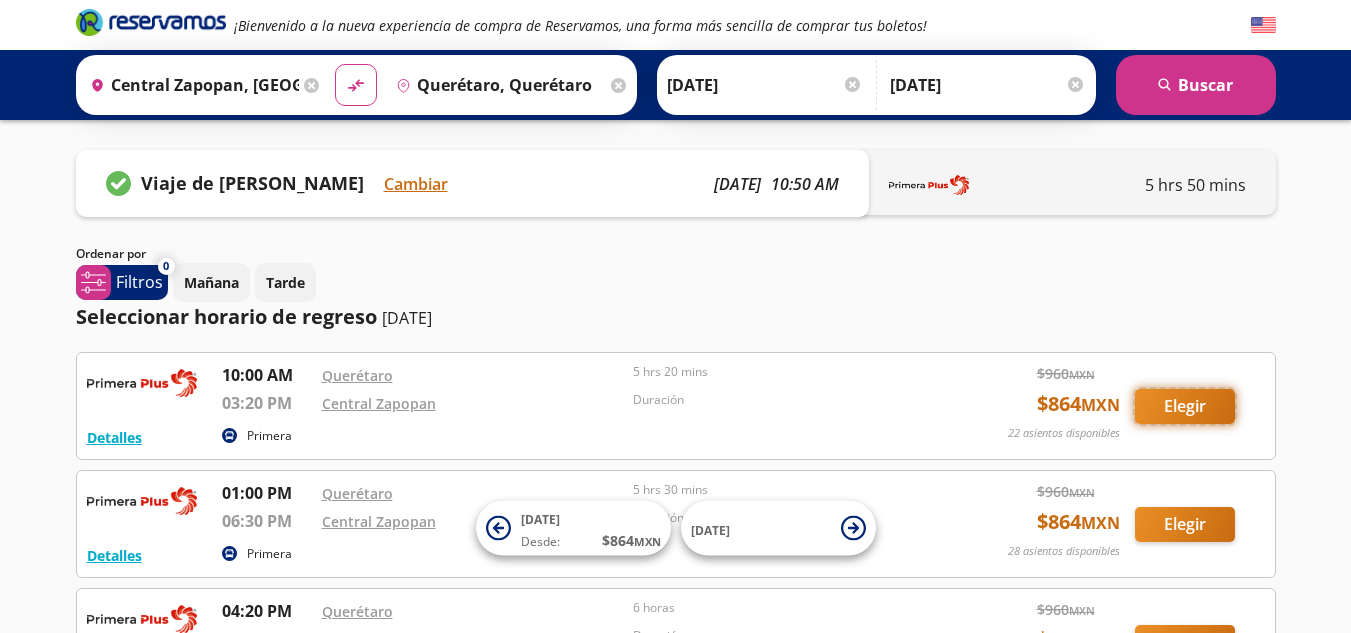 click on "Elegir" at bounding box center [1185, 406] 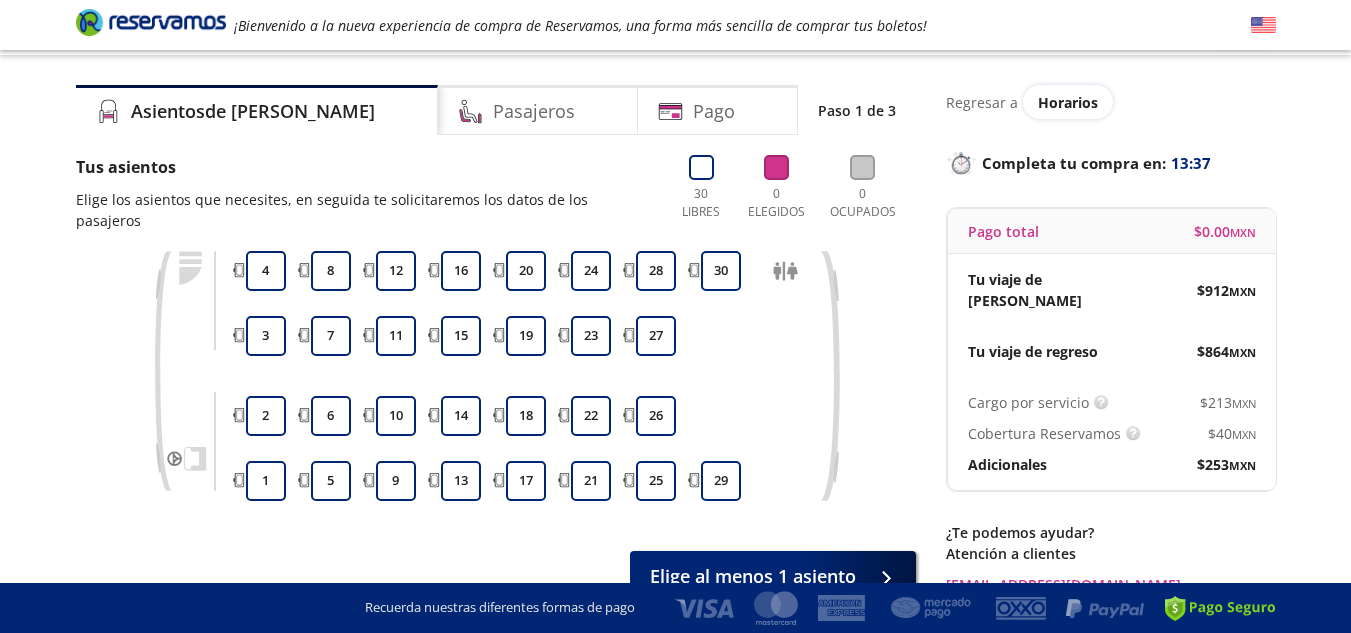 scroll, scrollTop: 0, scrollLeft: 0, axis: both 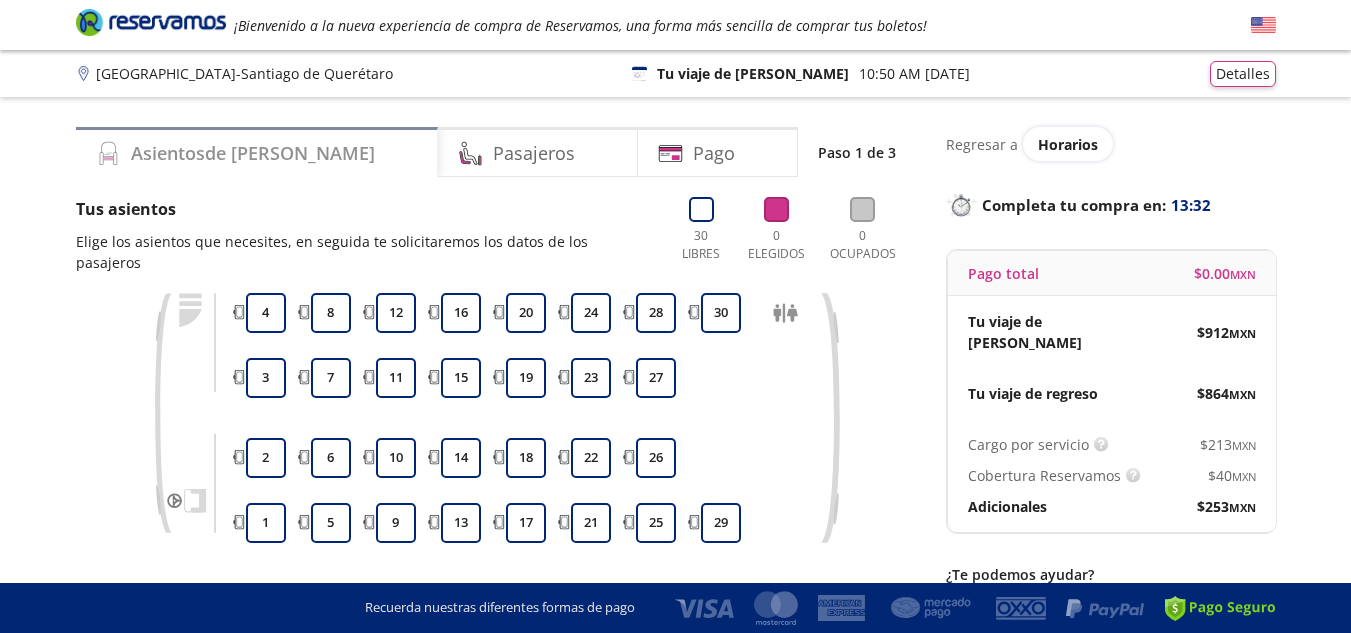 click on "Asientos  de [PERSON_NAME]" at bounding box center (253, 153) 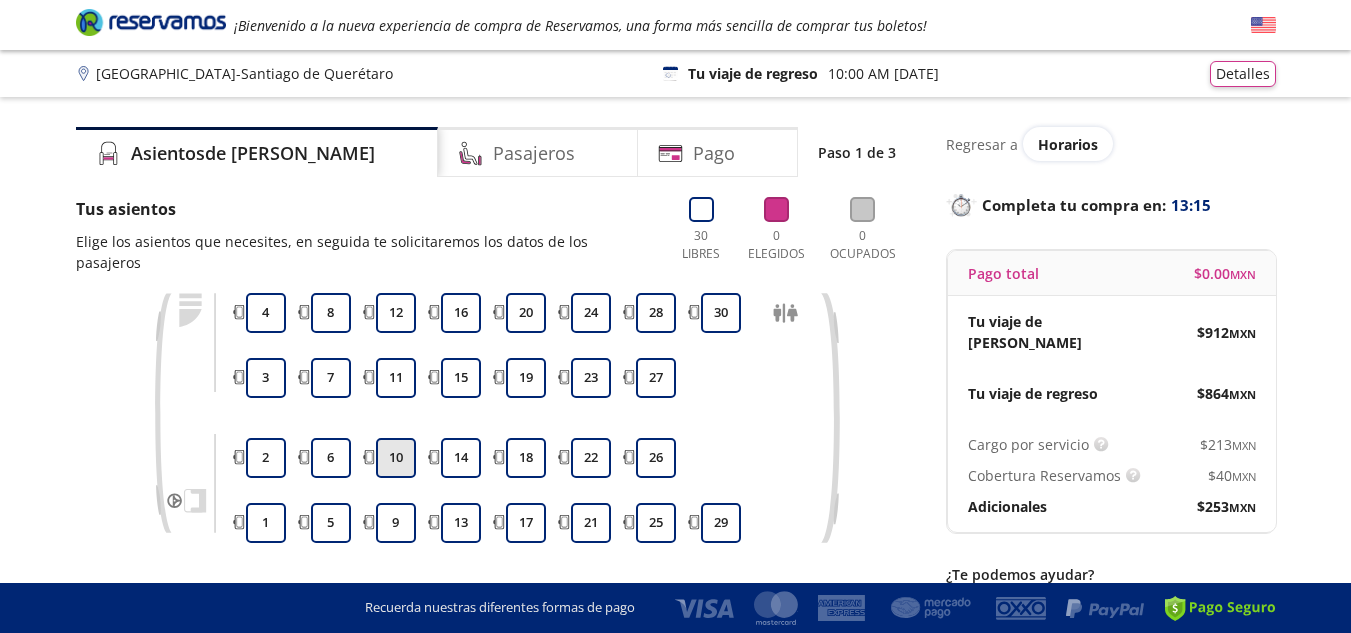 click on "10" at bounding box center [396, 458] 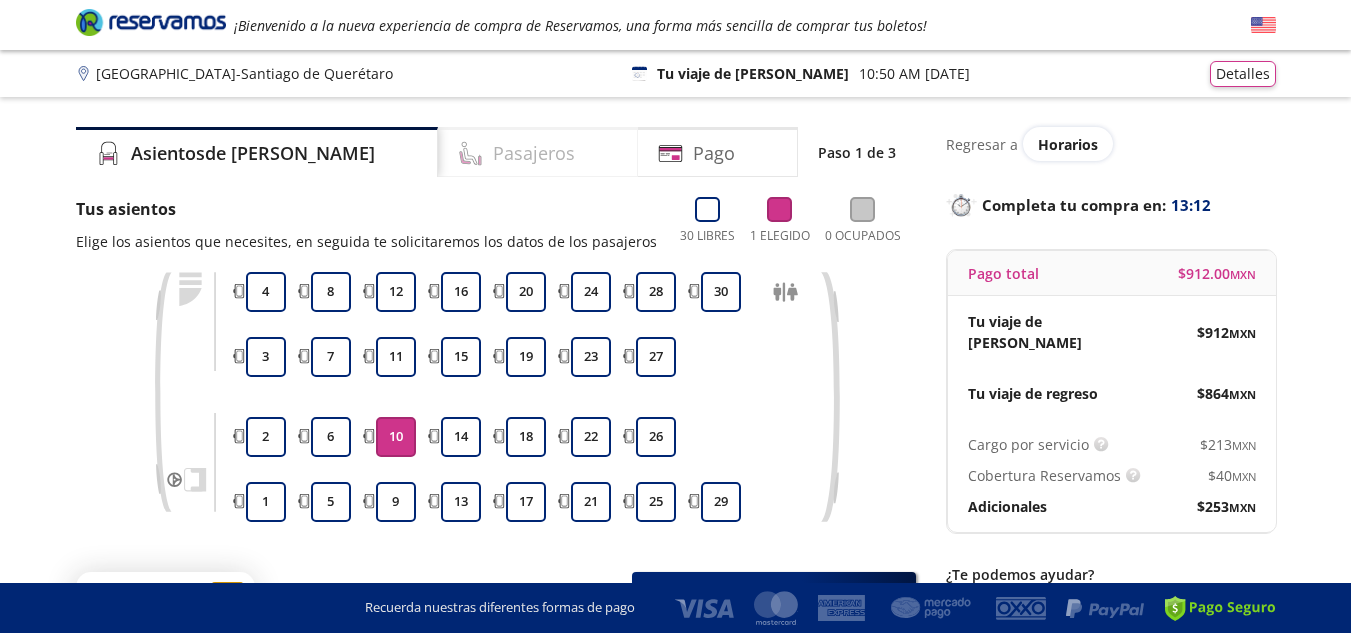 click on "Pasajeros" at bounding box center [534, 153] 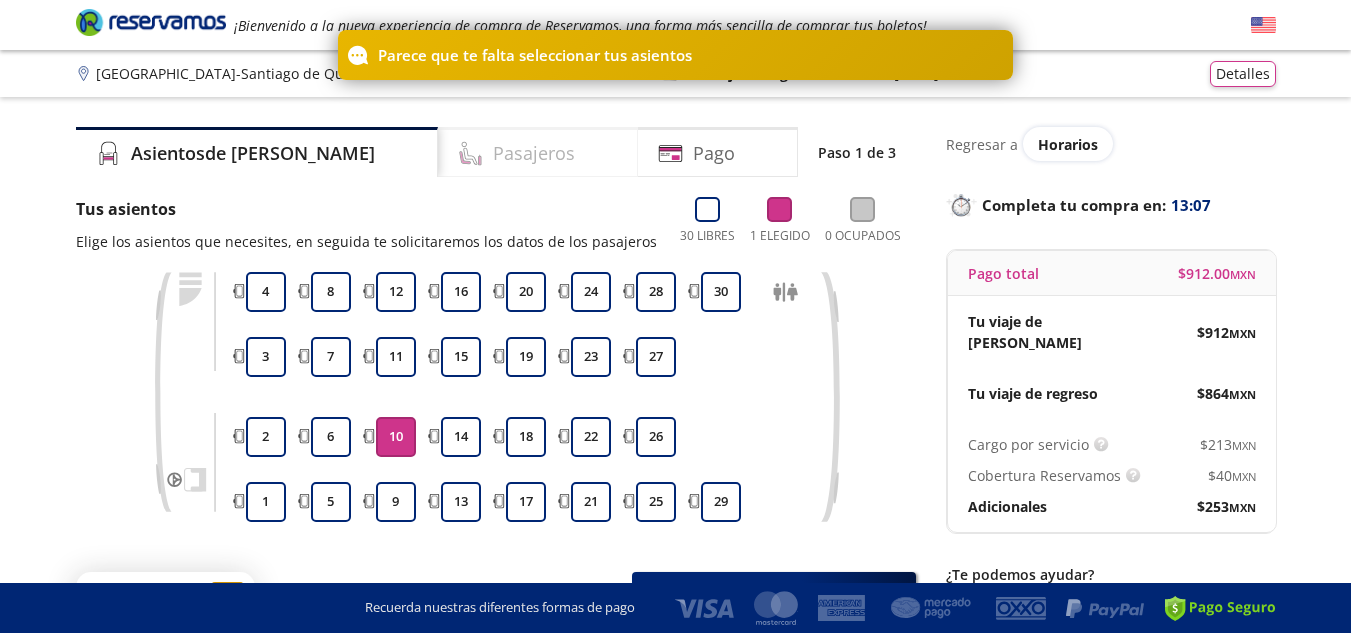 click 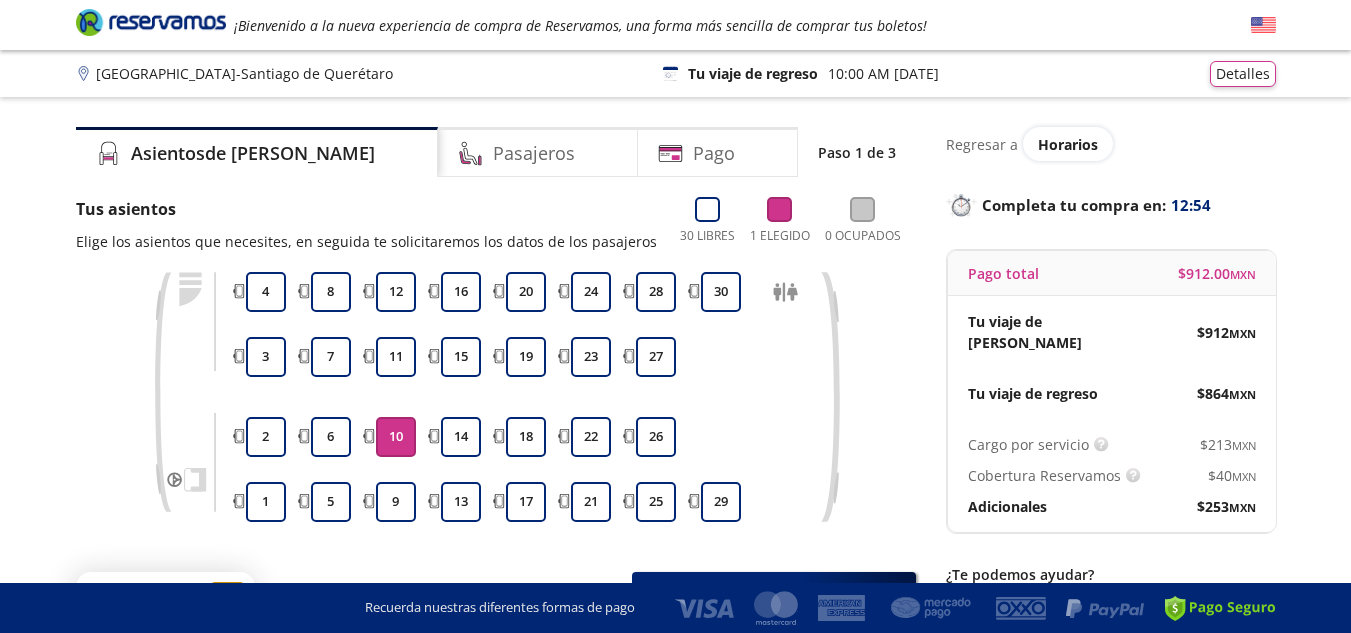 scroll, scrollTop: 100, scrollLeft: 0, axis: vertical 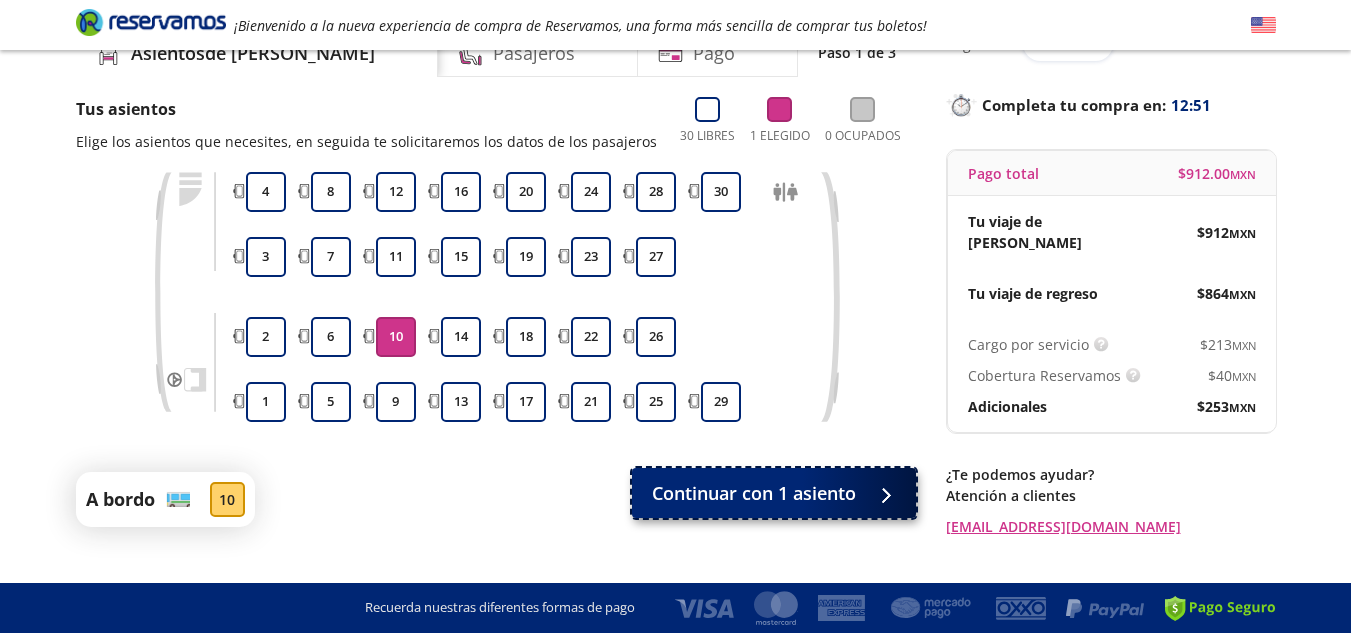 click on "Continuar con 1 asiento" at bounding box center (754, 493) 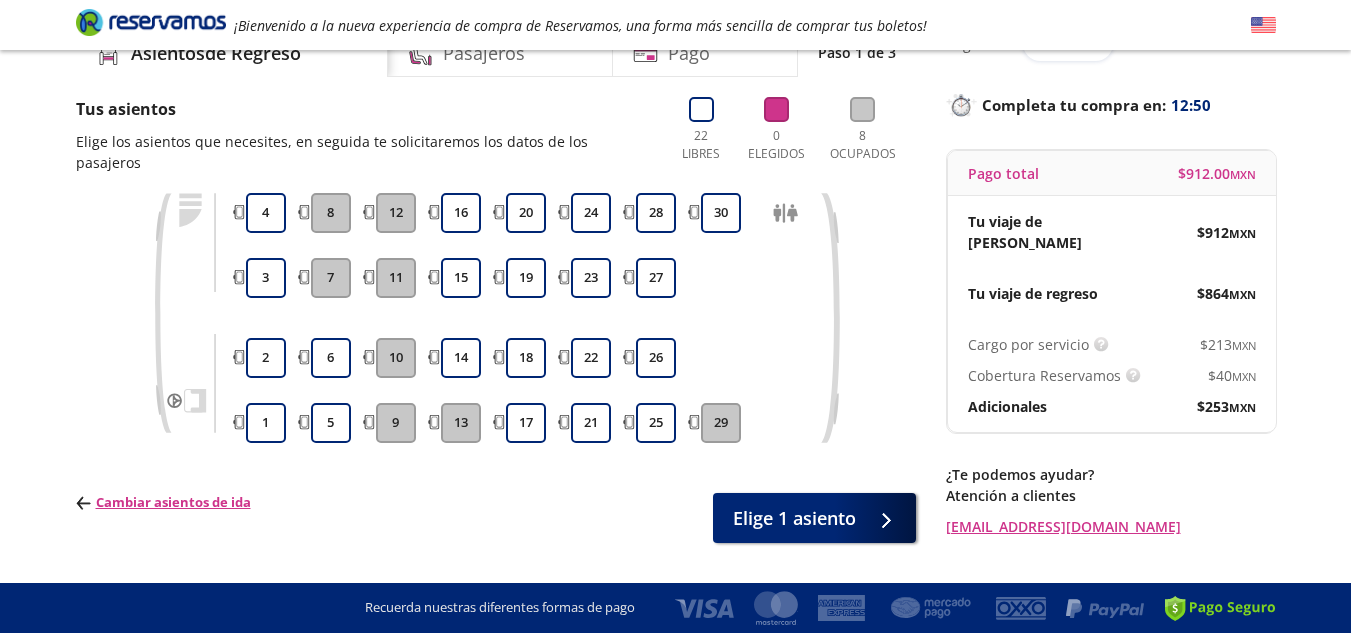 scroll, scrollTop: 0, scrollLeft: 0, axis: both 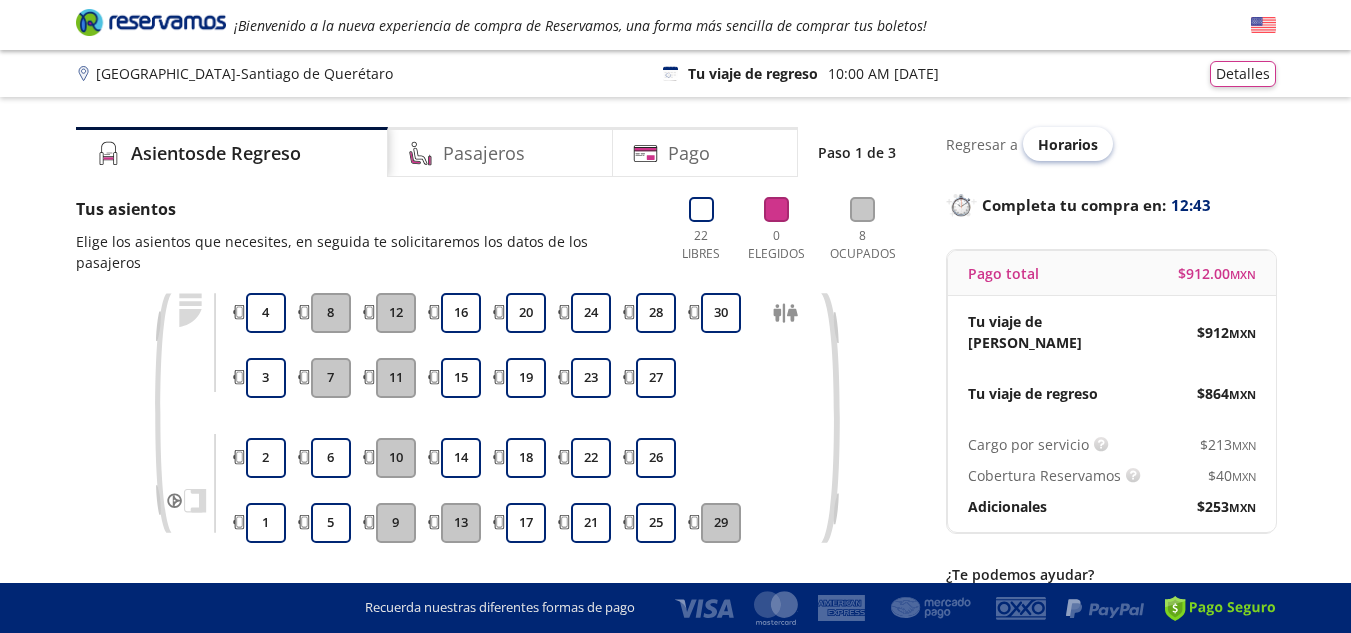 click on "Horarios" at bounding box center (1068, 144) 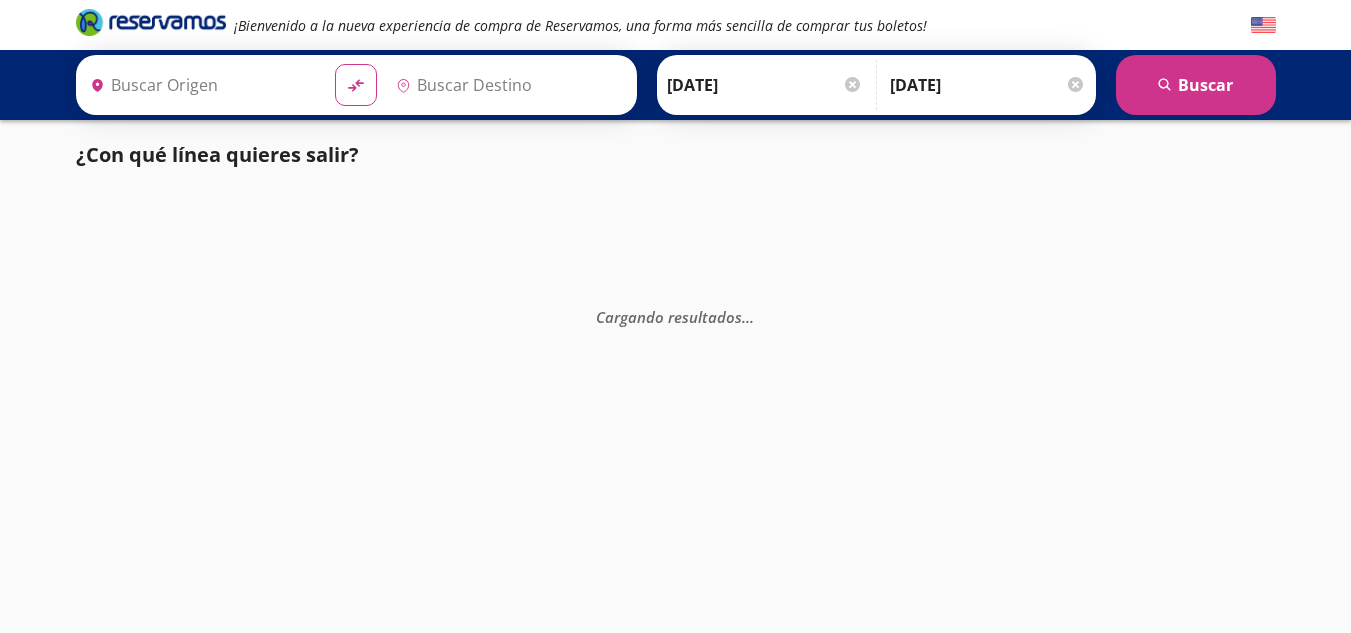 type on "[GEOGRAPHIC_DATA], [GEOGRAPHIC_DATA]" 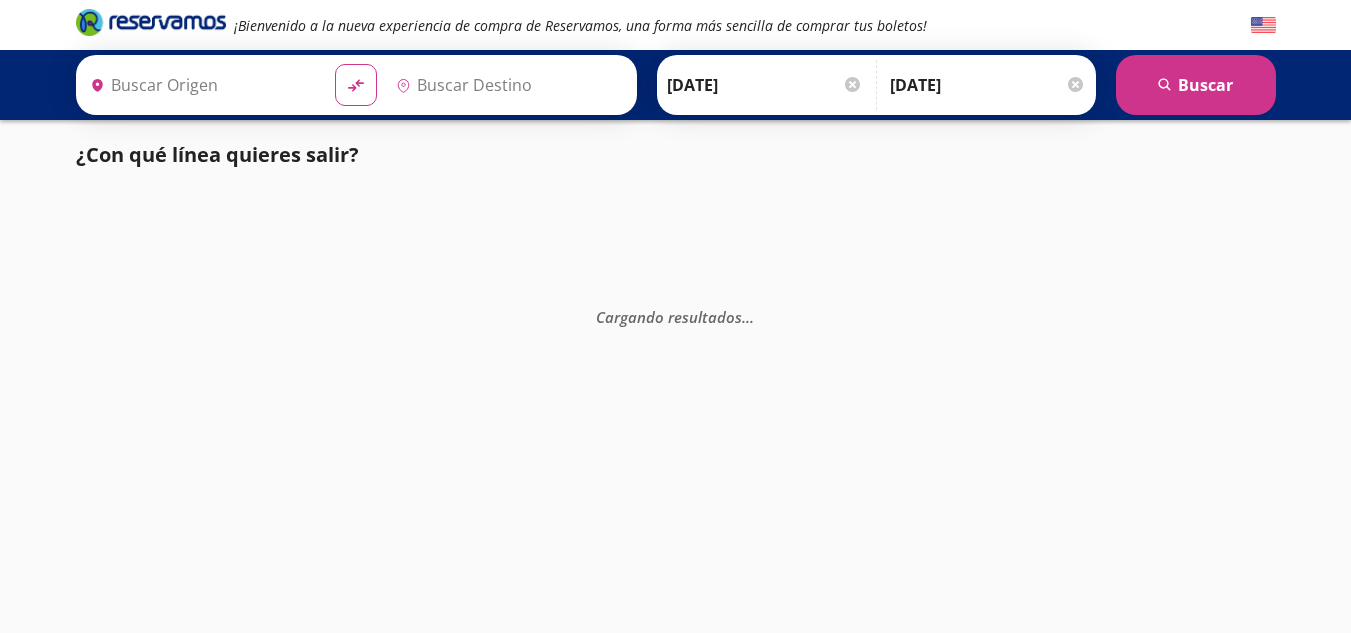 type on "Santiago de Querétaro, [GEOGRAPHIC_DATA]" 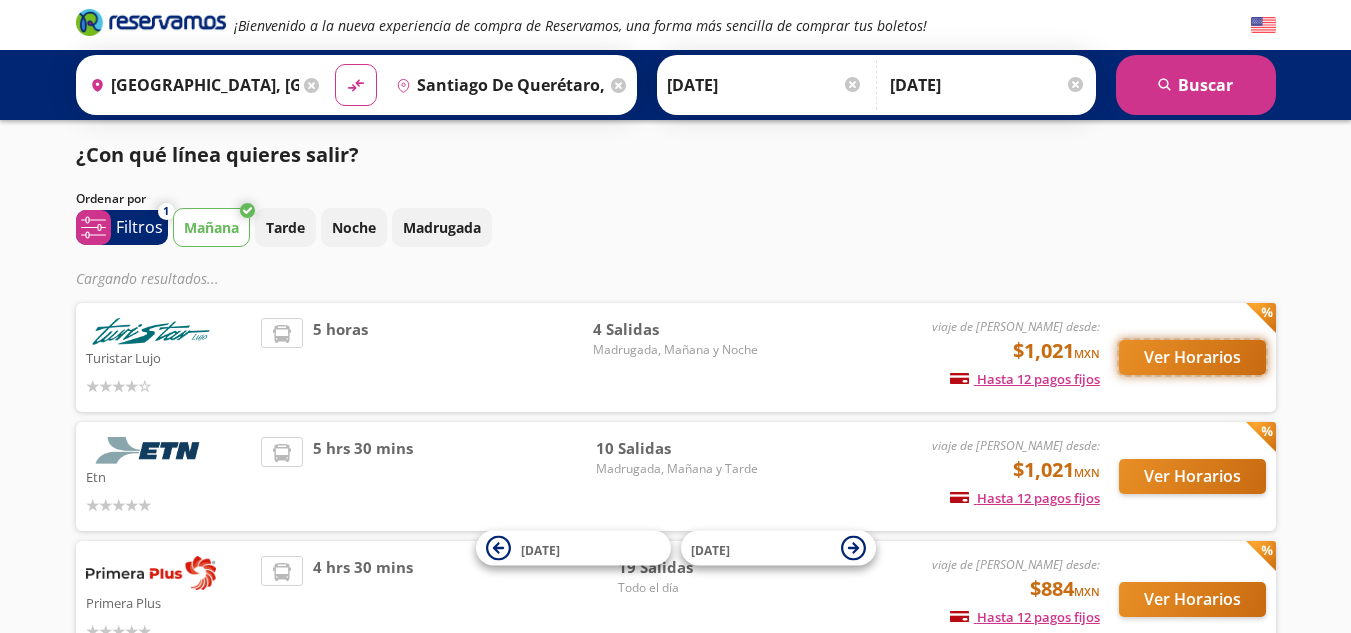 click on "Ver Horarios" at bounding box center [1192, 357] 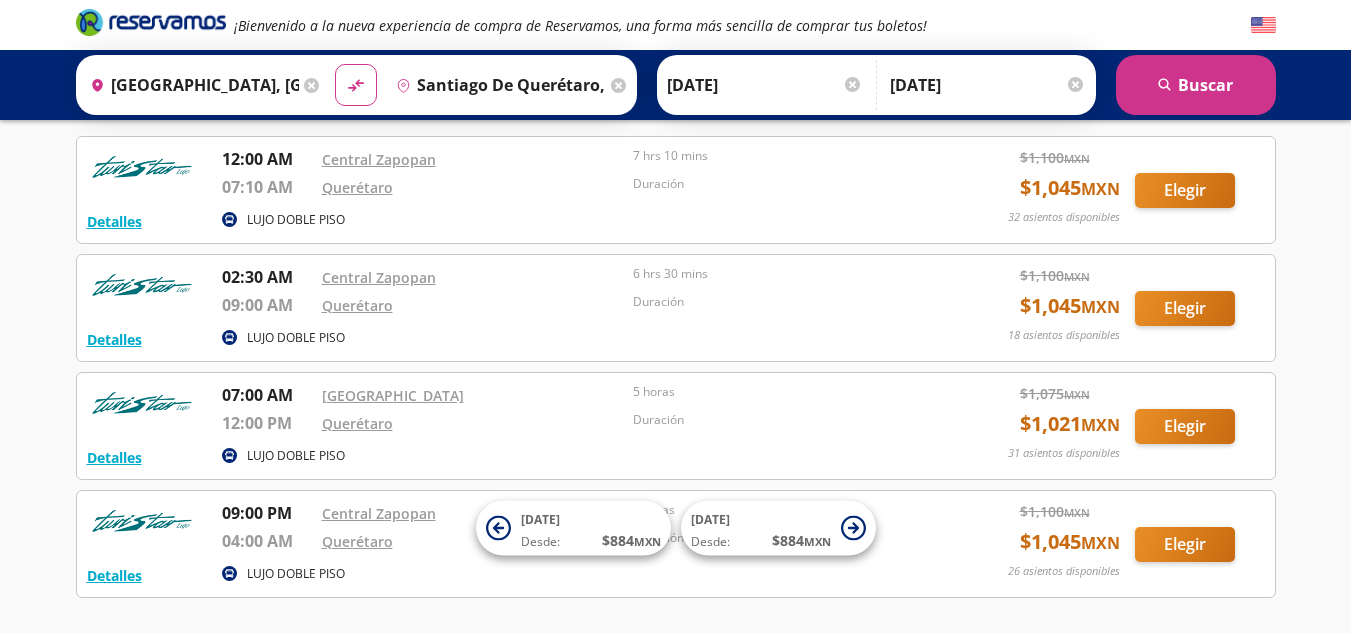 scroll, scrollTop: 247, scrollLeft: 0, axis: vertical 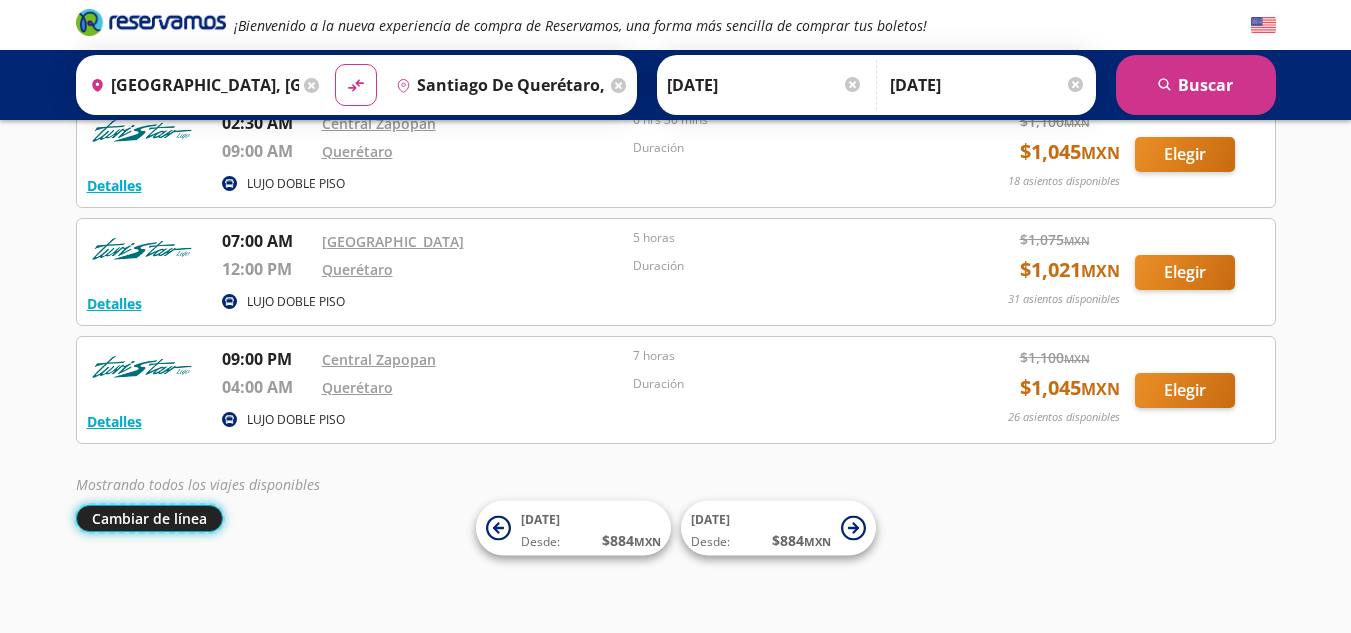 click on "Cambiar de línea" at bounding box center [149, 518] 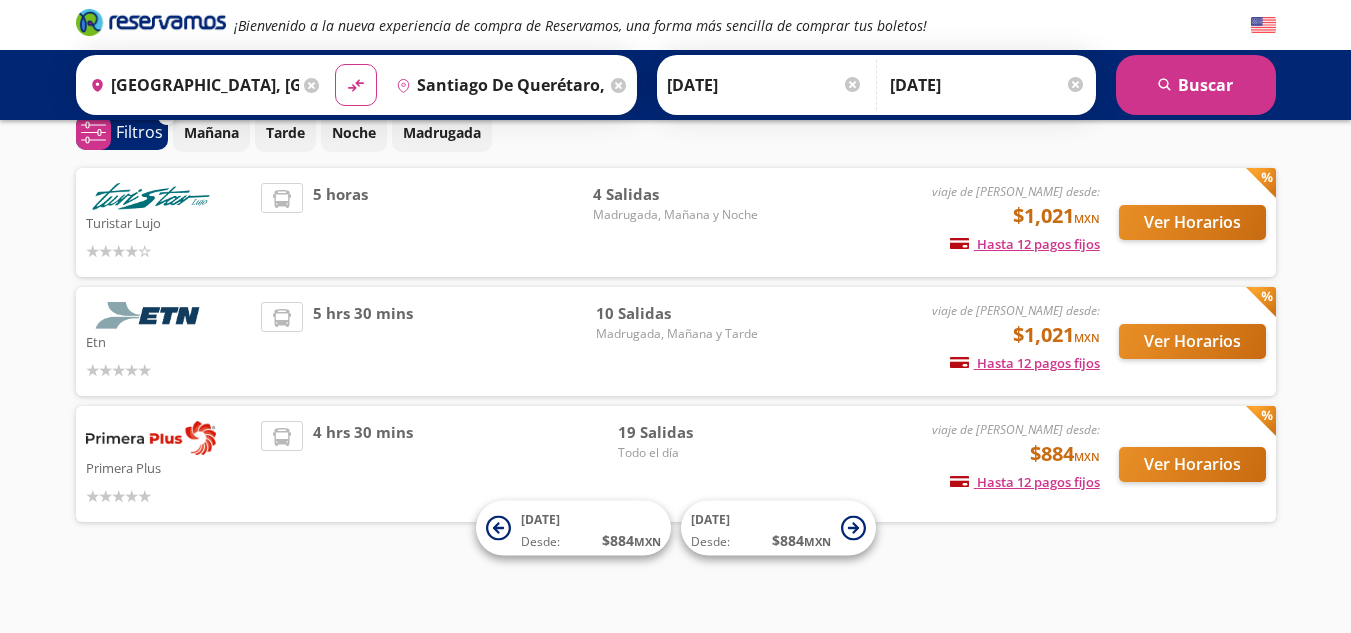 scroll, scrollTop: 95, scrollLeft: 0, axis: vertical 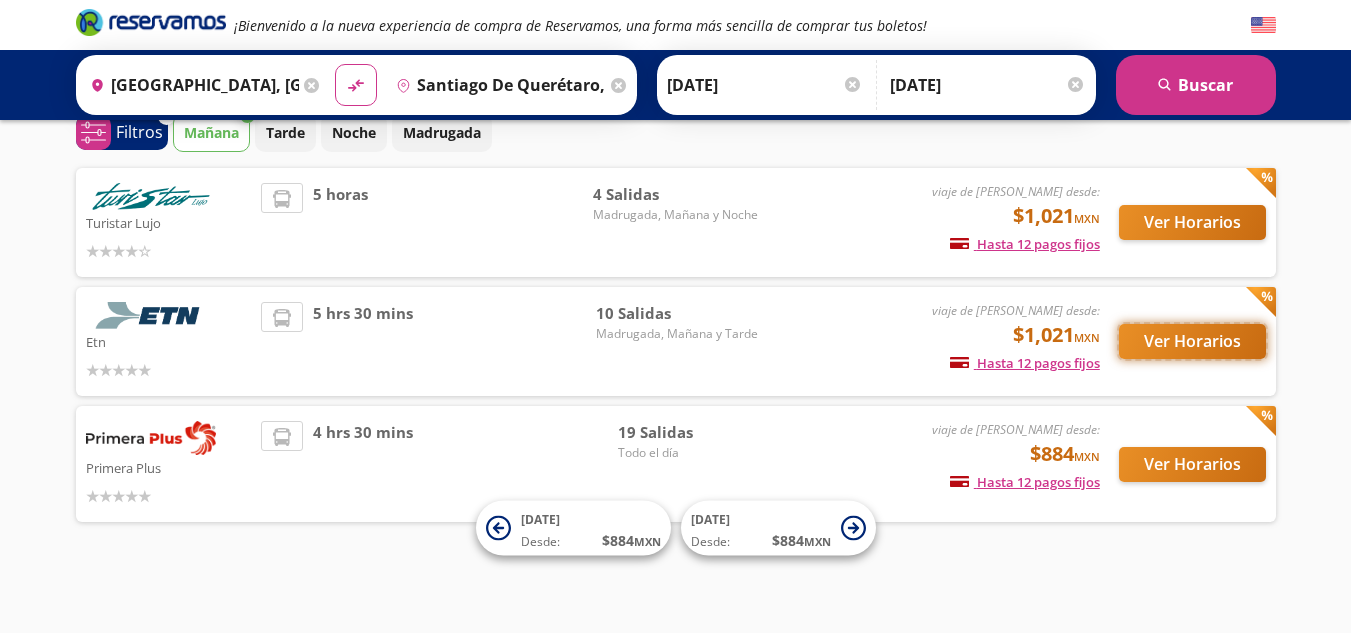 click on "Ver Horarios" at bounding box center (1192, 341) 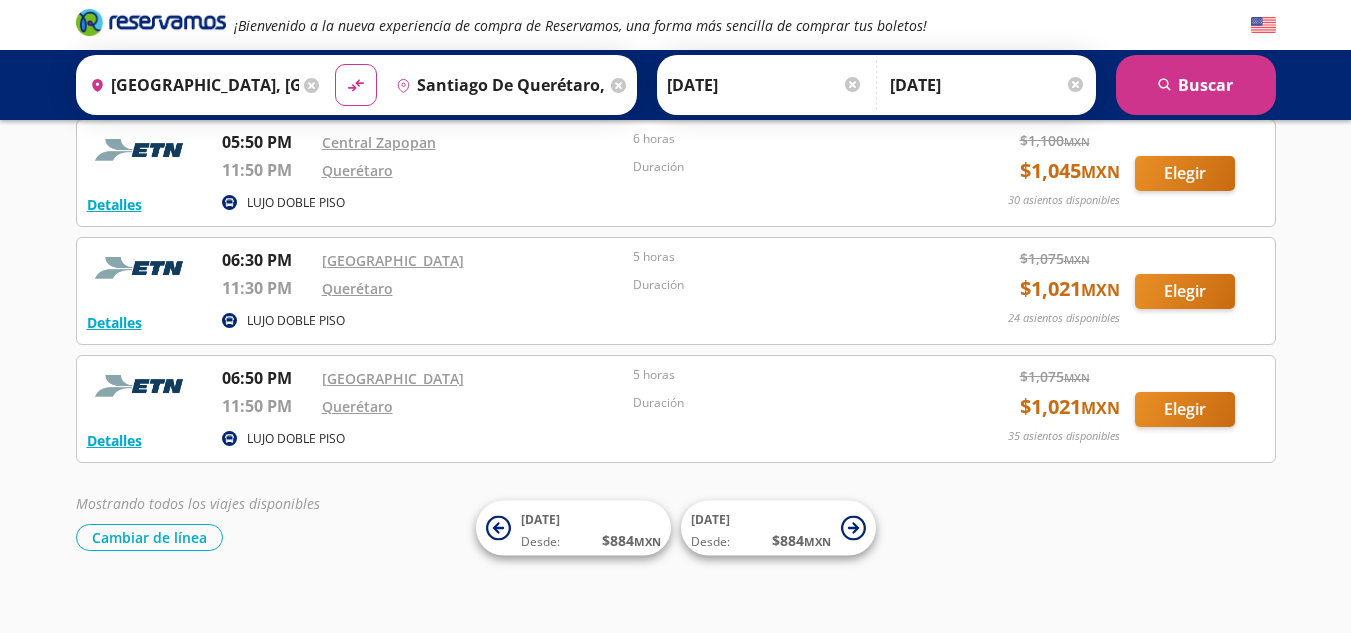 scroll, scrollTop: 955, scrollLeft: 0, axis: vertical 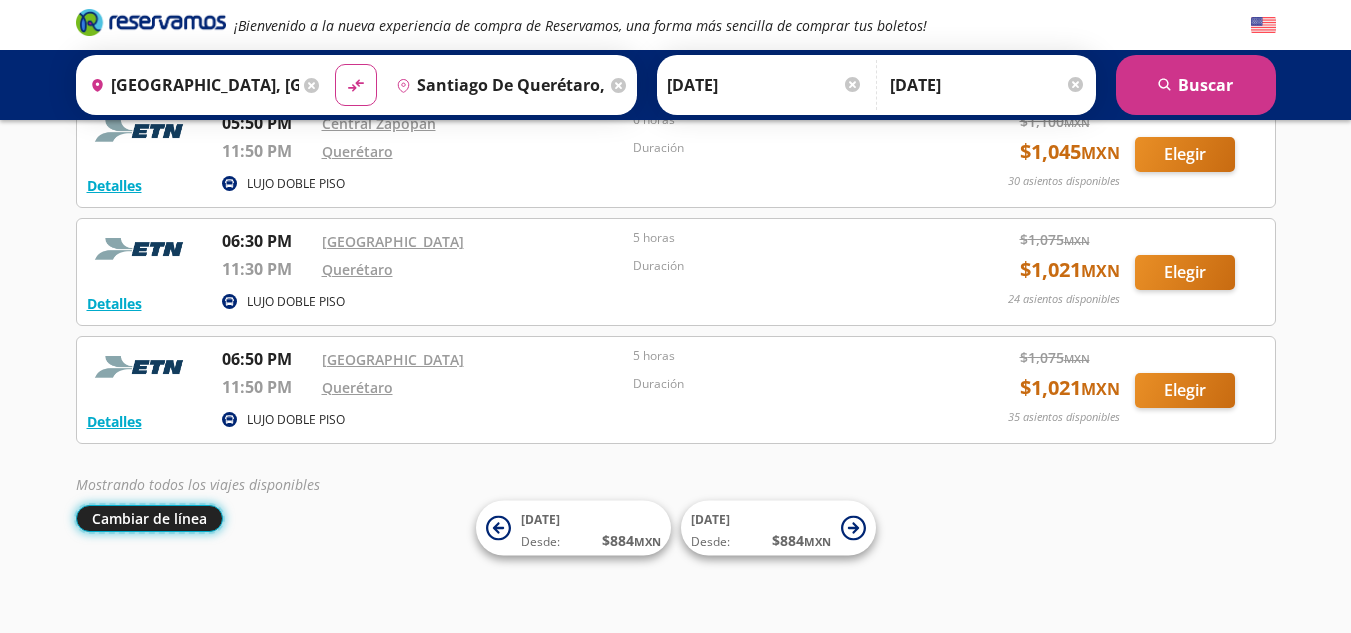 click on "Cambiar de línea" at bounding box center (149, 518) 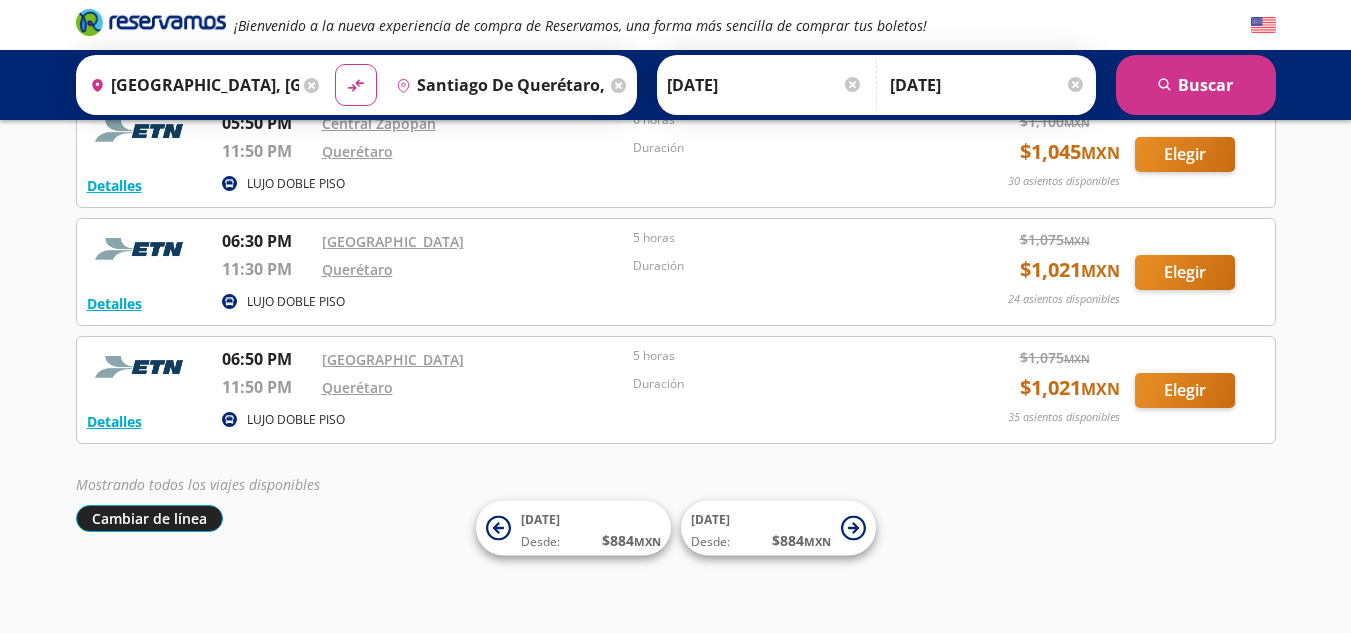 scroll, scrollTop: 95, scrollLeft: 0, axis: vertical 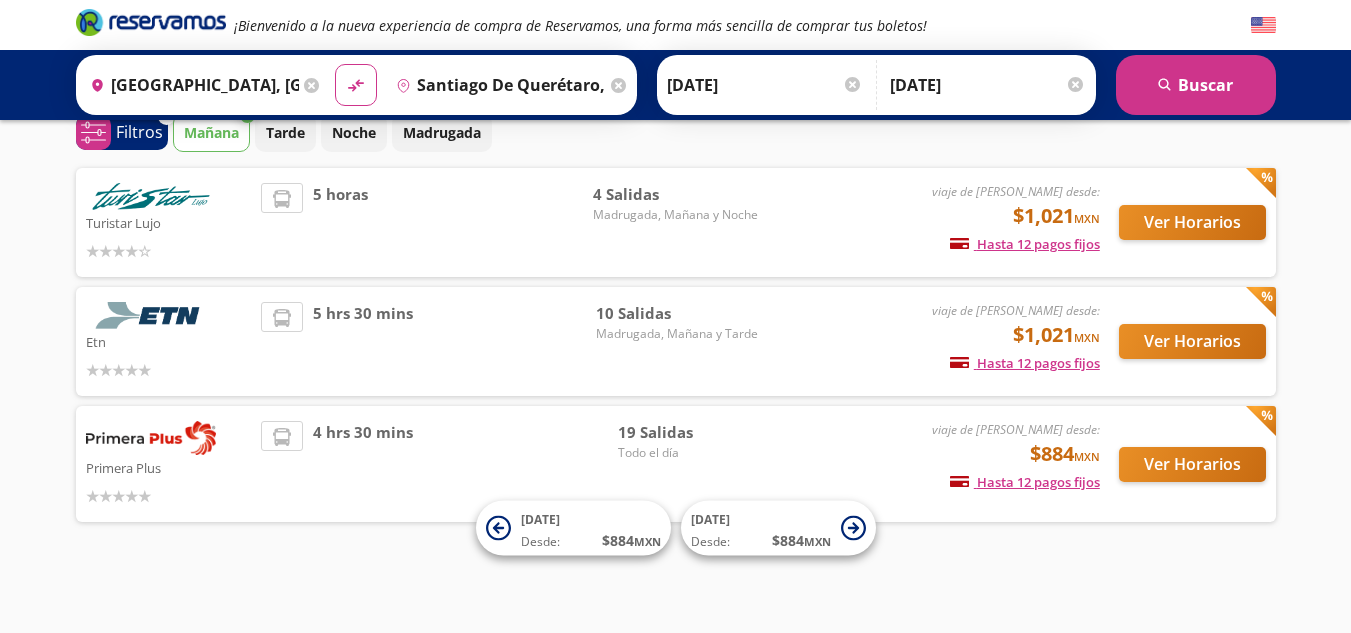 click on "4 hrs 30 mins" at bounding box center (439, 464) 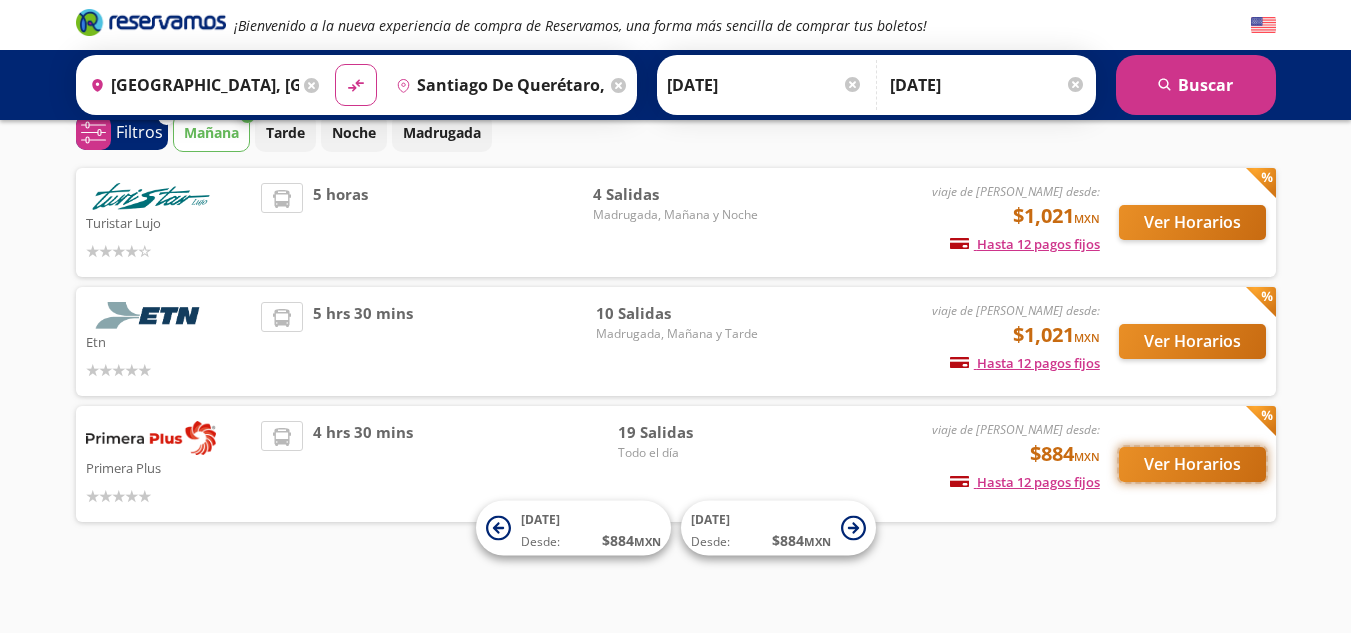 click on "Ver Horarios" at bounding box center (1192, 464) 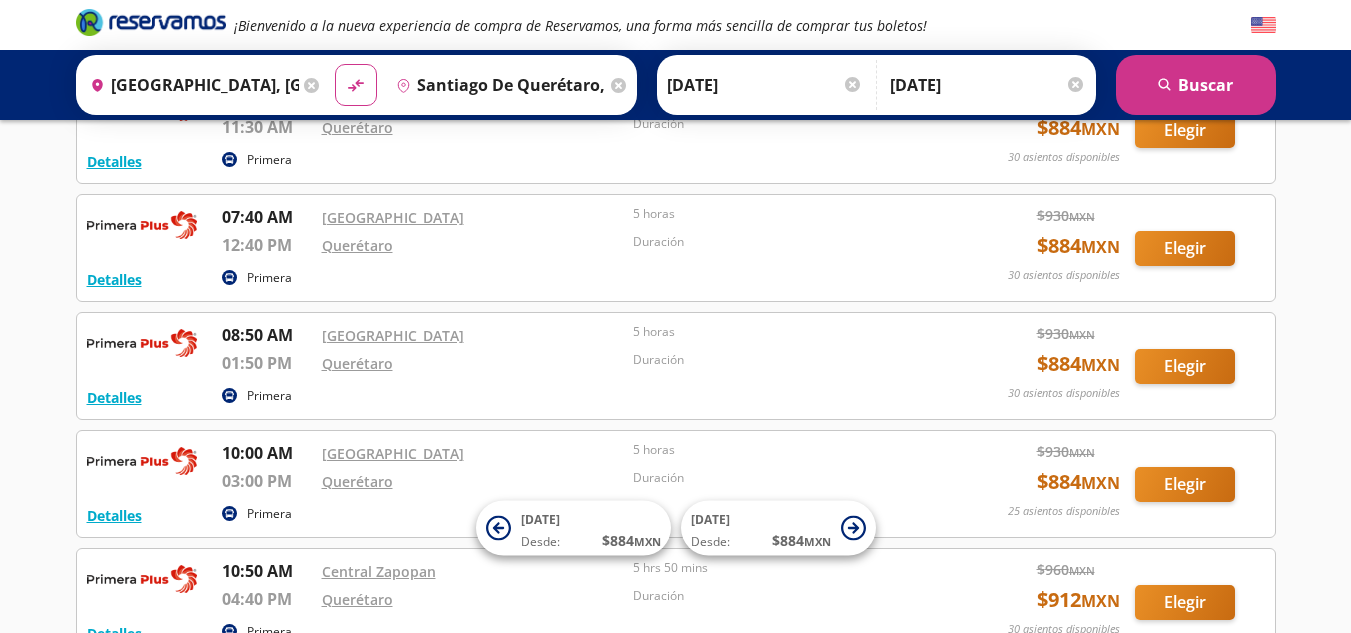 scroll, scrollTop: 600, scrollLeft: 0, axis: vertical 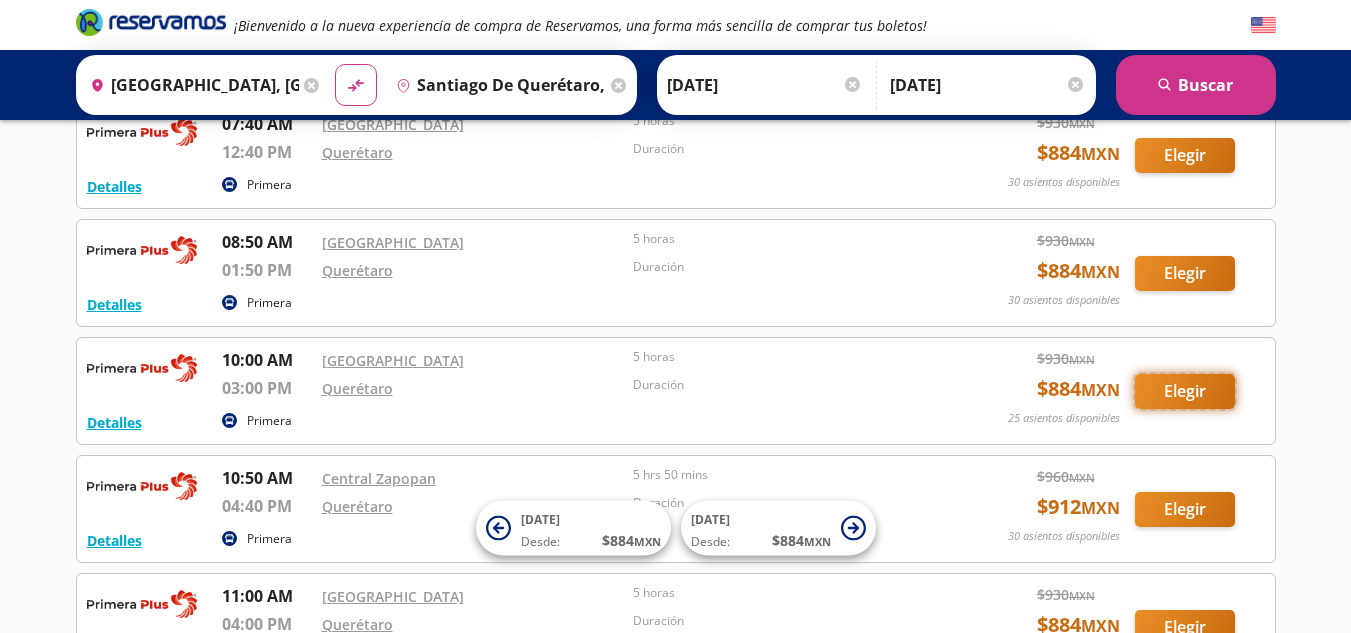 click on "Elegir" at bounding box center [1185, 391] 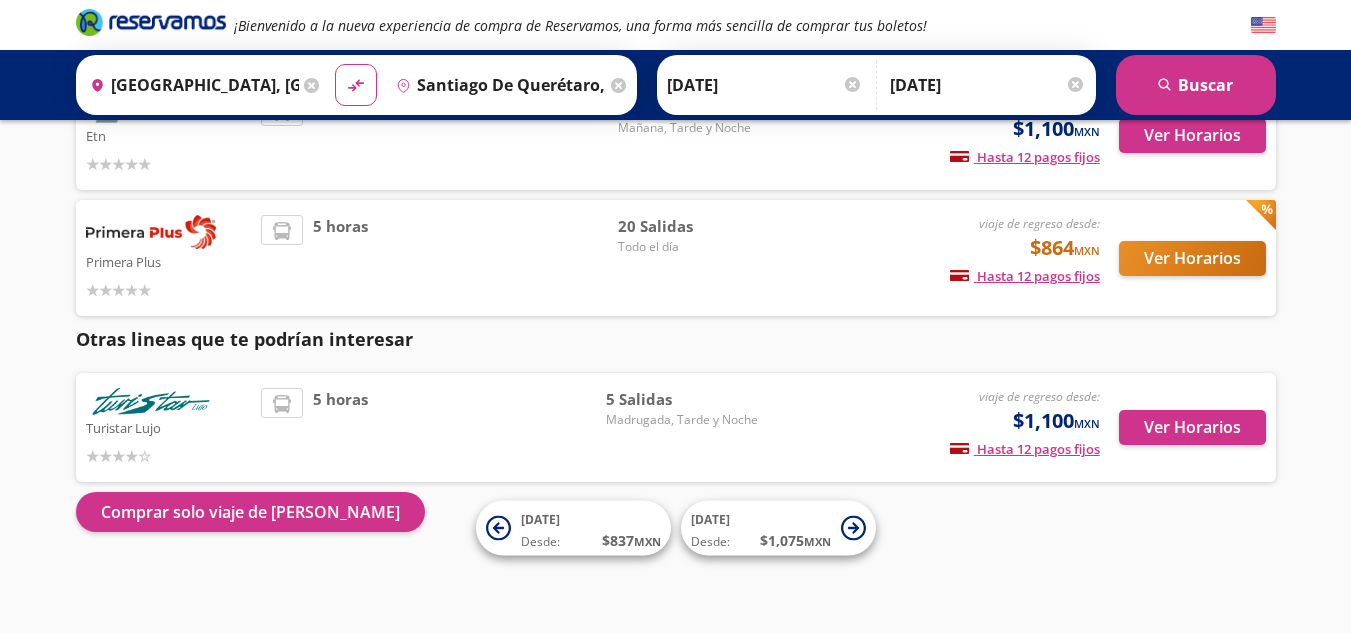 scroll, scrollTop: 0, scrollLeft: 0, axis: both 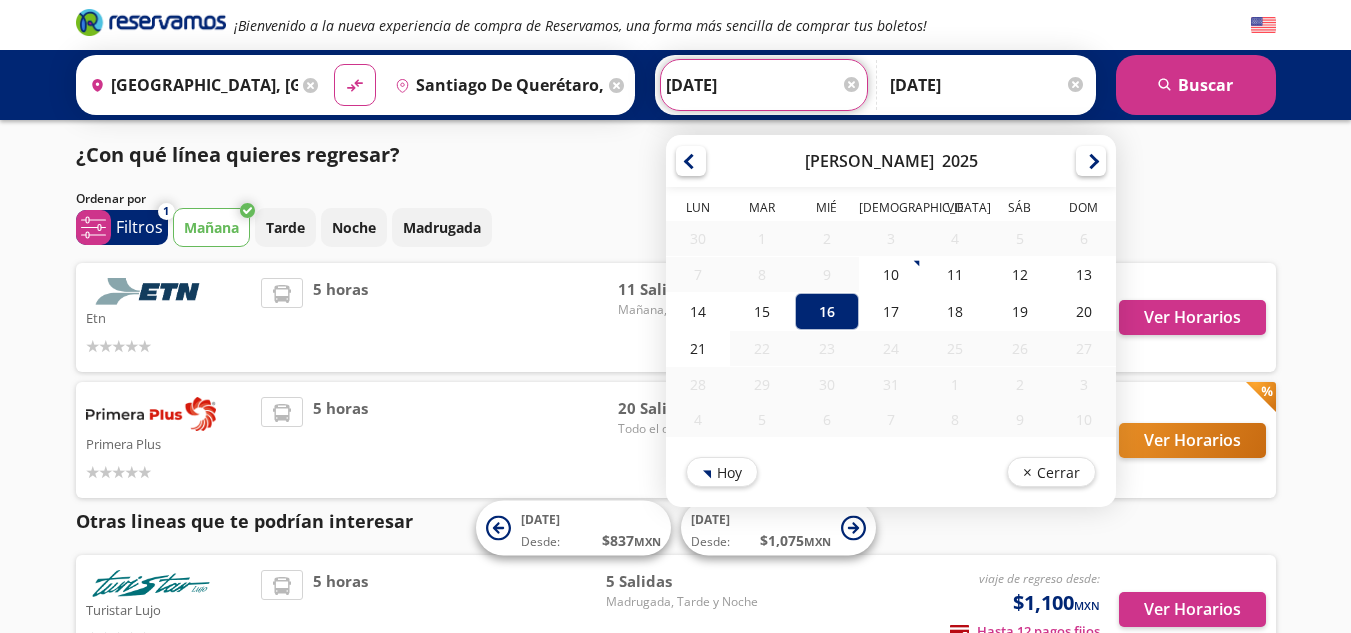 click on "[DATE]" at bounding box center (764, 85) 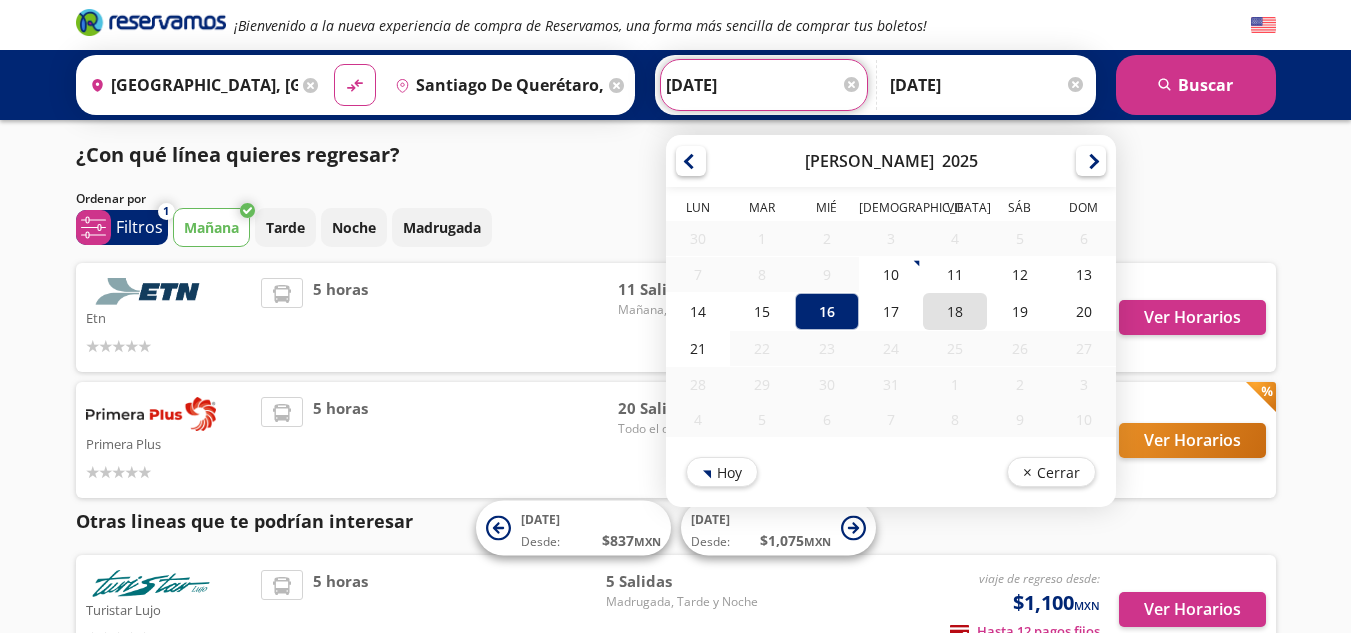 click on "18" at bounding box center [955, 311] 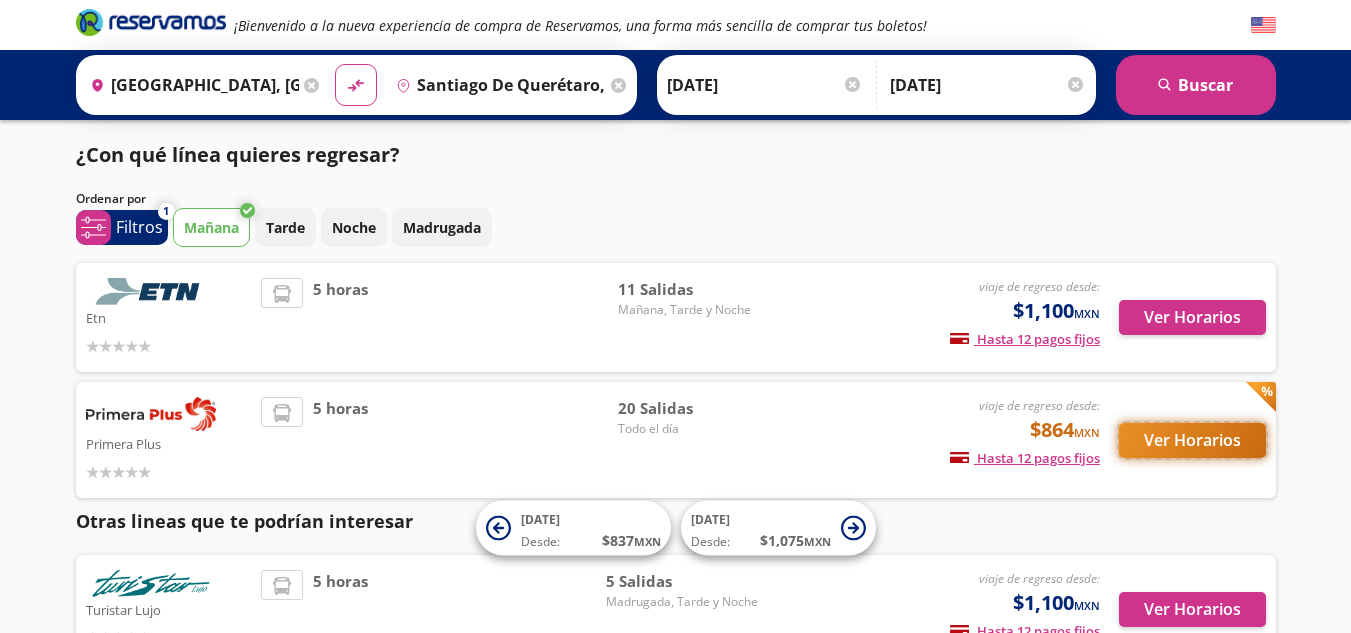 click on "Ver Horarios" at bounding box center [1192, 440] 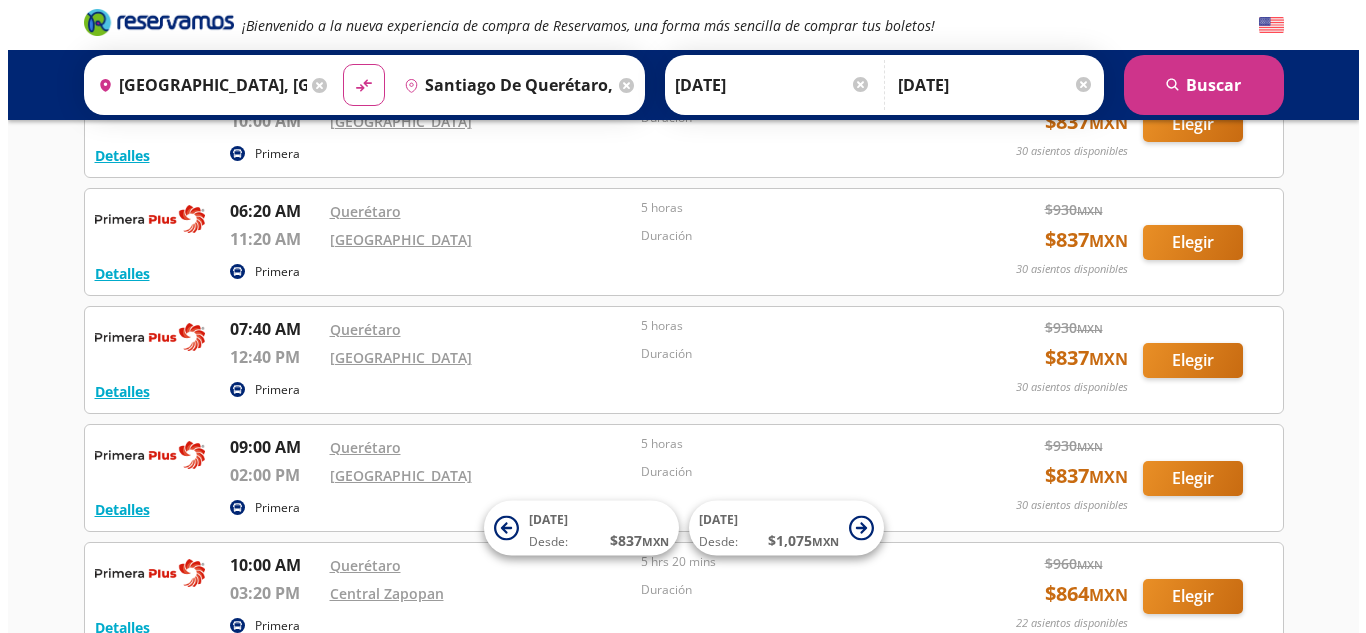 scroll, scrollTop: 0, scrollLeft: 0, axis: both 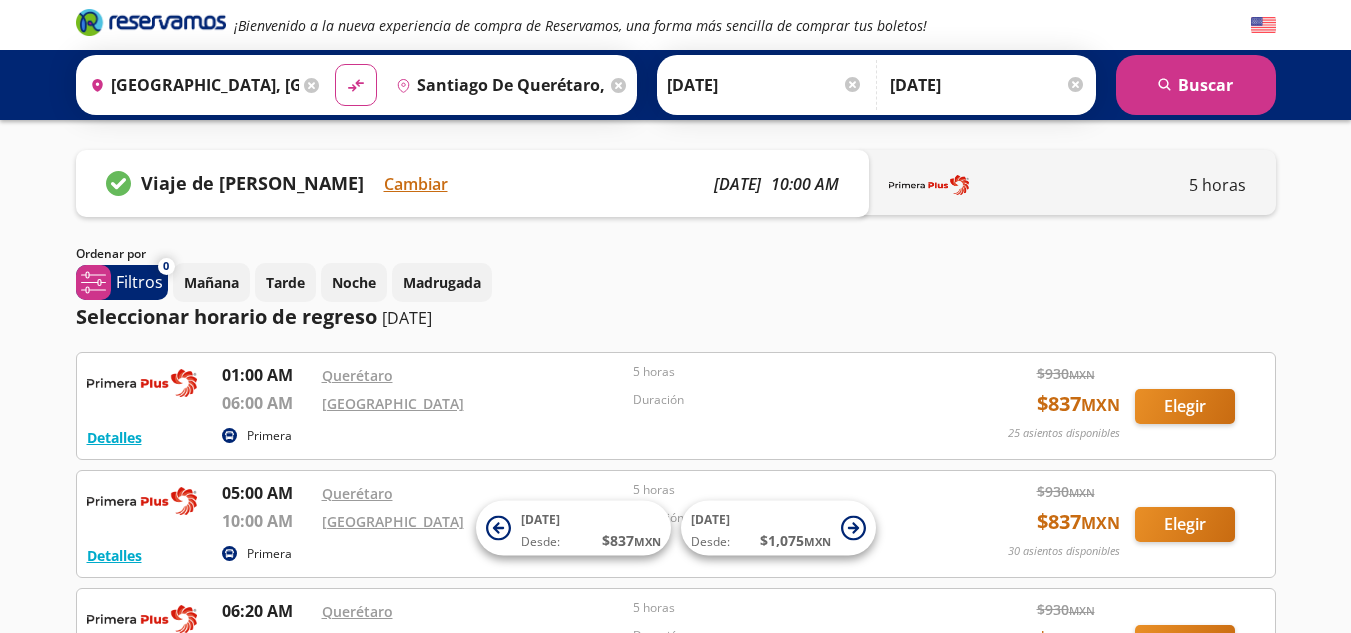 click 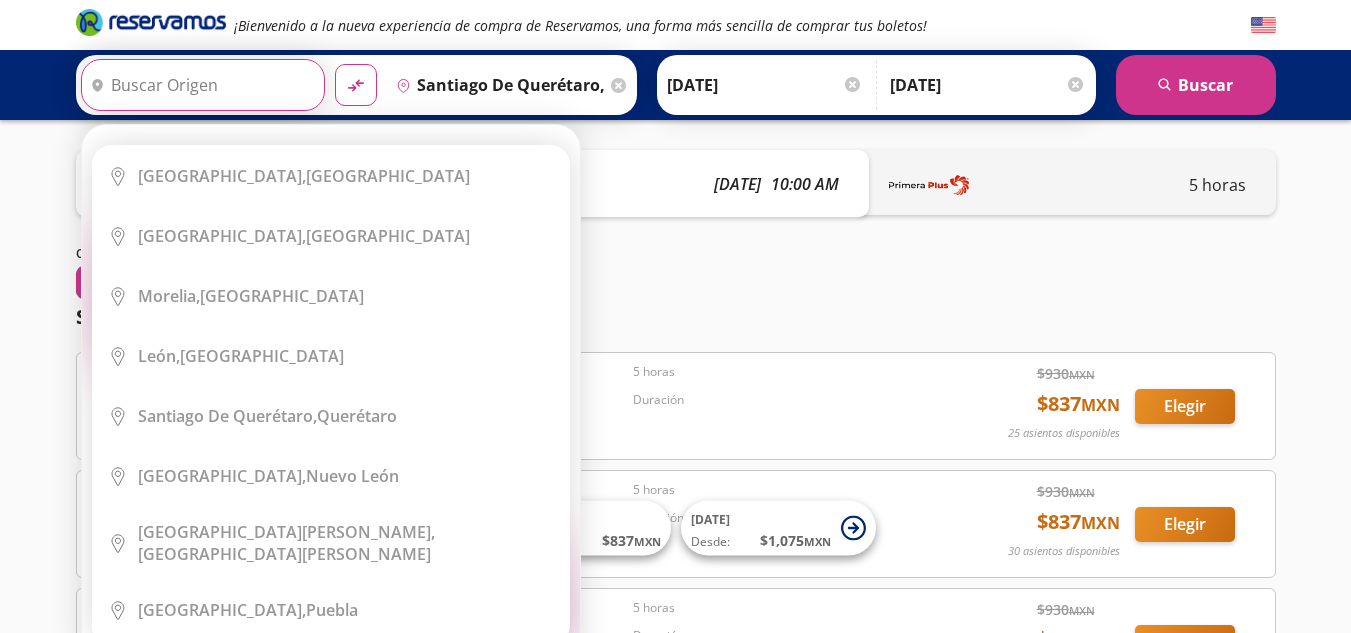 type 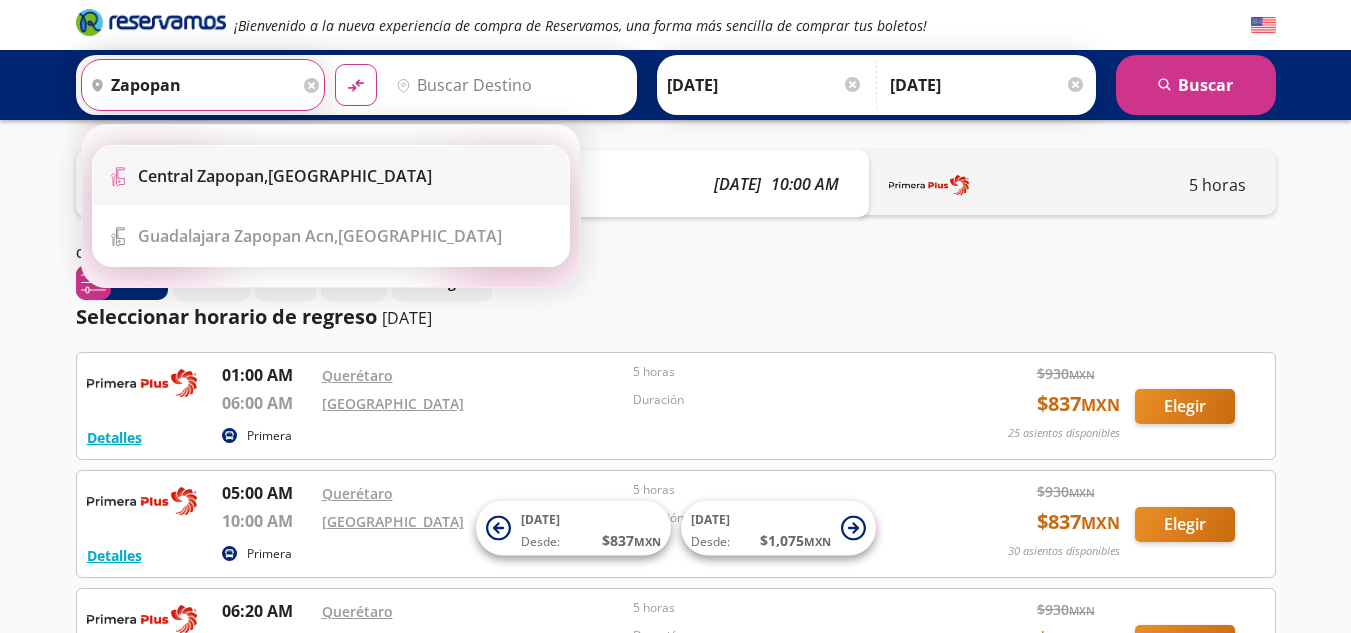 click on "Central Zapopan," at bounding box center [203, 176] 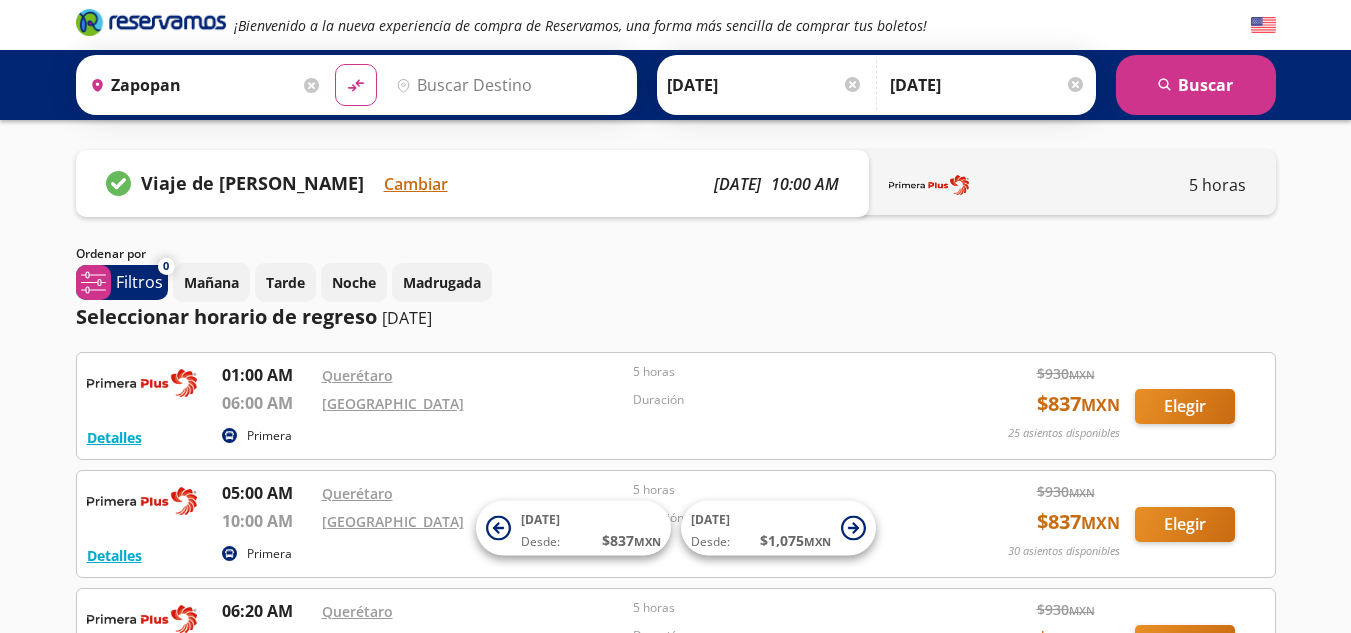 type on "Central Zapopan, [GEOGRAPHIC_DATA]" 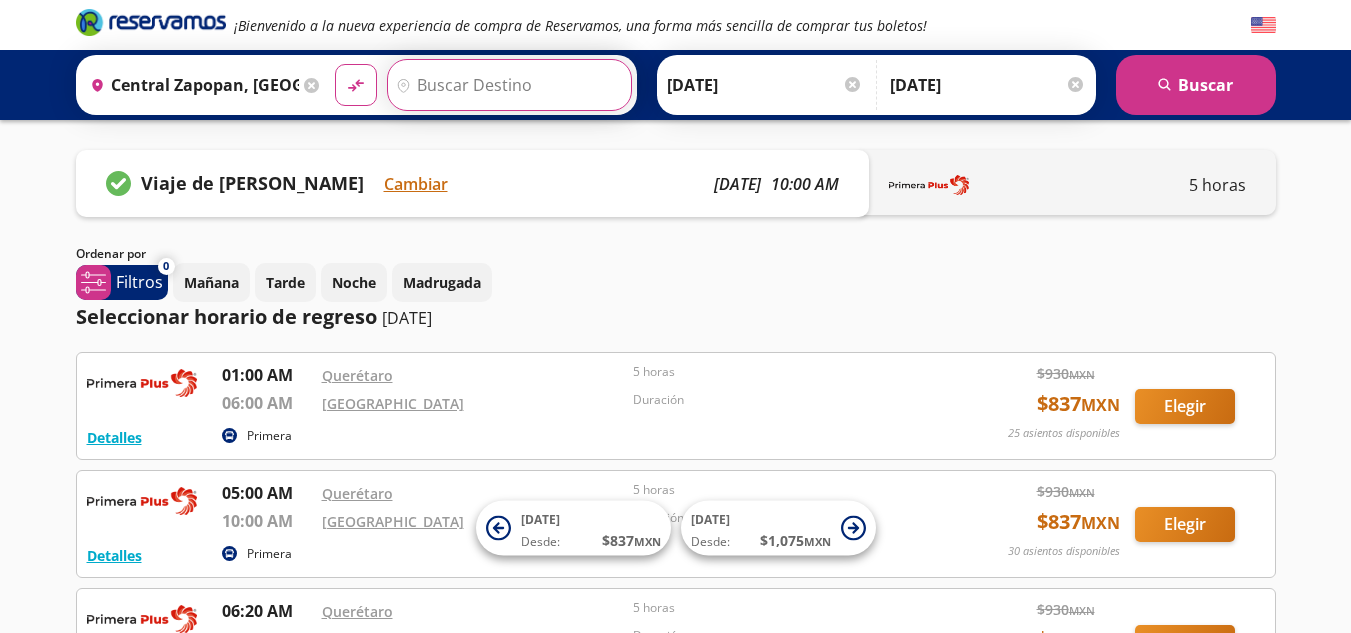 click on "Destino" at bounding box center (507, 85) 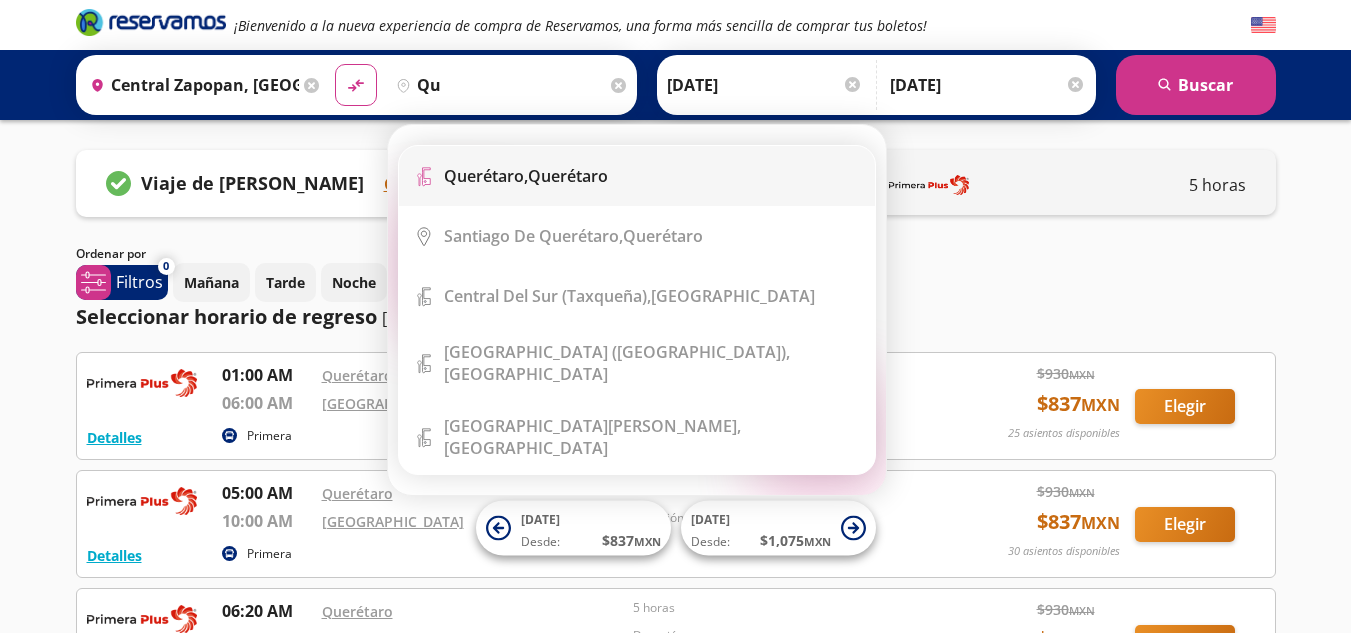 click on "Querétaro,  Querétaro" at bounding box center (526, 176) 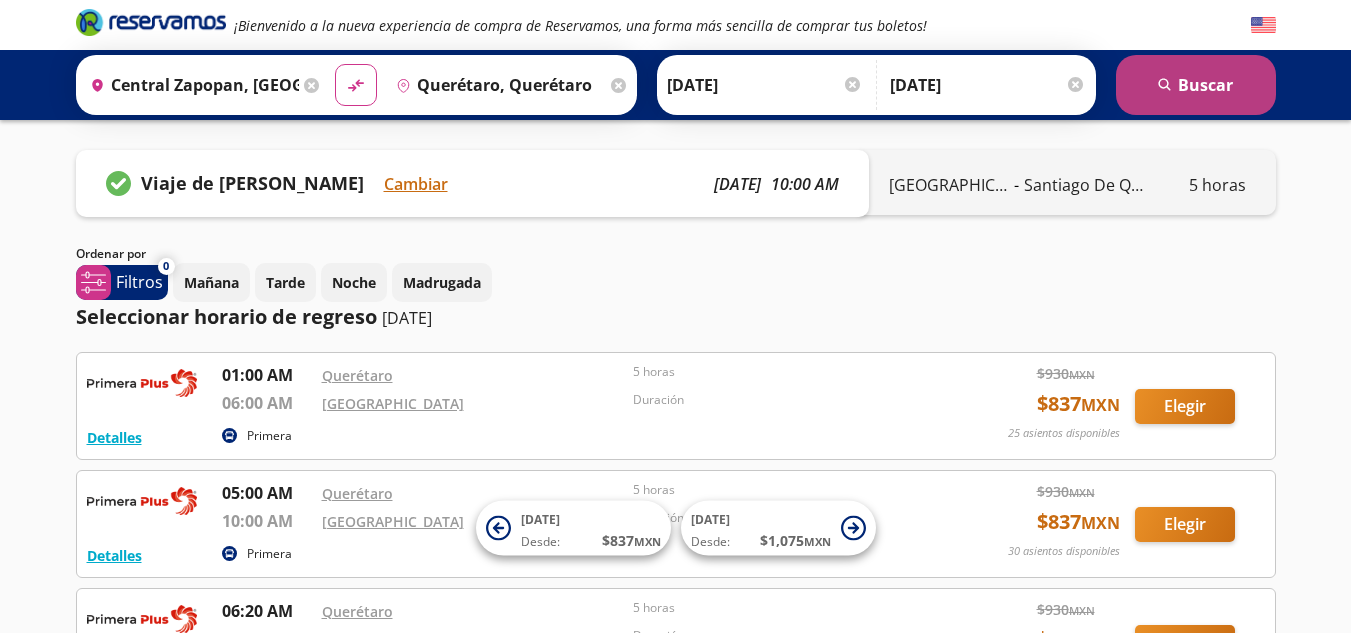 click on "search
[GEOGRAPHIC_DATA]" at bounding box center [1196, 85] 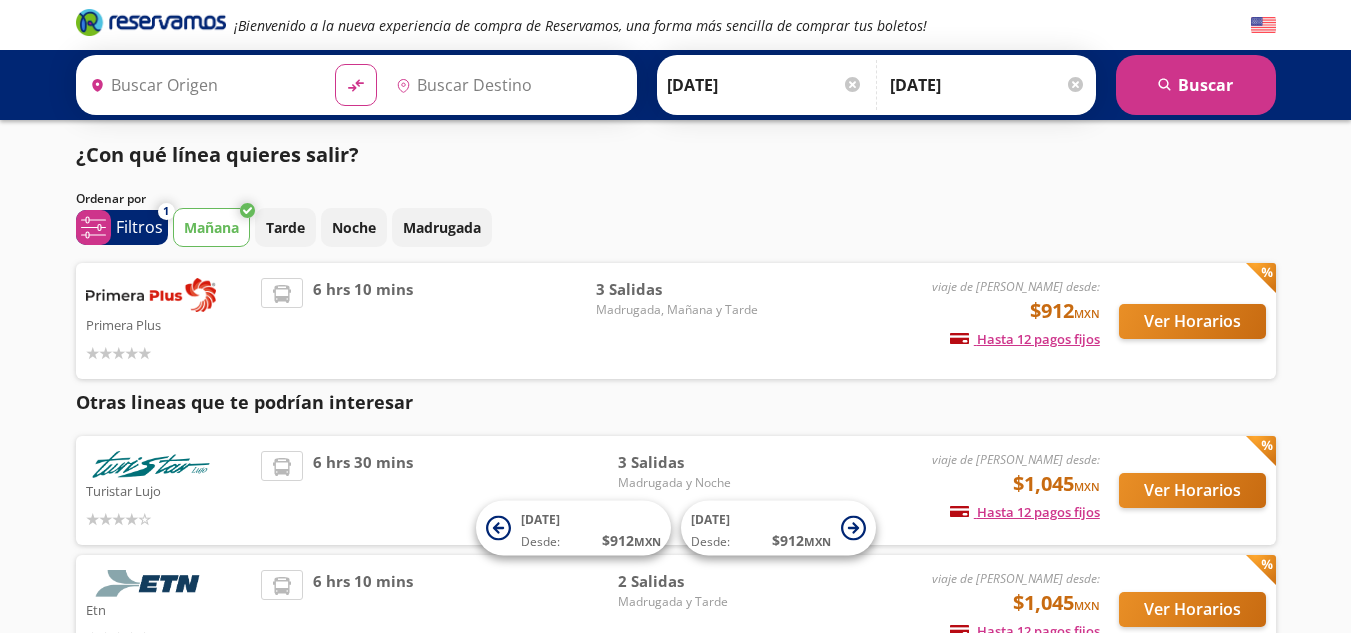 type on "Central Zapopan, [GEOGRAPHIC_DATA]" 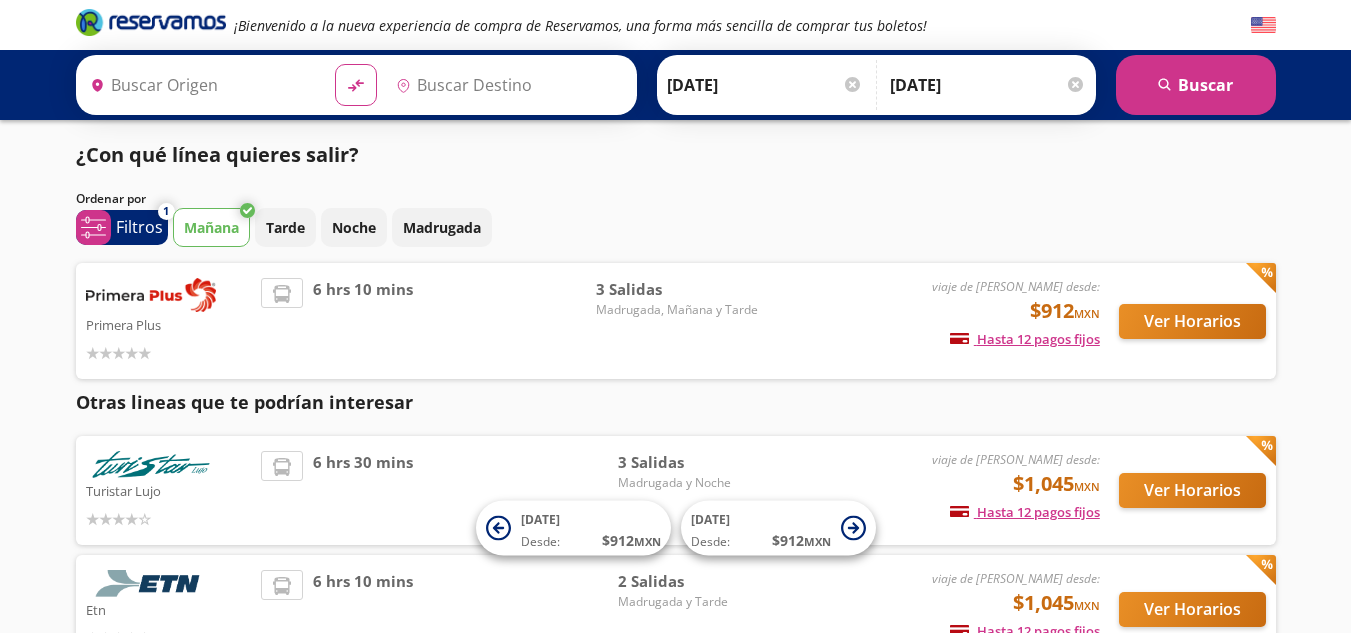 type on "Querétaro, Querétaro" 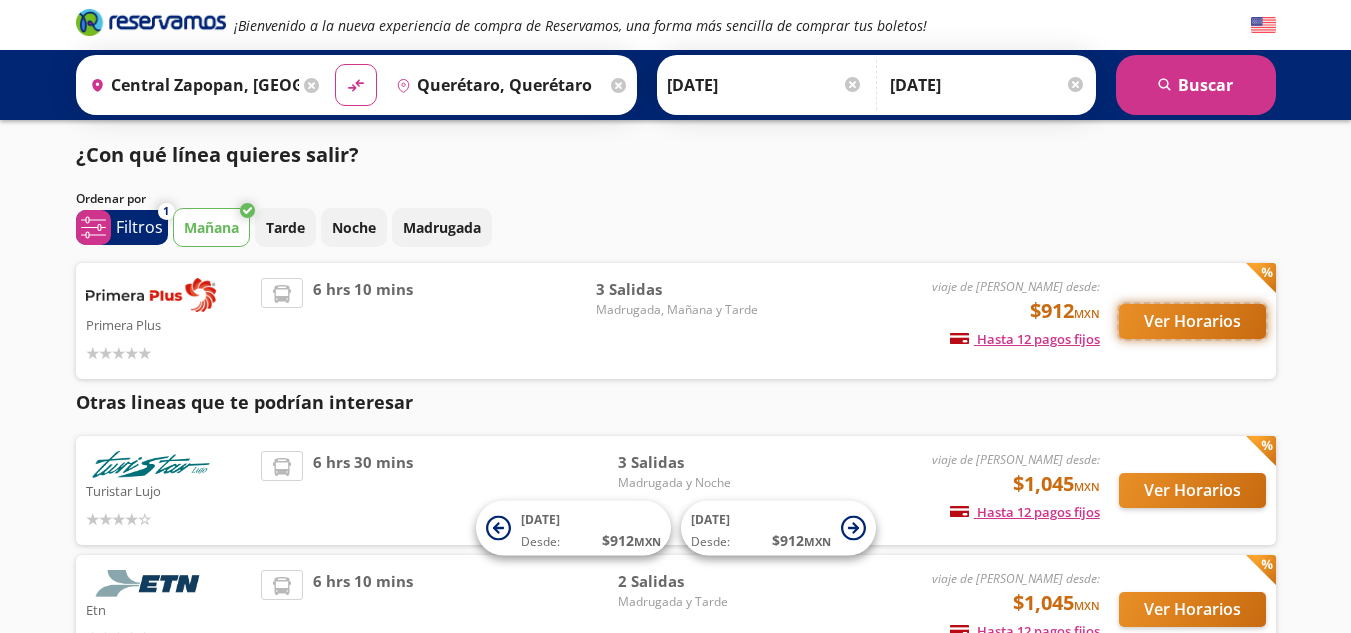 click on "Ver Horarios" at bounding box center [1192, 321] 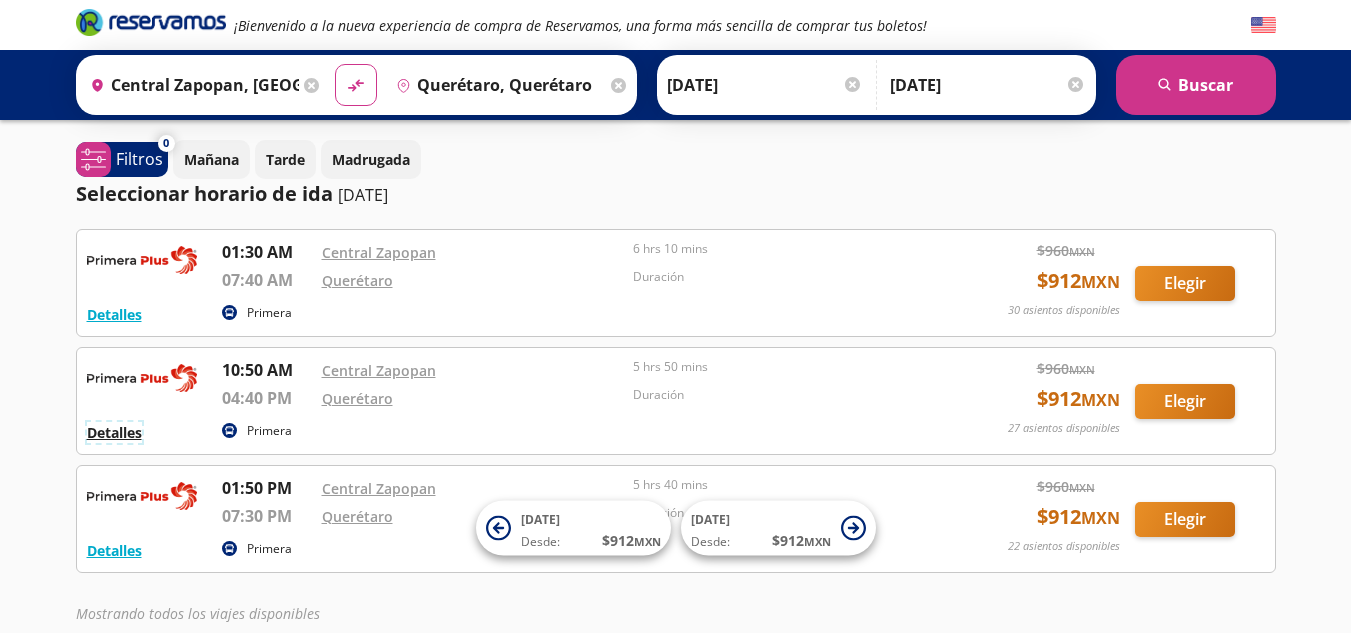 click on "Detalles" at bounding box center (114, 432) 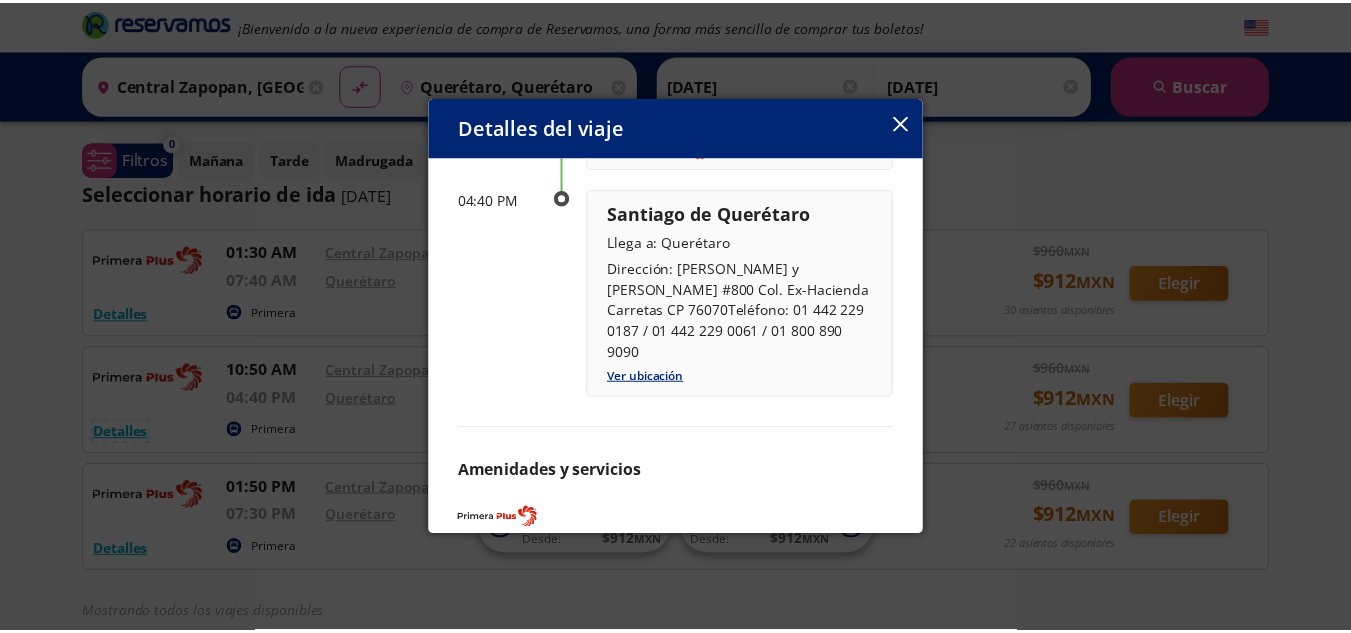 scroll, scrollTop: 372, scrollLeft: 0, axis: vertical 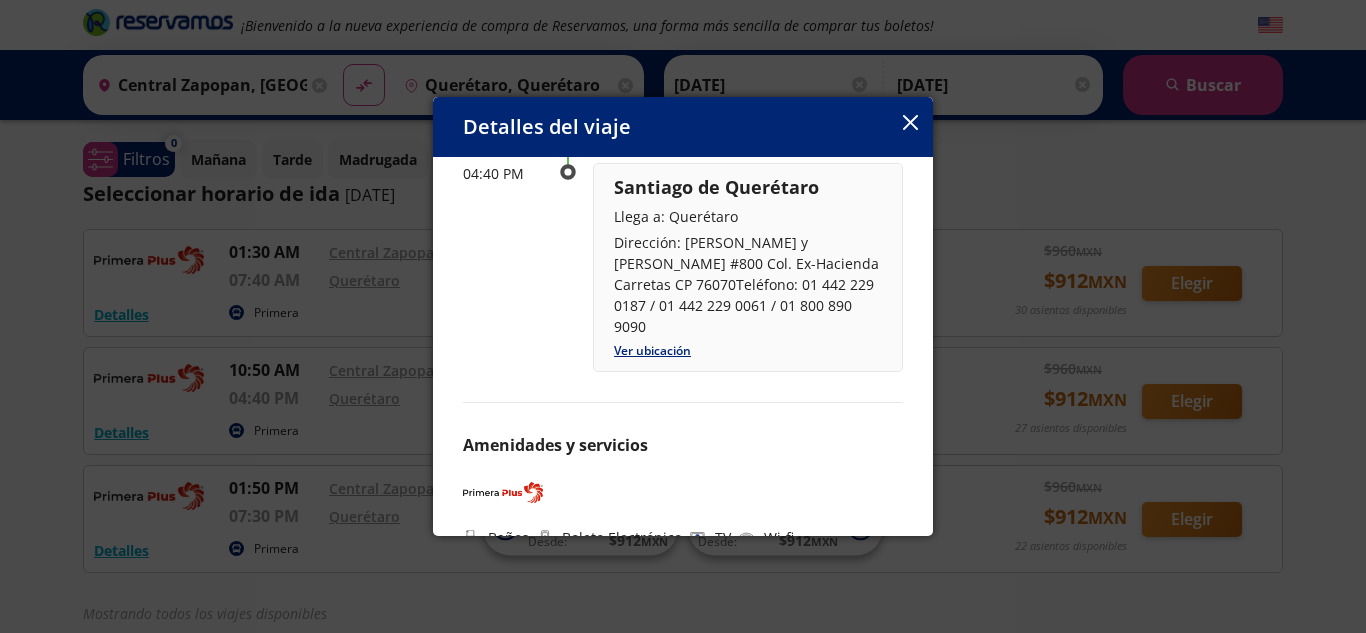 click 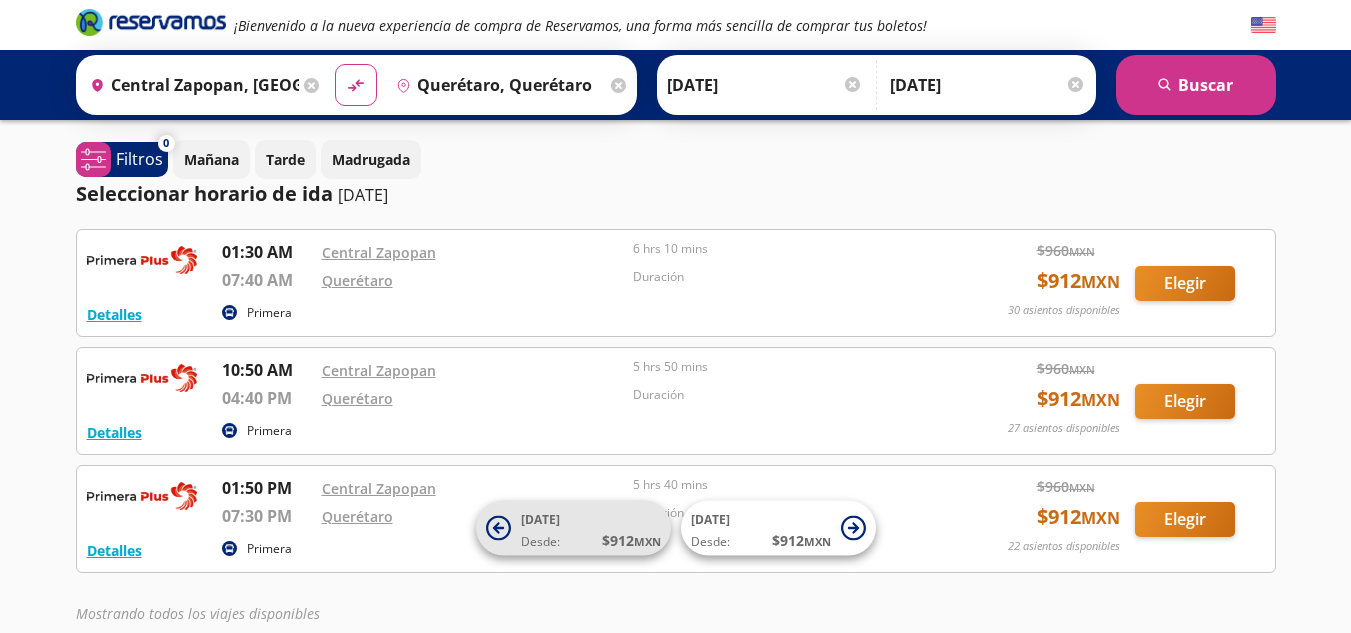 click 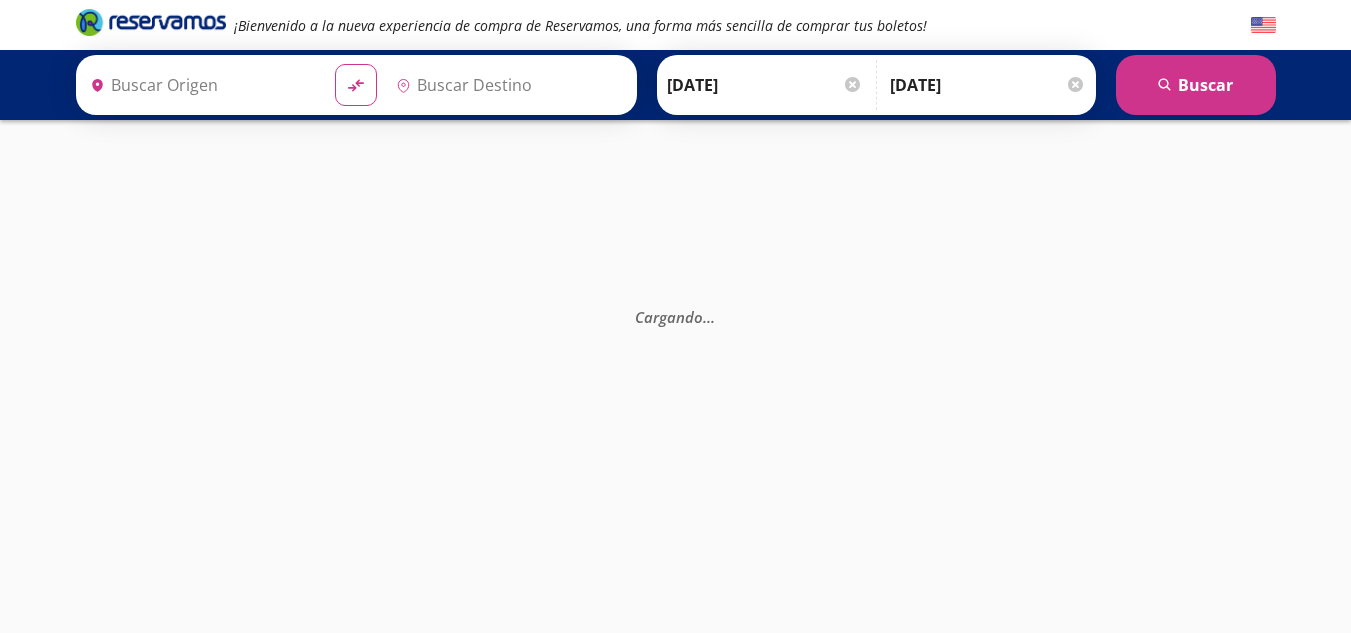 type on "Central Zapopan, [GEOGRAPHIC_DATA]" 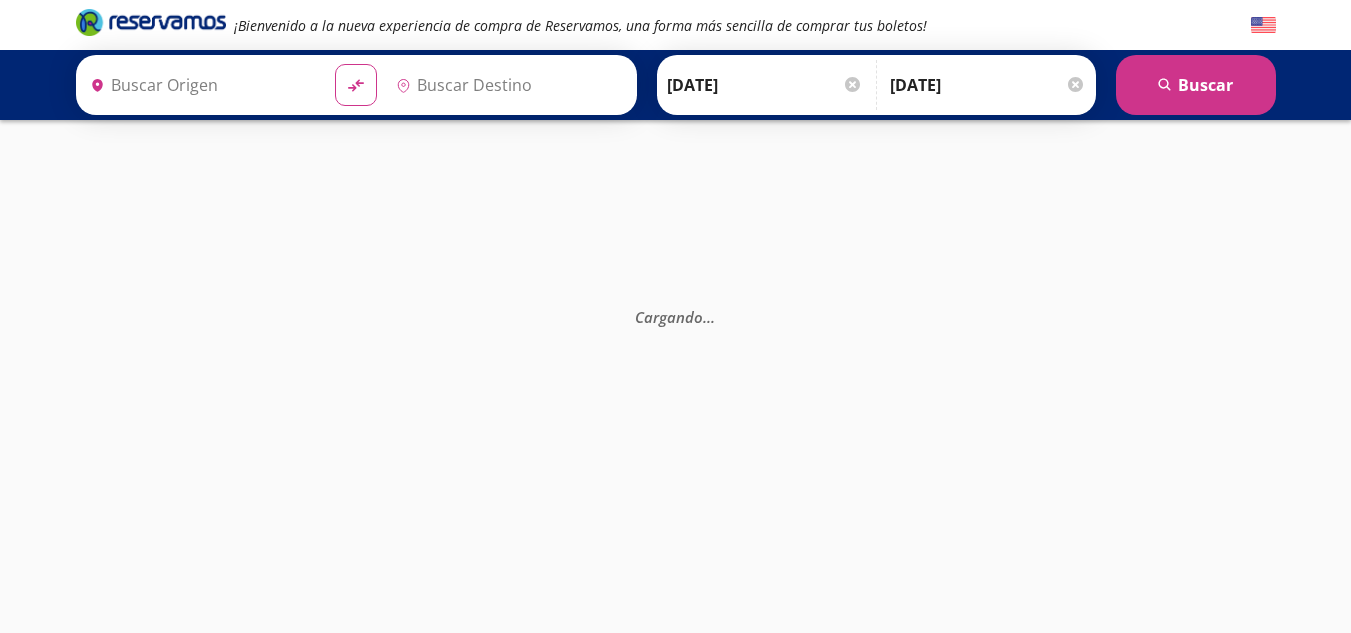 type on "Querétaro, Querétaro" 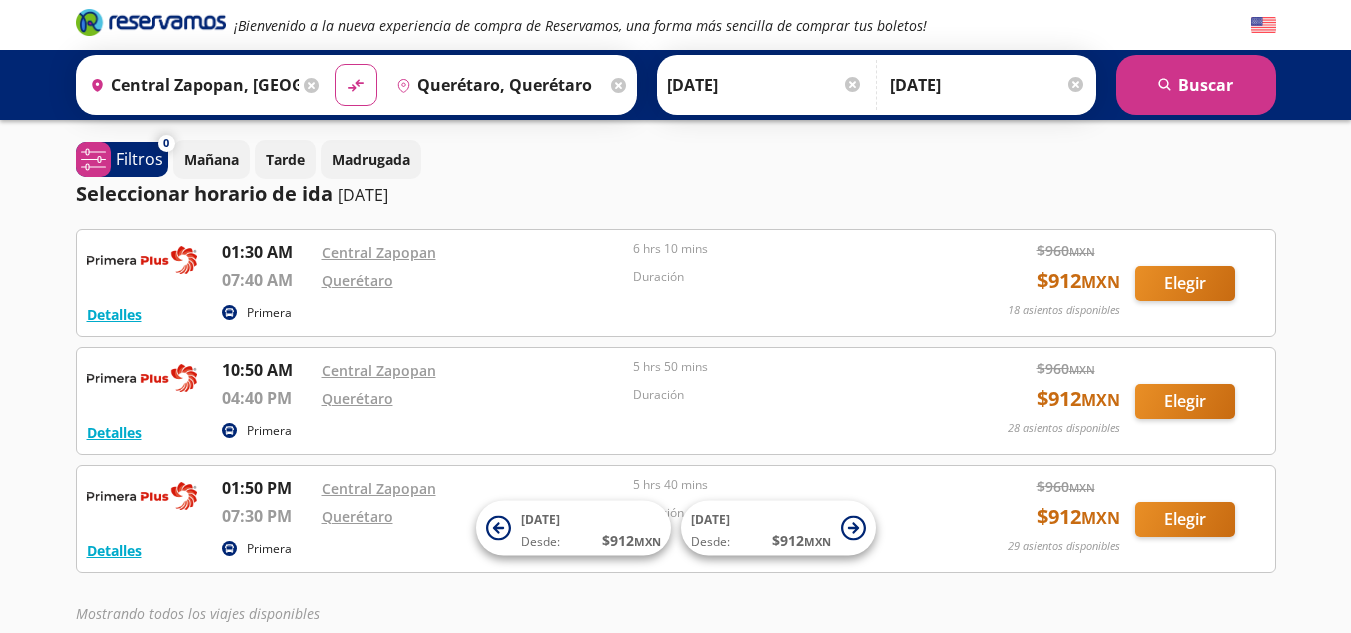 click at bounding box center (852, 84) 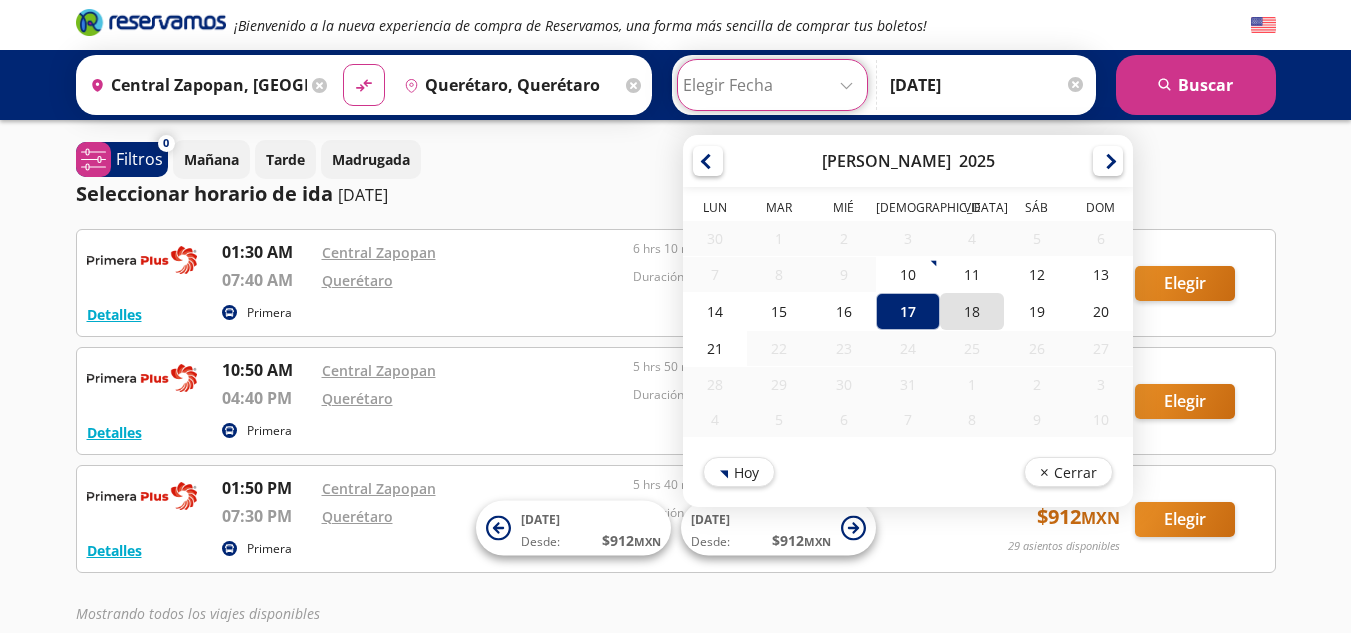 click on "18" at bounding box center [972, 311] 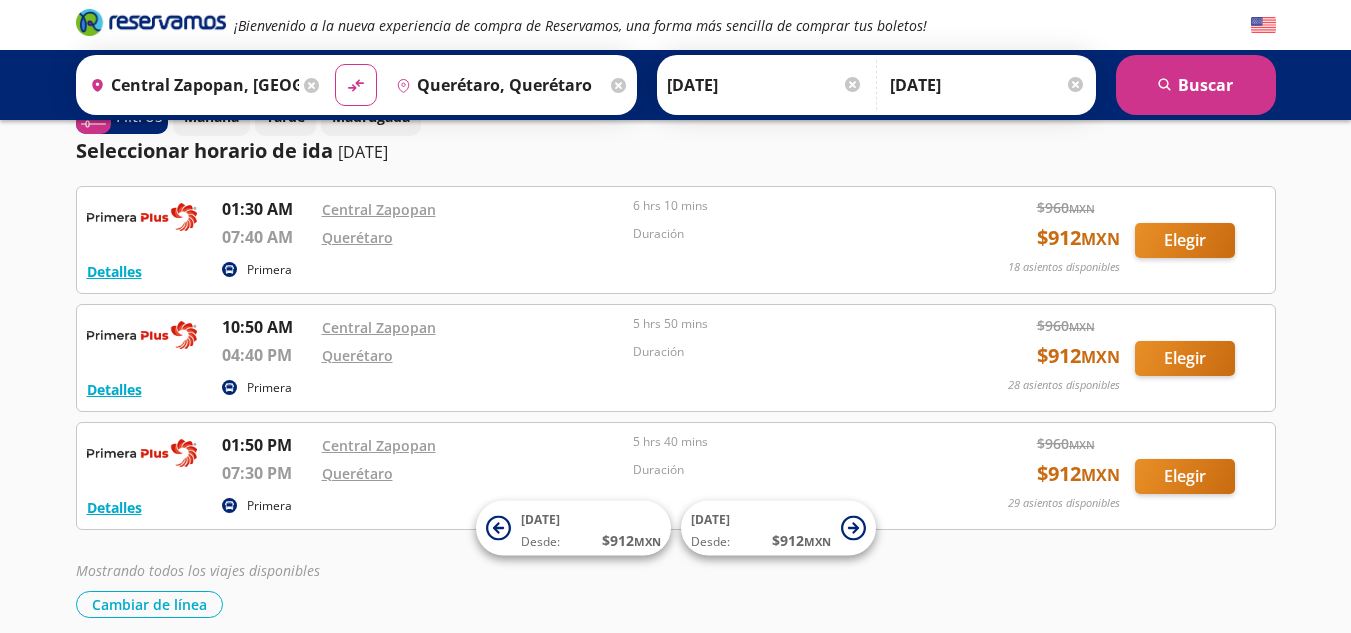 scroll, scrollTop: 0, scrollLeft: 0, axis: both 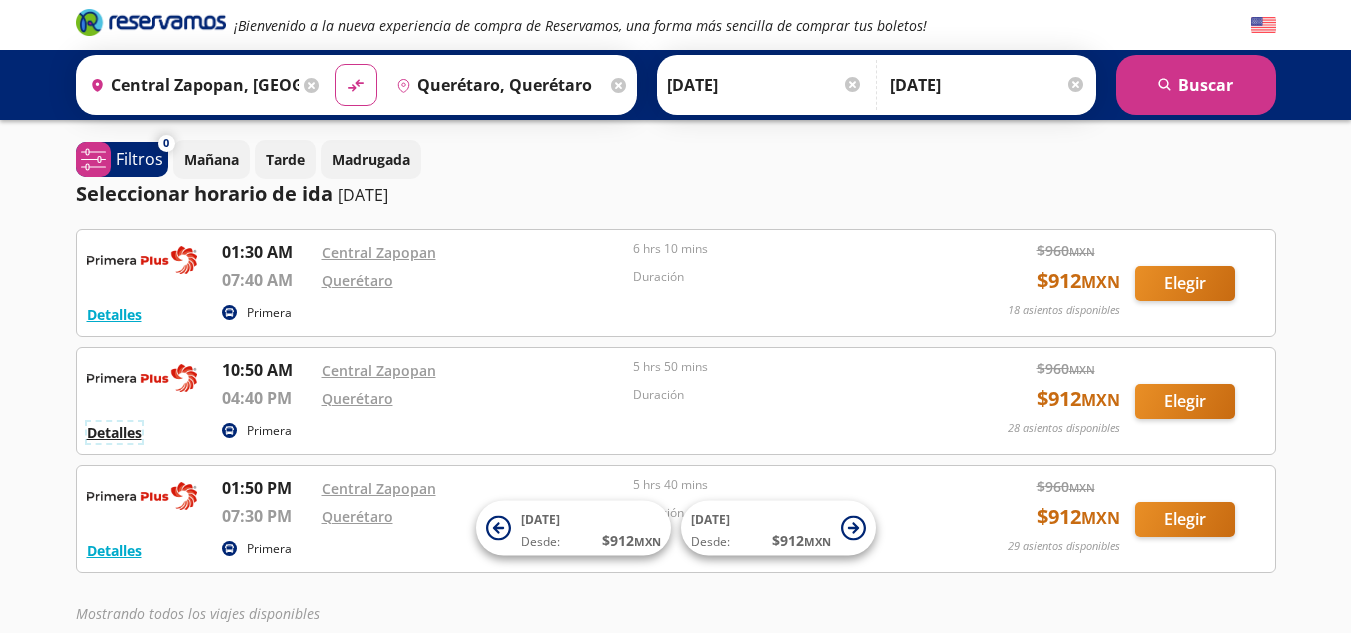 click on "Detalles" at bounding box center (114, 432) 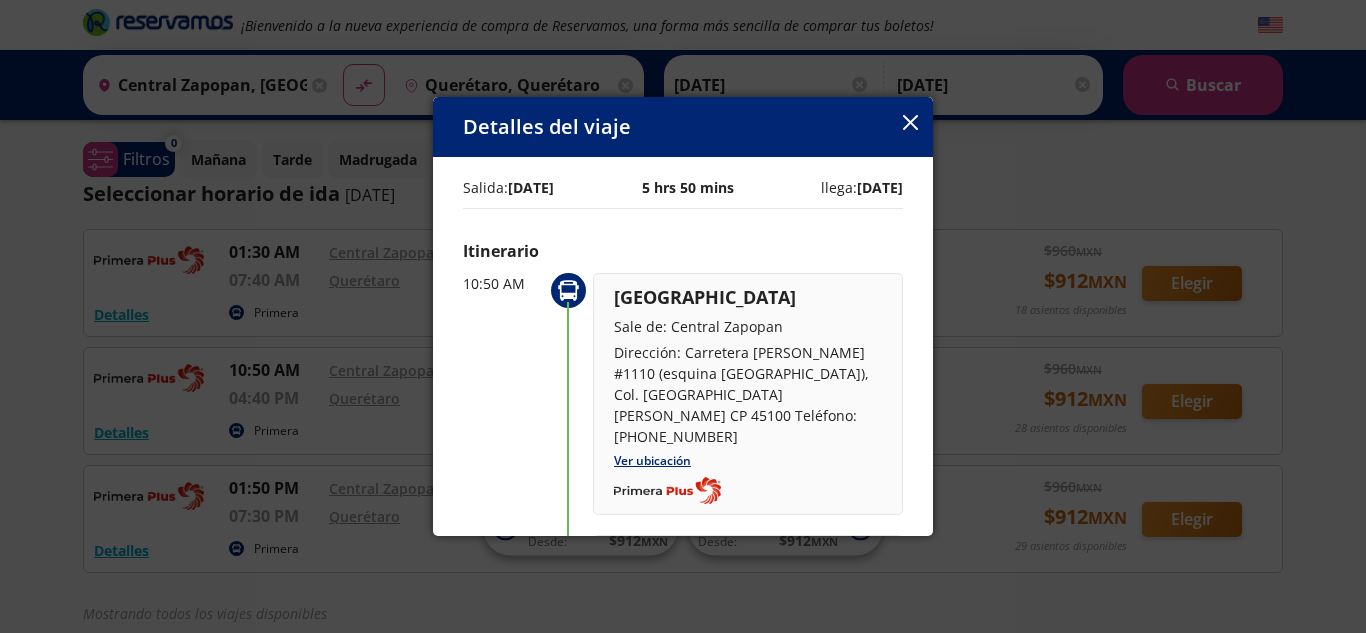 click 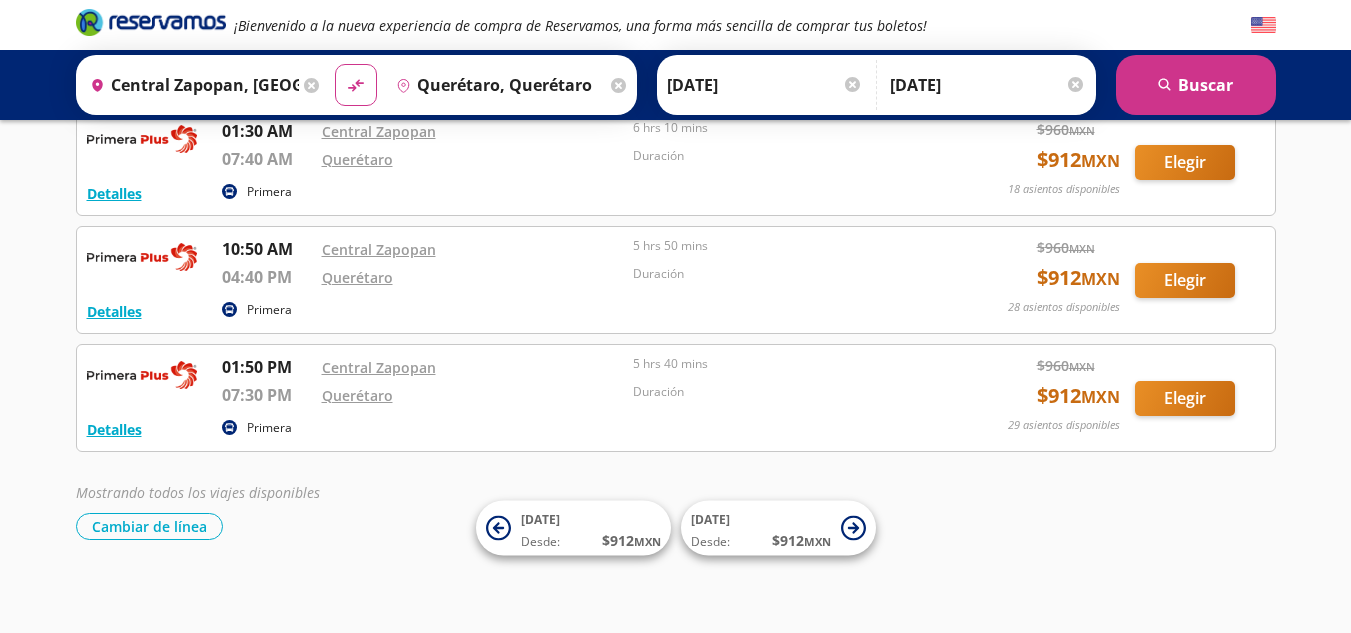 scroll, scrollTop: 129, scrollLeft: 0, axis: vertical 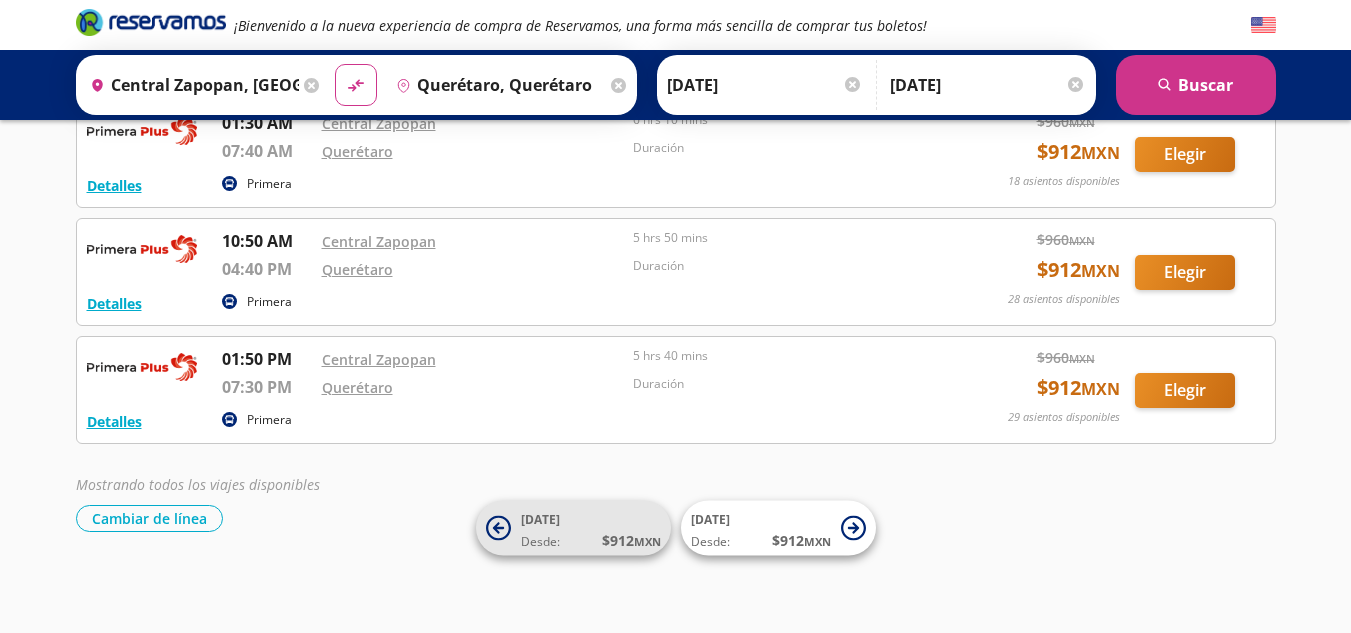 click 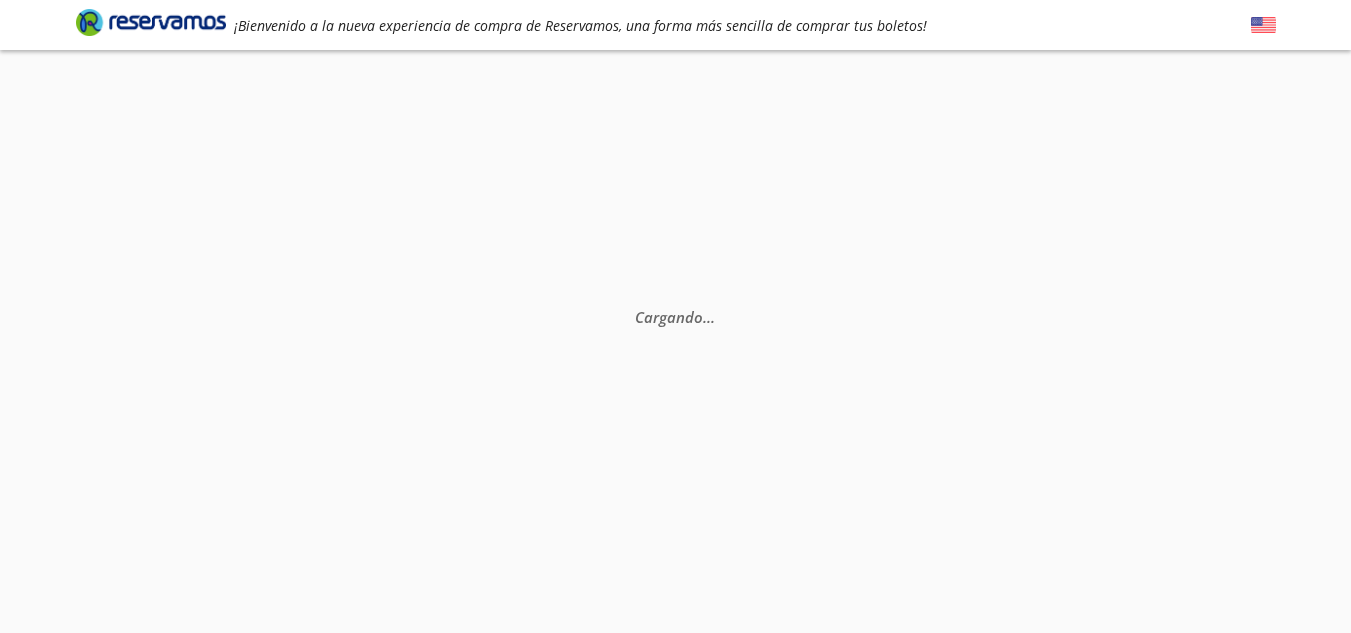 scroll, scrollTop: 0, scrollLeft: 0, axis: both 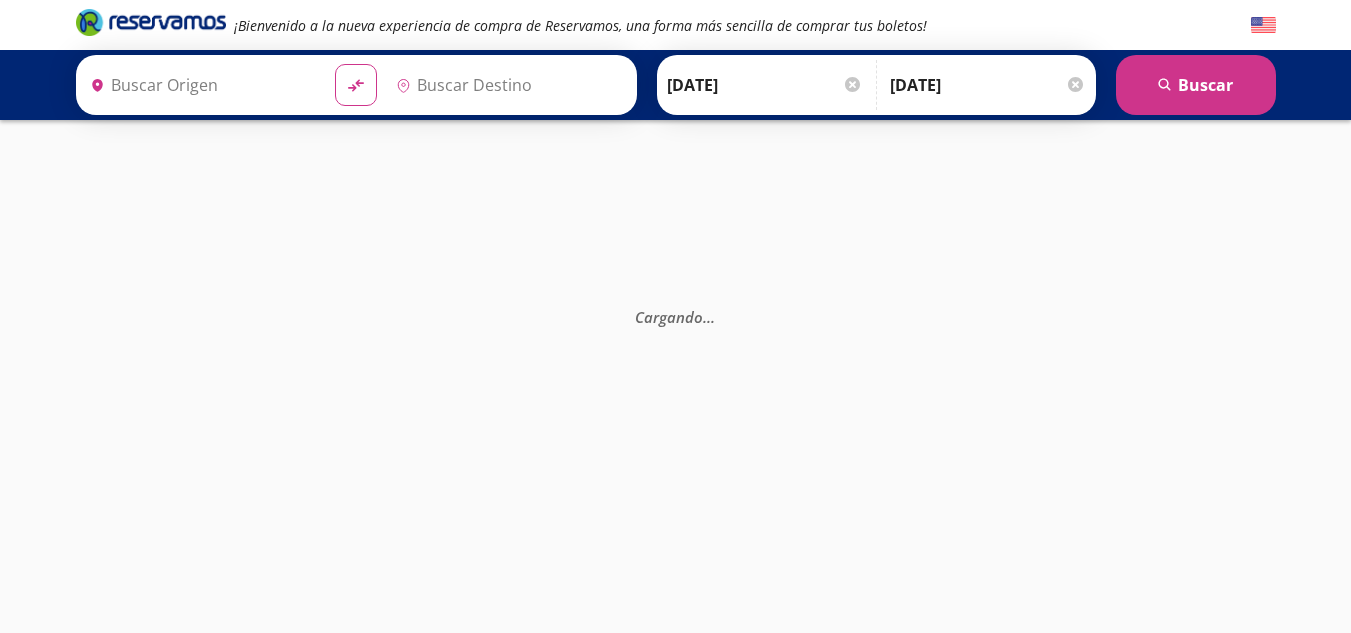 type on "Querétaro, Querétaro" 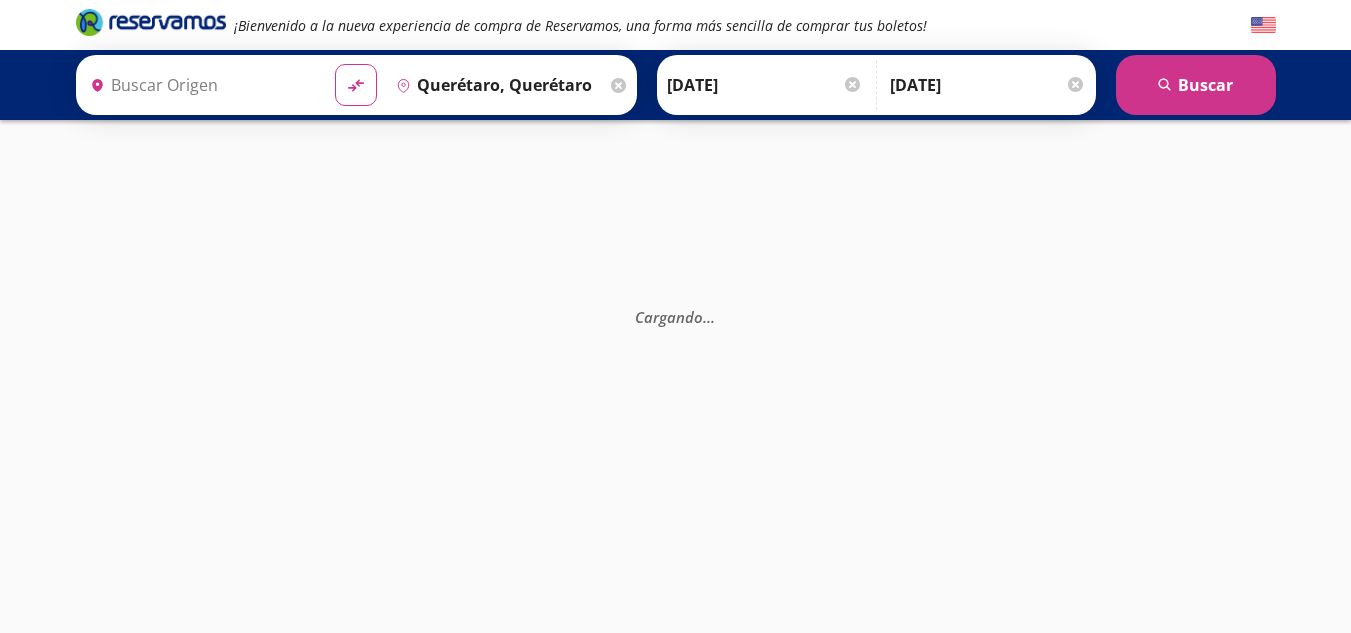 type on "Central Zapopan, [GEOGRAPHIC_DATA]" 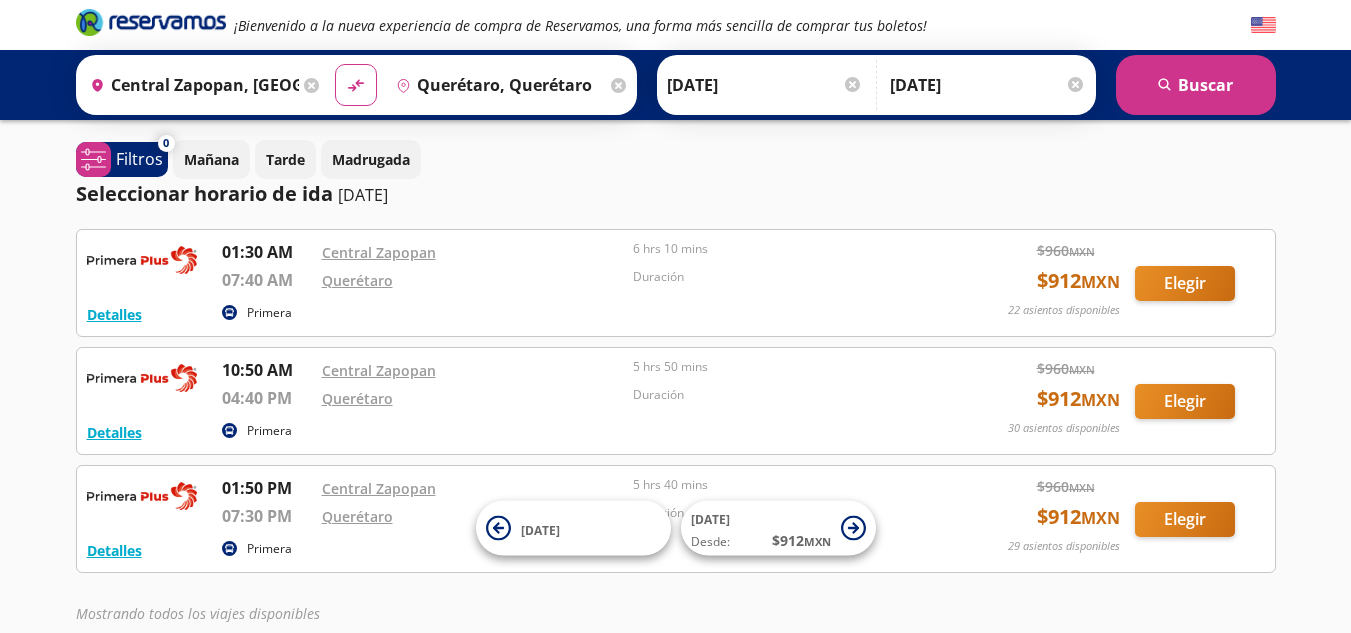 click at bounding box center (852, 84) 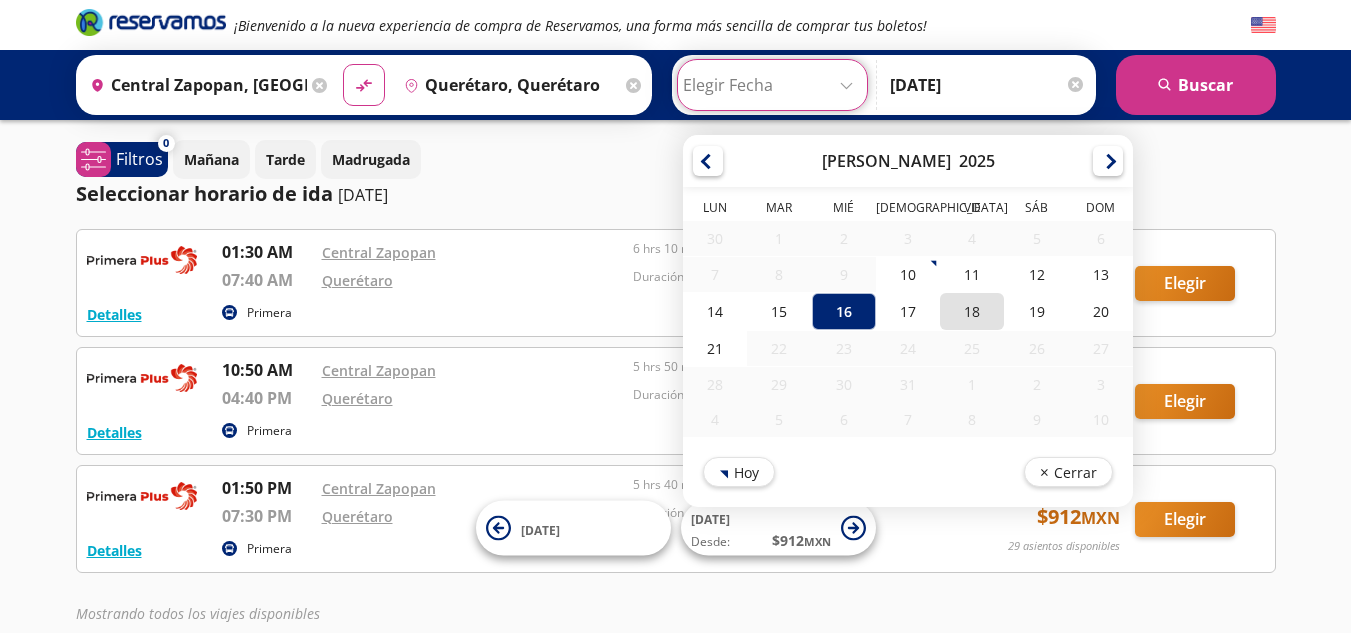 click on "18" at bounding box center (972, 311) 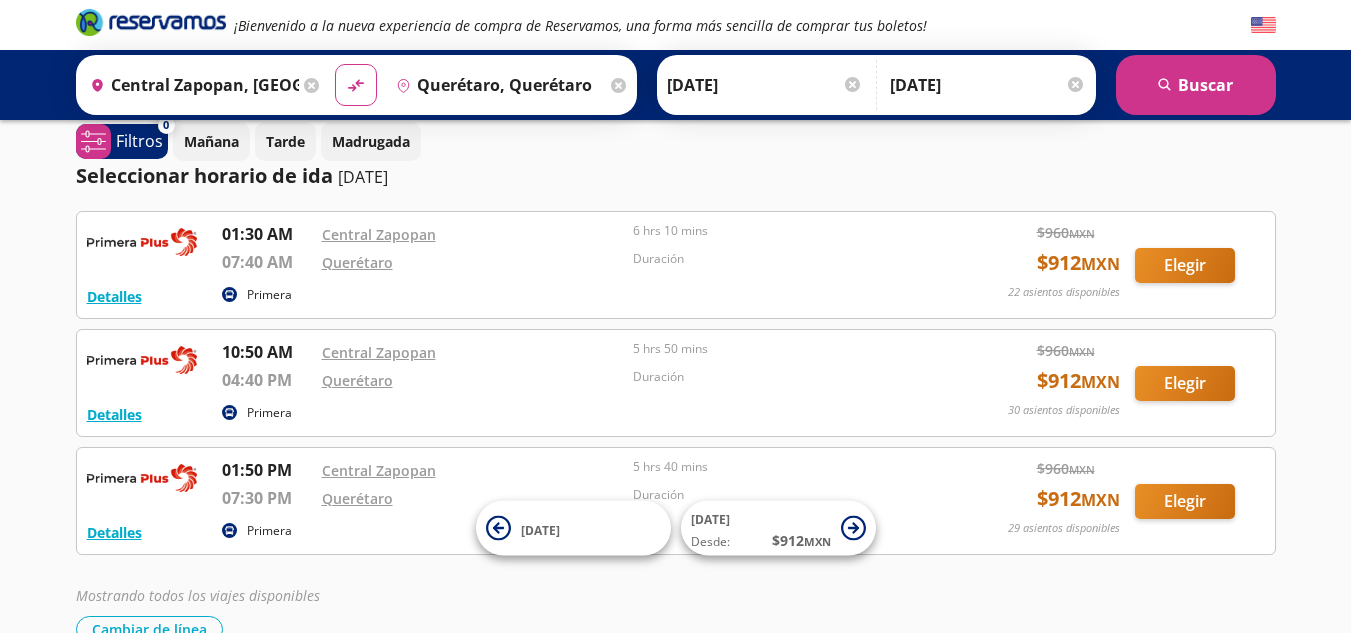 scroll, scrollTop: 0, scrollLeft: 0, axis: both 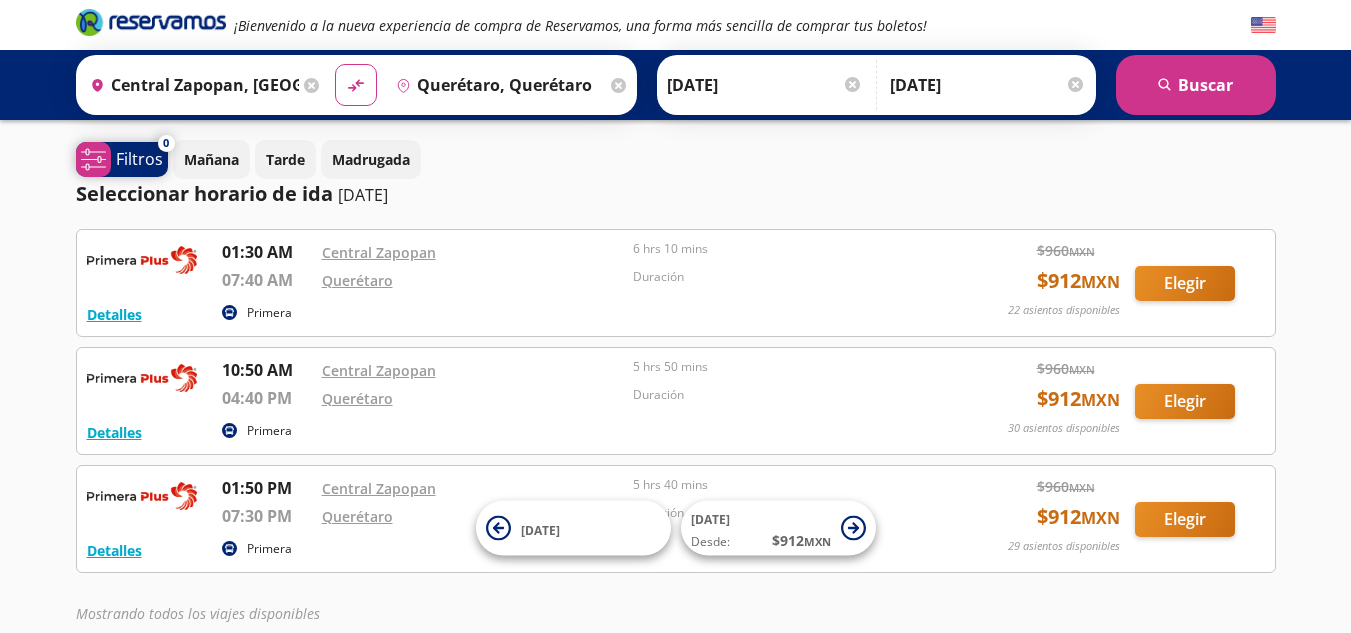 click on "Filtros" at bounding box center [139, 159] 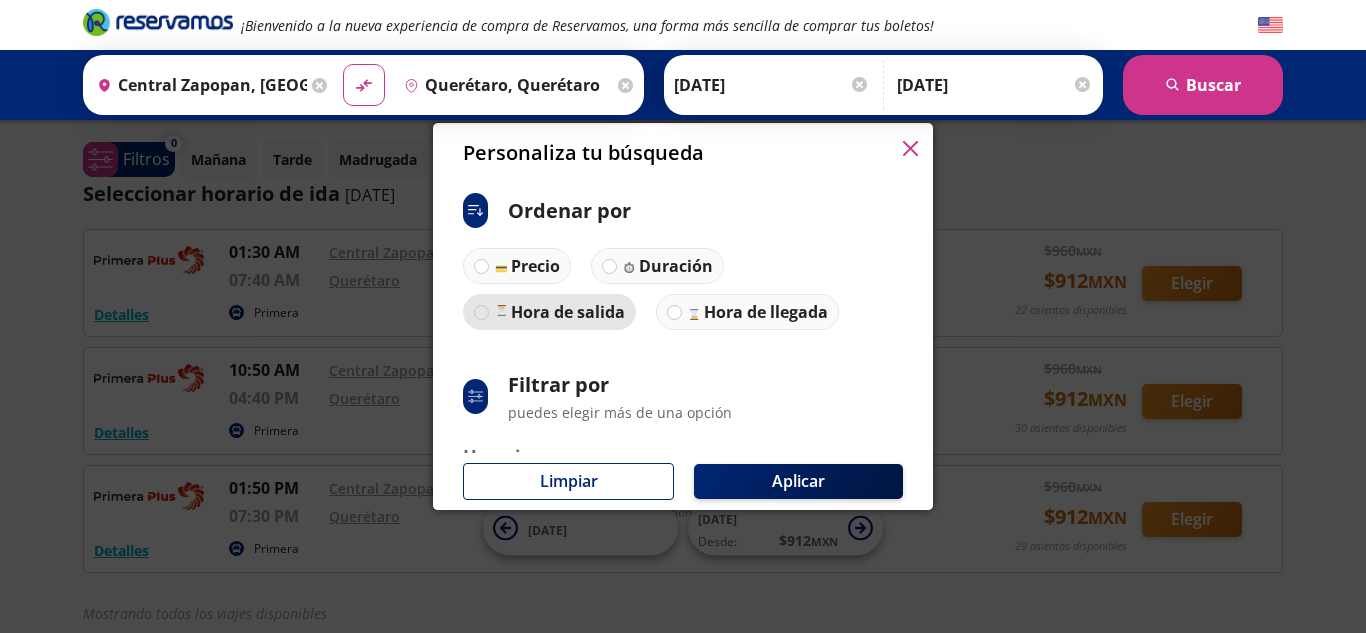 click at bounding box center (481, 312) 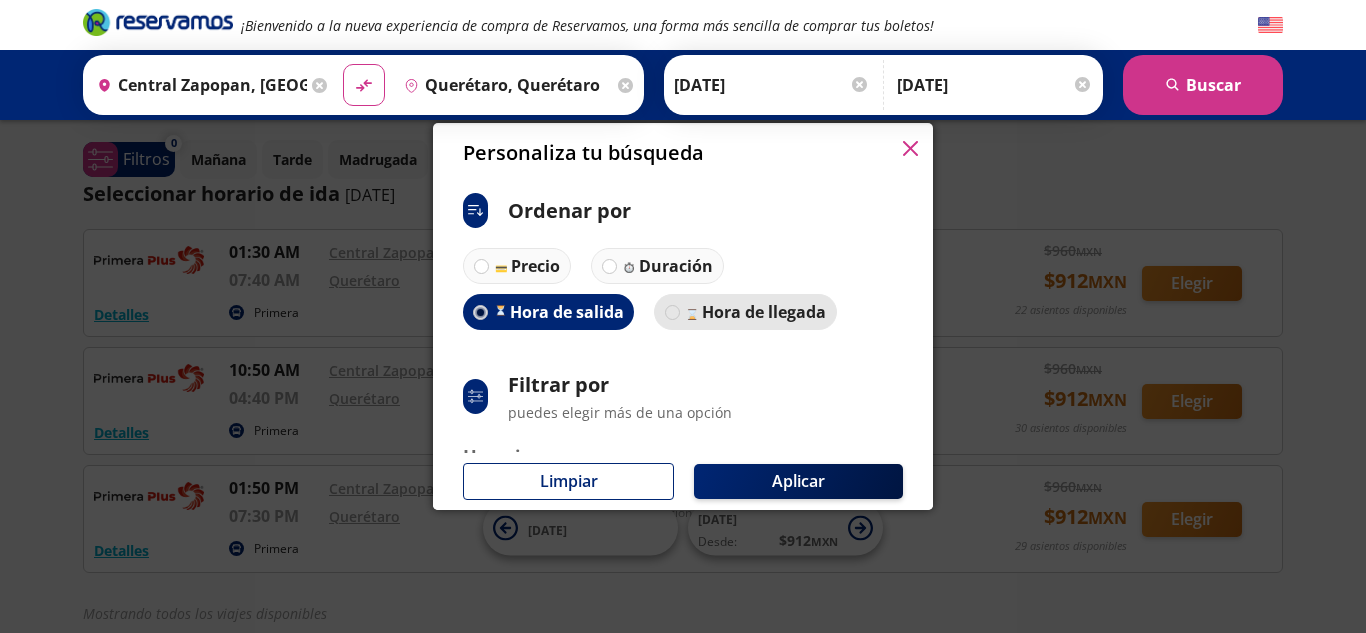 click at bounding box center [672, 312] 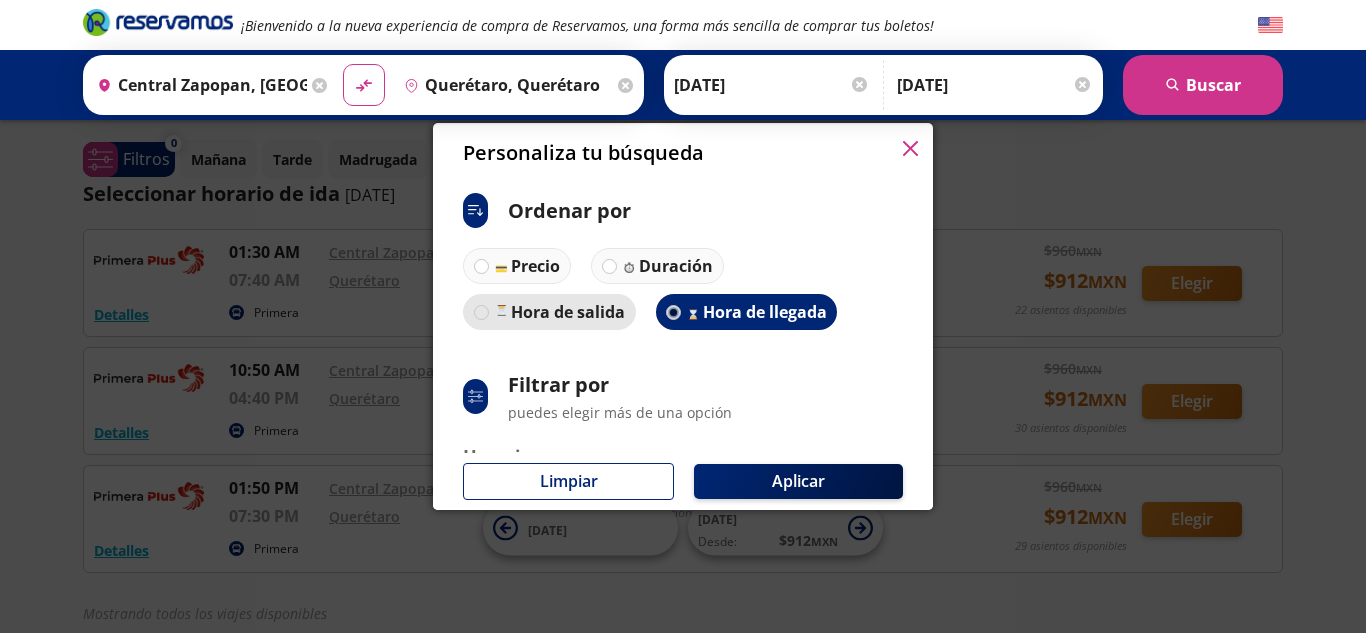 click at bounding box center (481, 312) 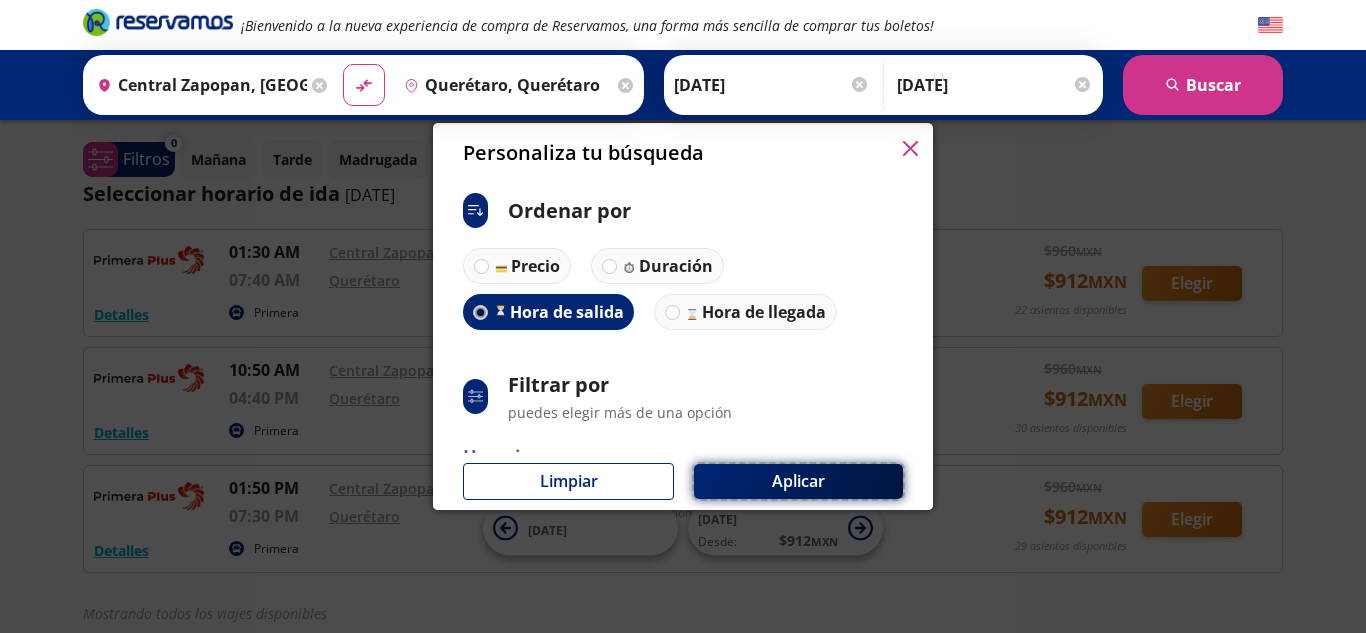 click on "Aplicar" at bounding box center [798, 481] 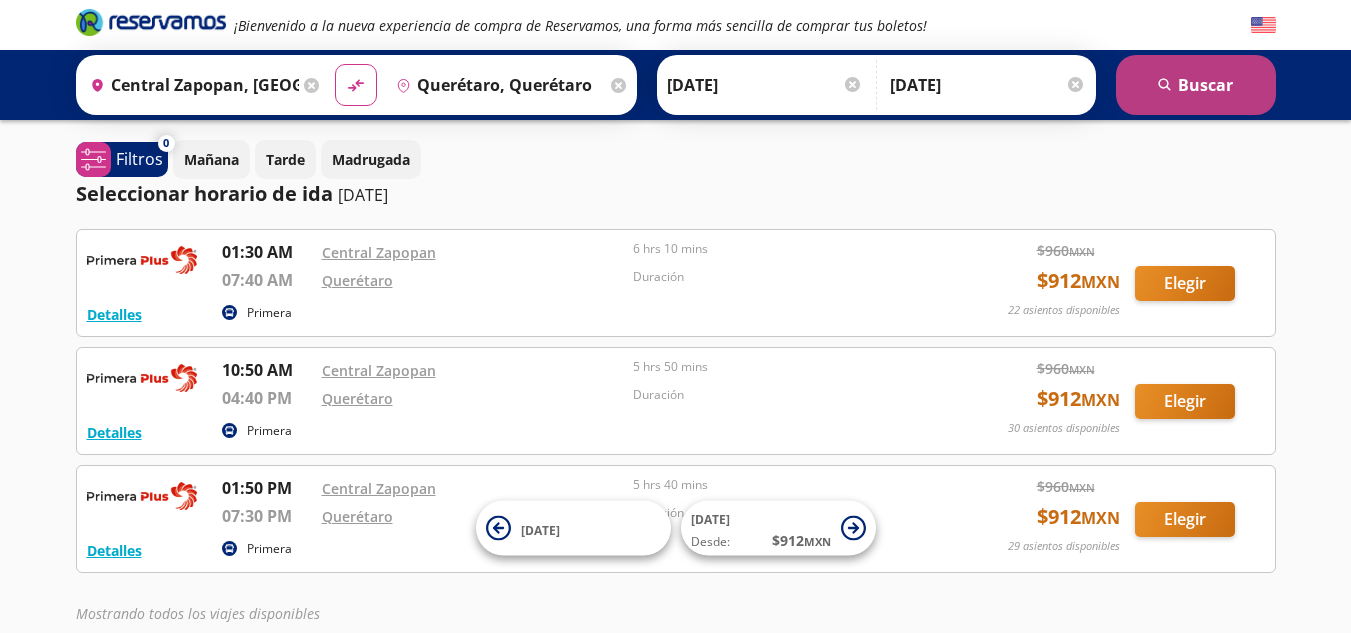 click on "search
[GEOGRAPHIC_DATA]" at bounding box center (1196, 85) 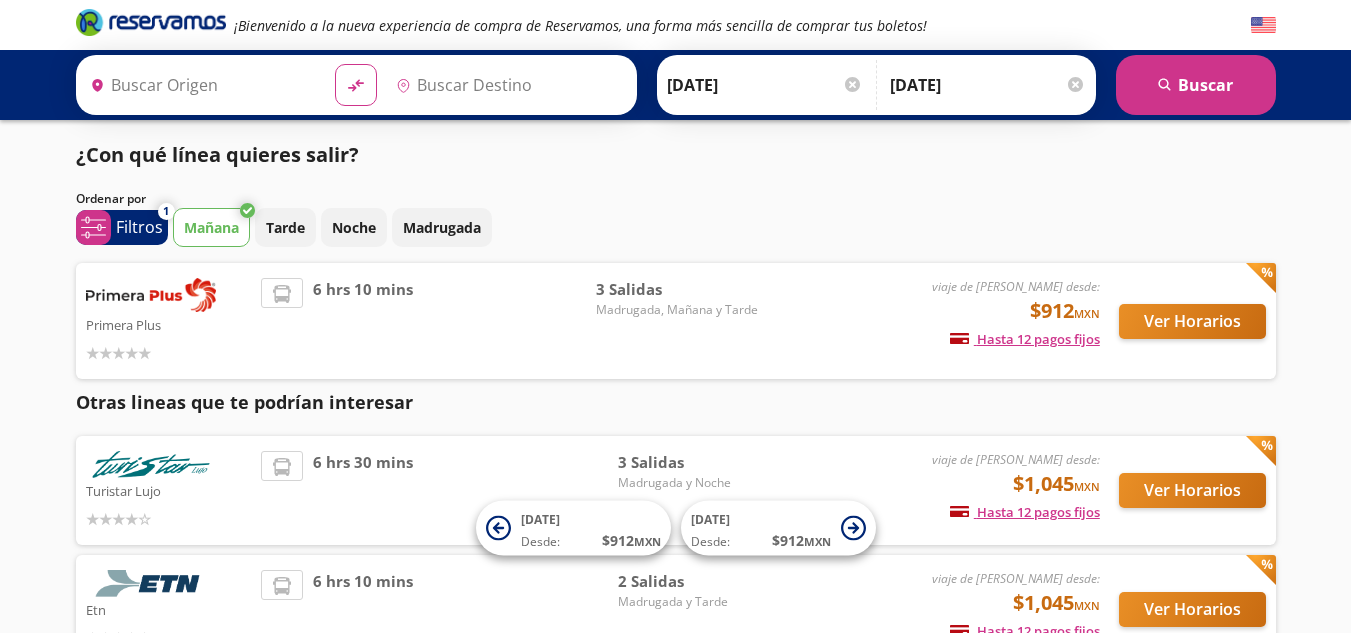 type on "Querétaro, Querétaro" 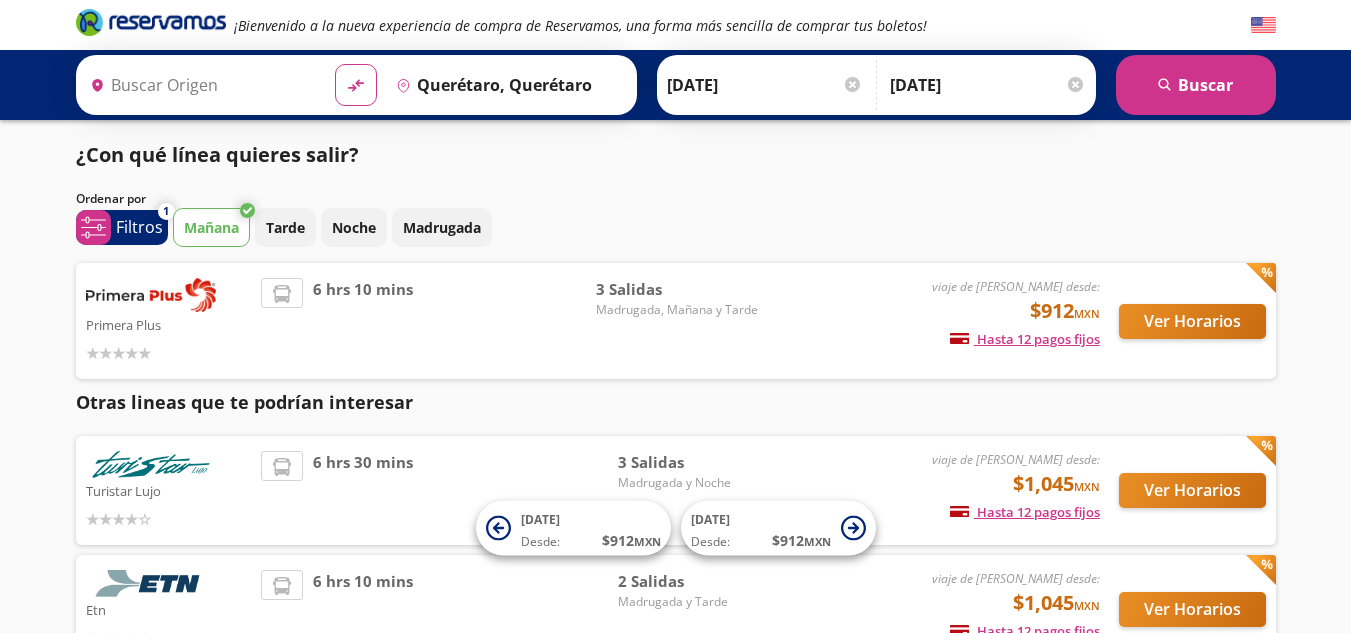 type on "Central Zapopan, [GEOGRAPHIC_DATA]" 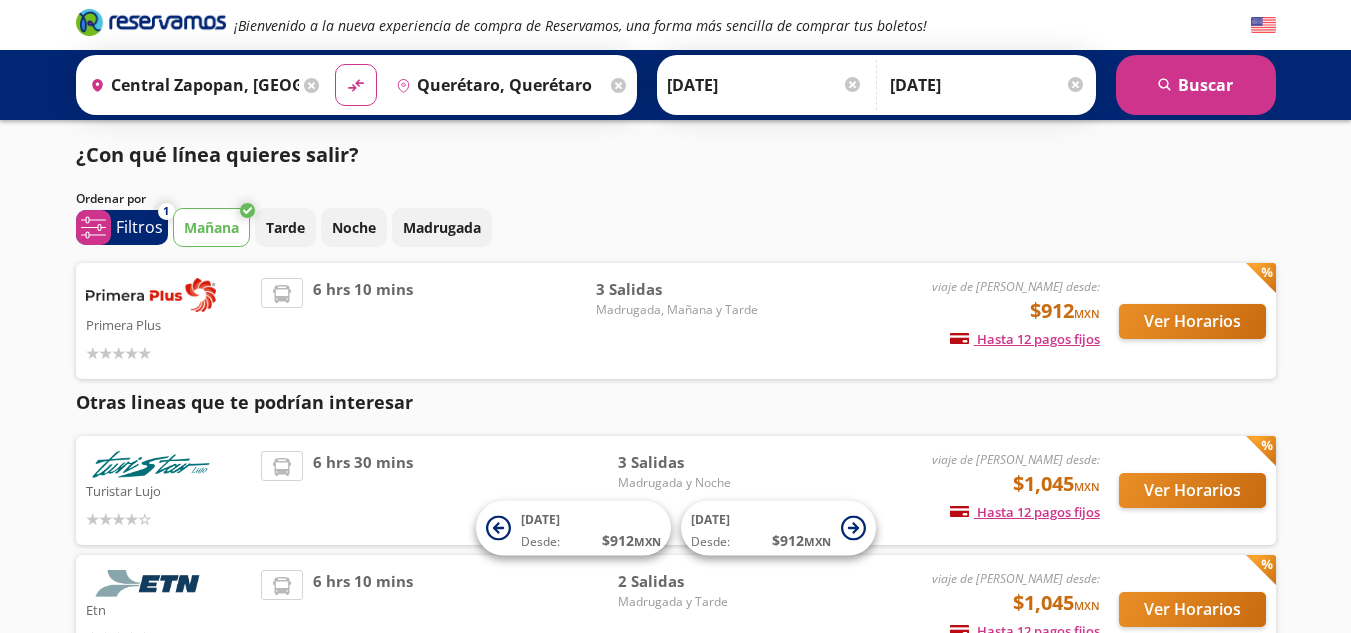 click at bounding box center (151, 295) 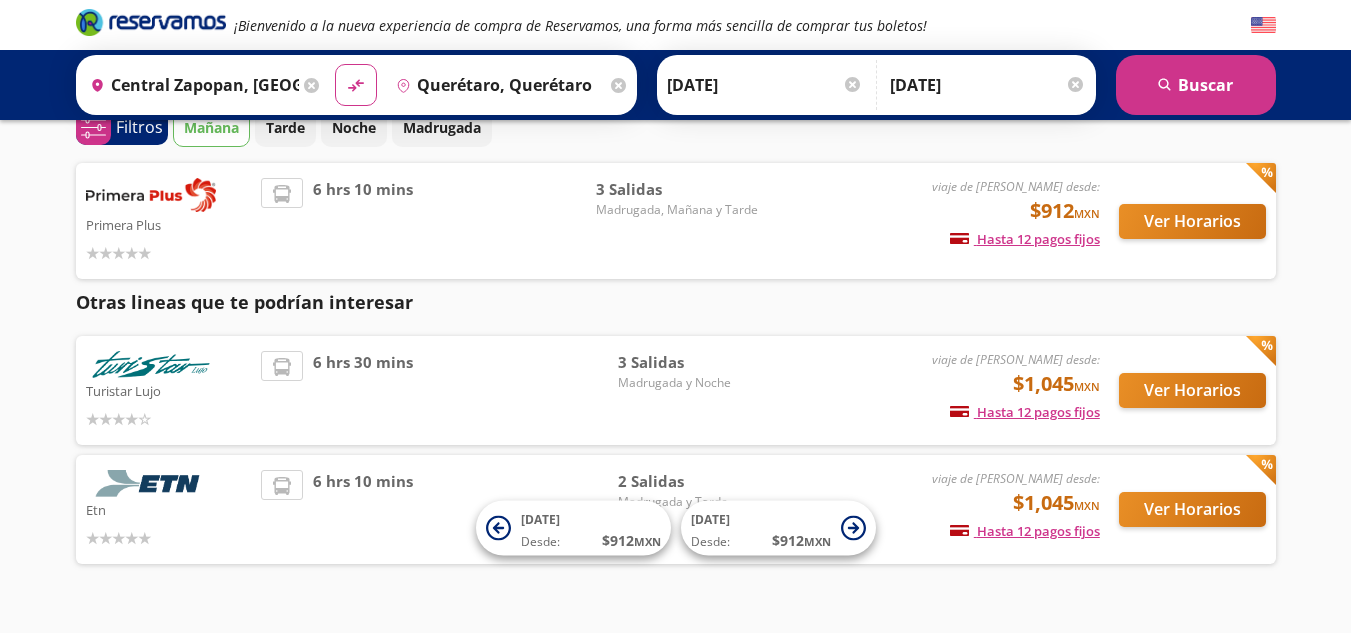 scroll, scrollTop: 0, scrollLeft: 0, axis: both 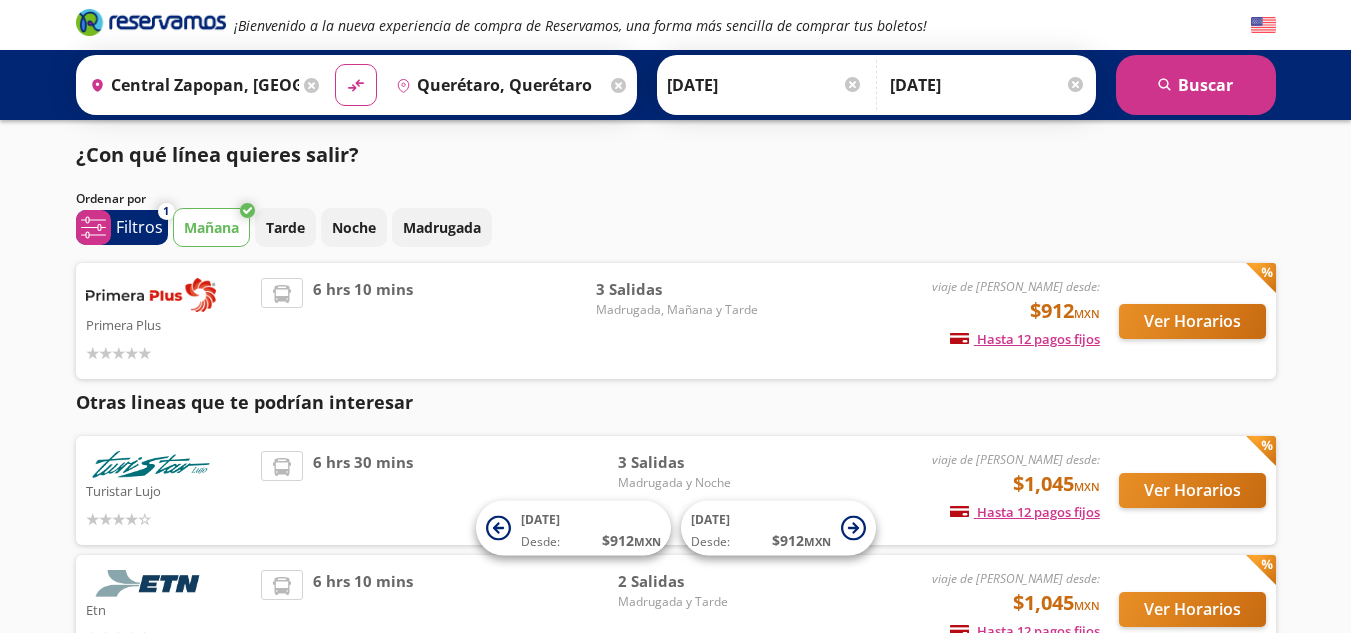 click on "Mañana" at bounding box center (211, 227) 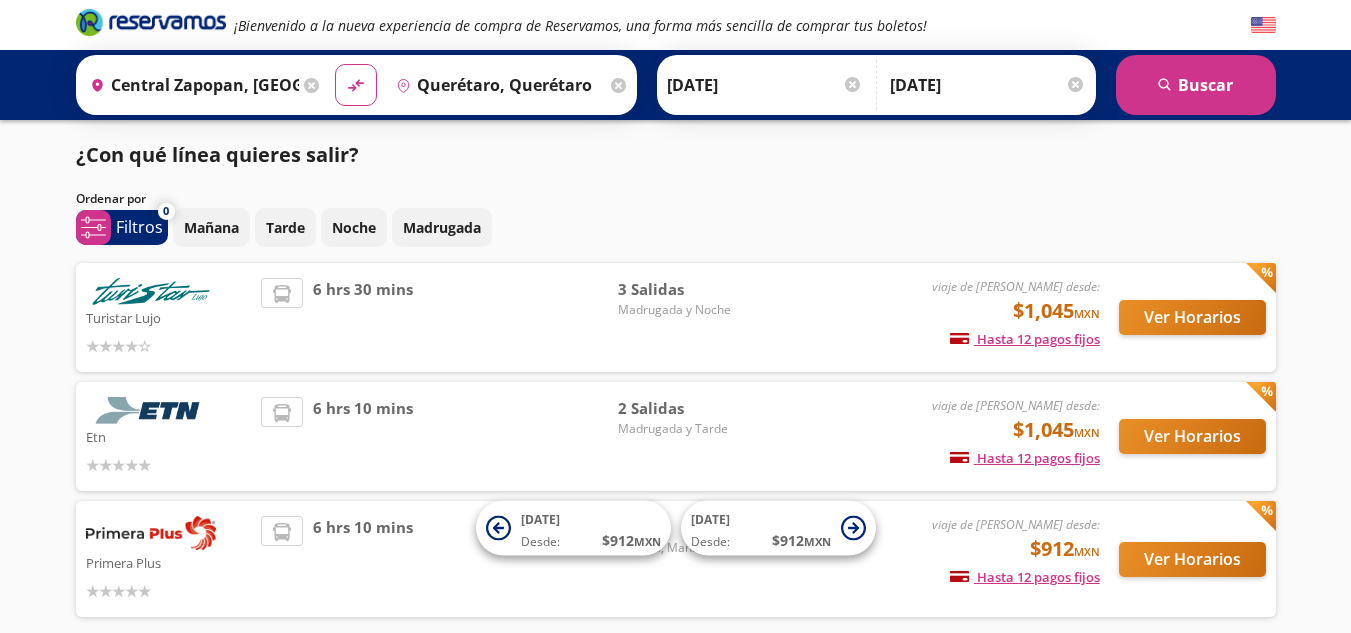 scroll, scrollTop: 95, scrollLeft: 0, axis: vertical 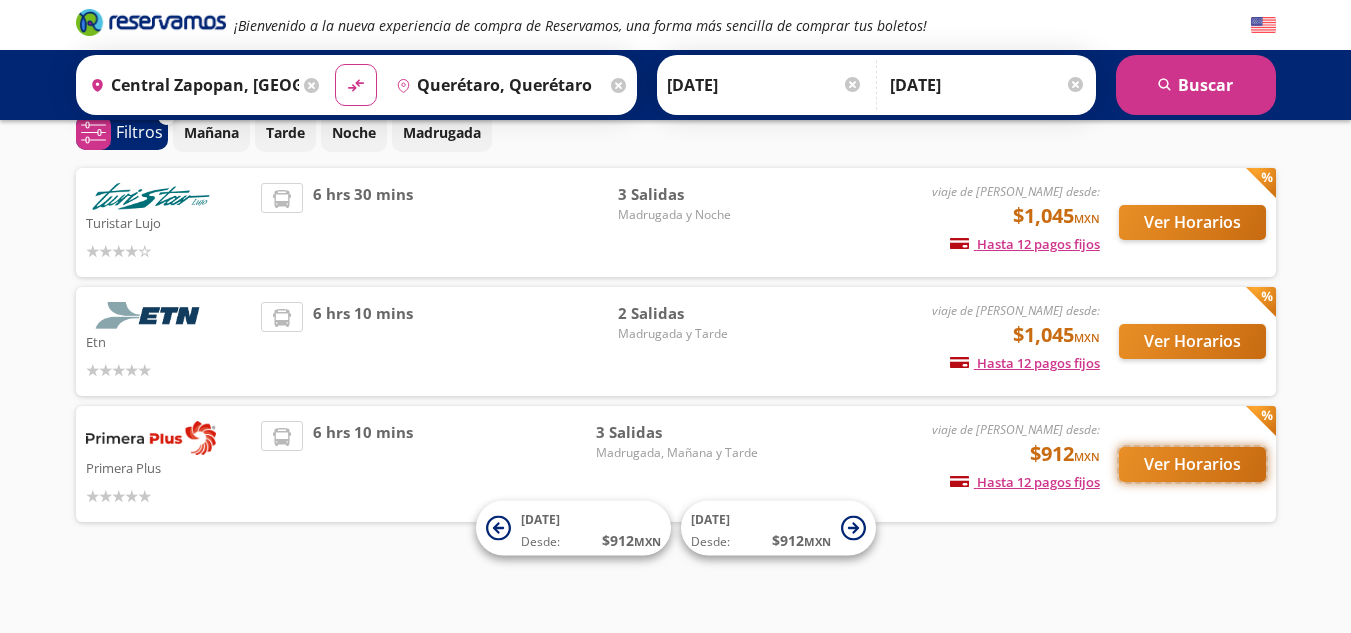click on "Ver Horarios" at bounding box center (1192, 464) 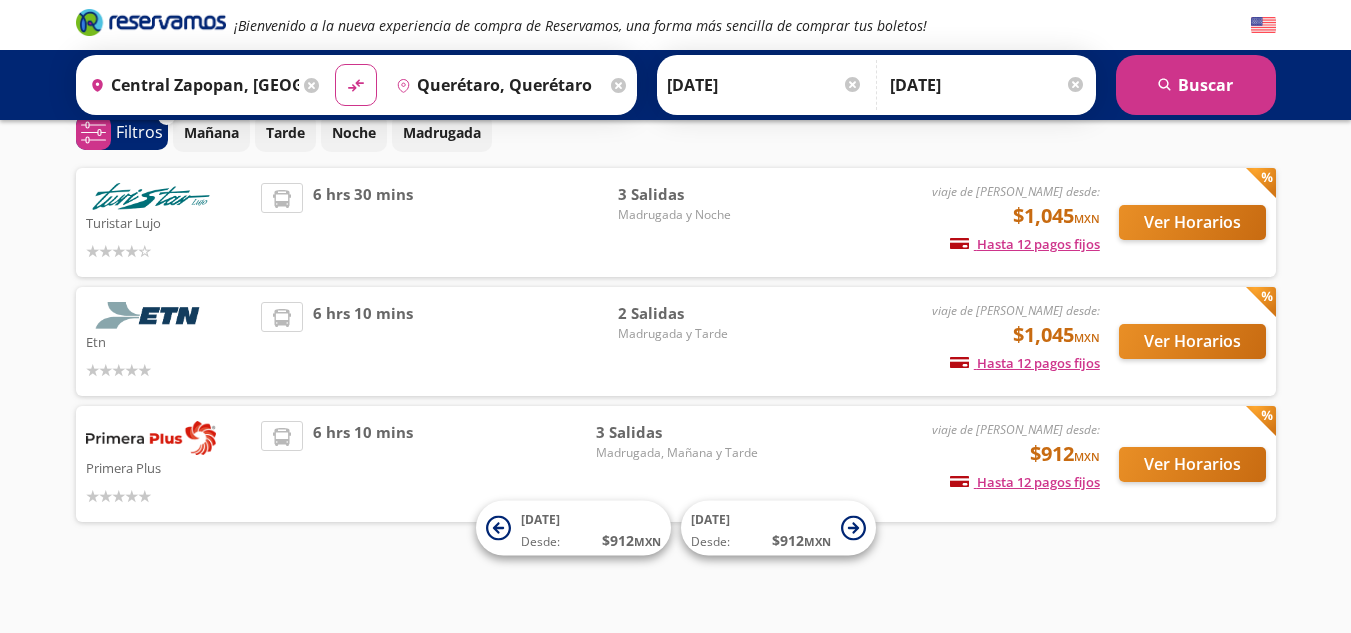scroll, scrollTop: 0, scrollLeft: 0, axis: both 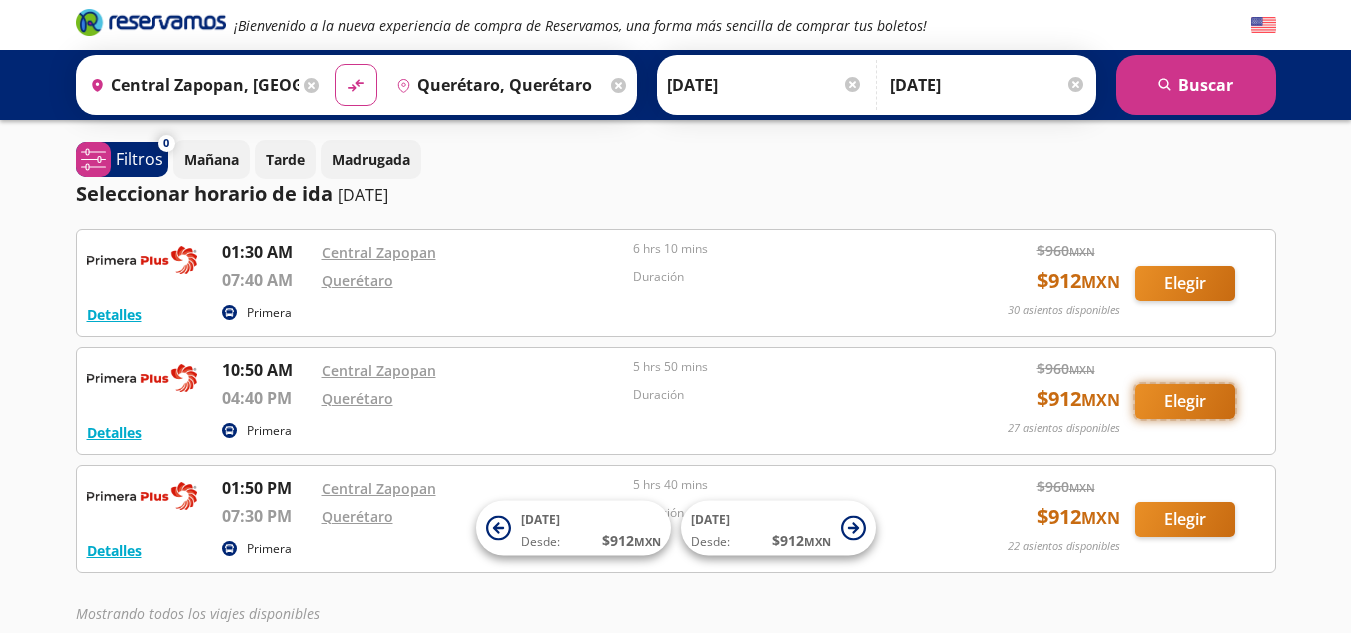 click on "Elegir" at bounding box center (1185, 401) 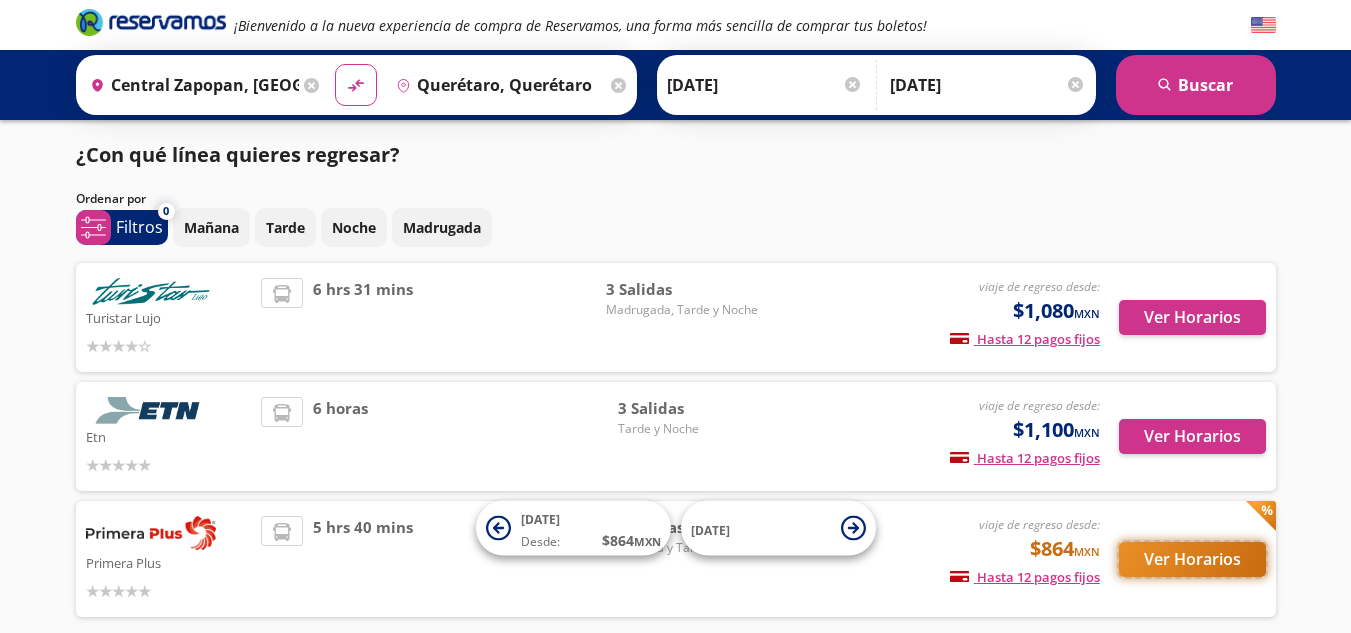 click on "Ver Horarios" at bounding box center [1192, 559] 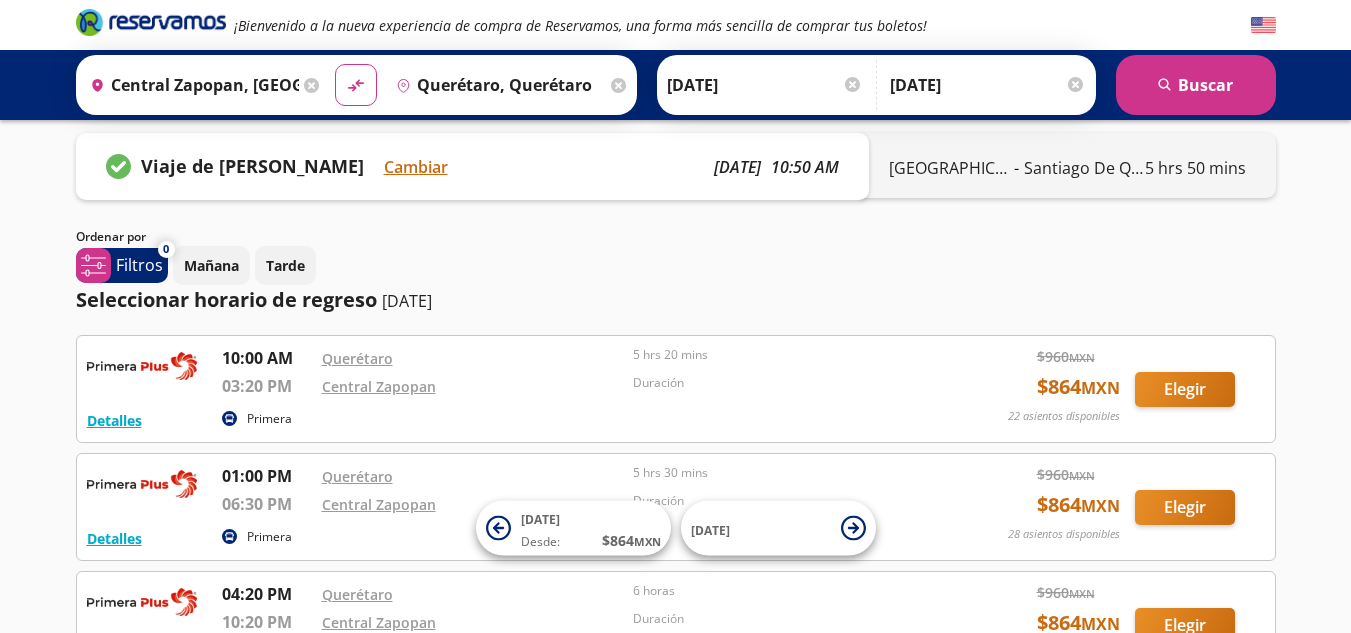 scroll, scrollTop: 0, scrollLeft: 0, axis: both 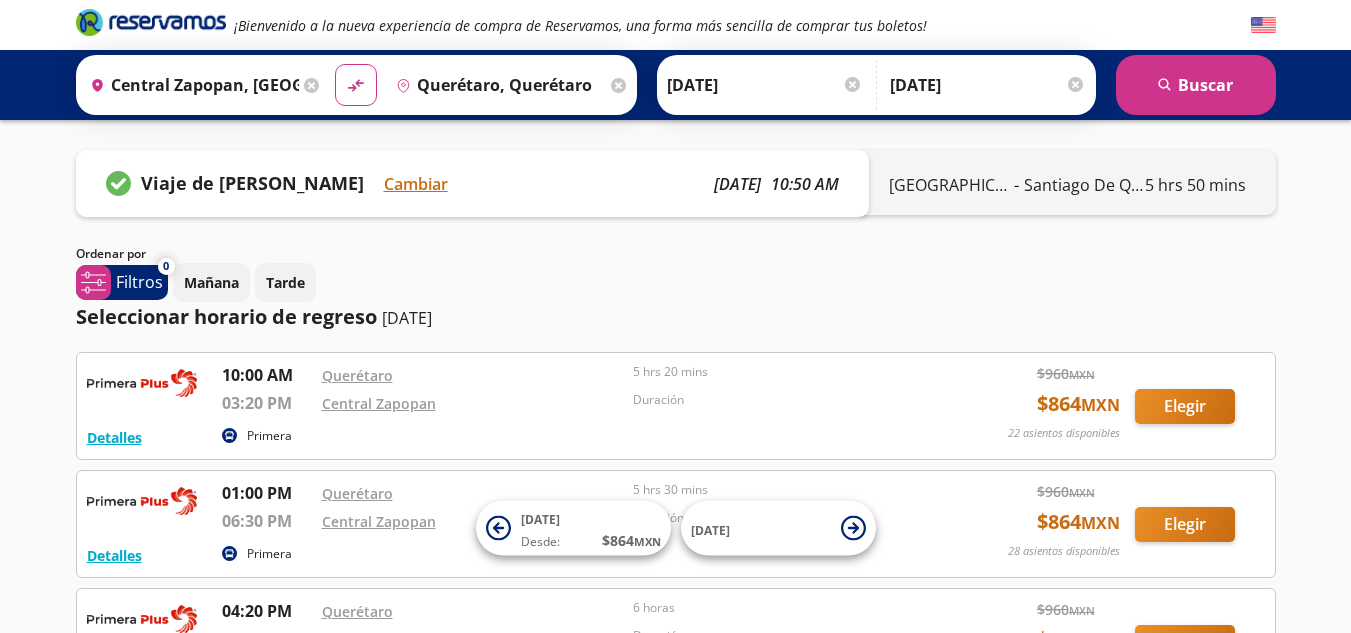 click 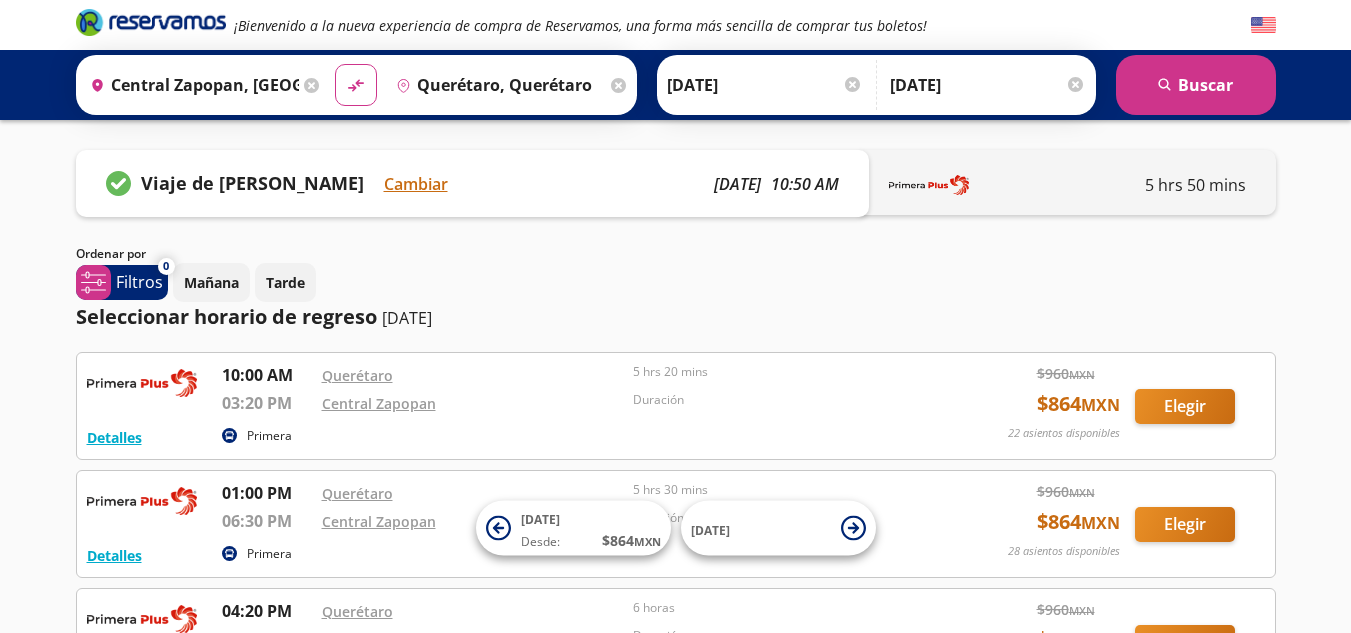 click on "[DATE] Tarde" at bounding box center [724, 282] 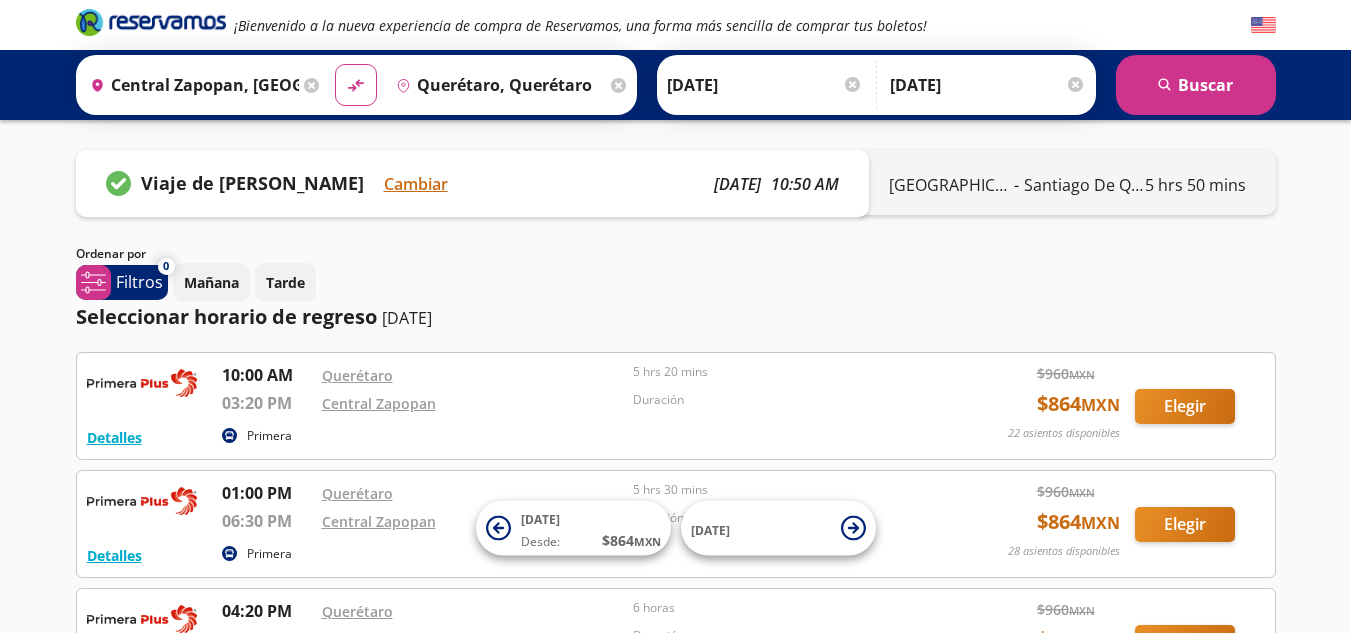 click on "5 hrs 50 mins" at bounding box center (1195, 185) 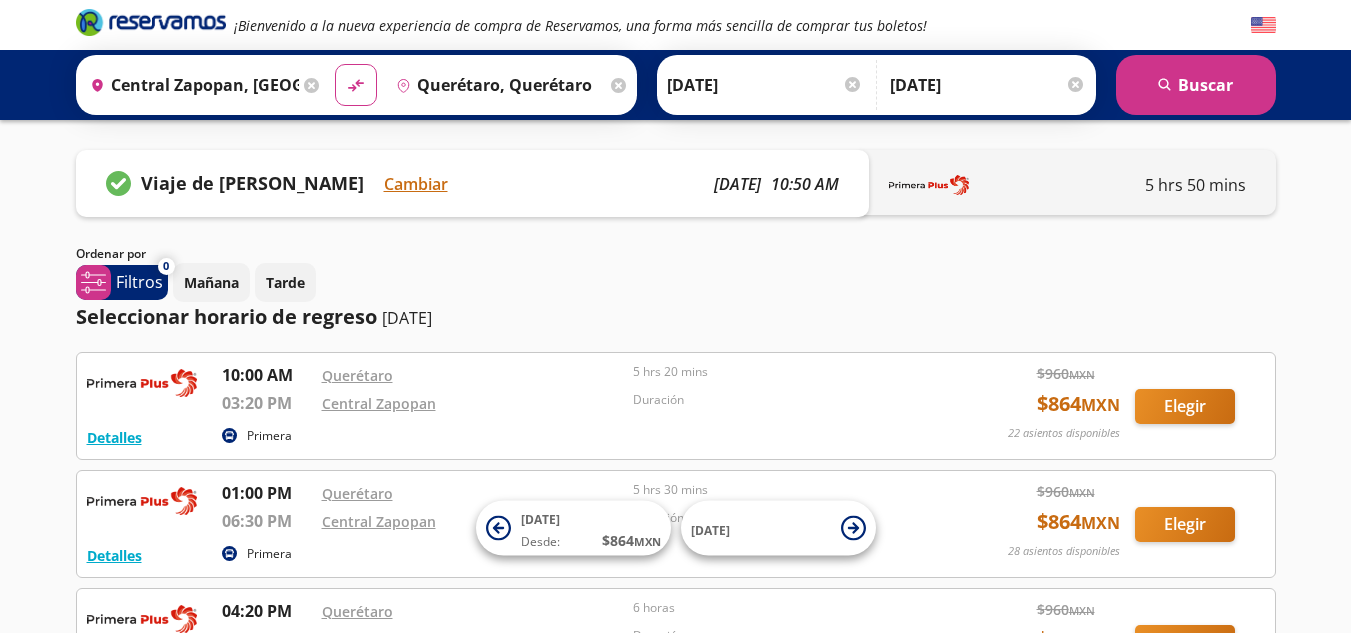 click 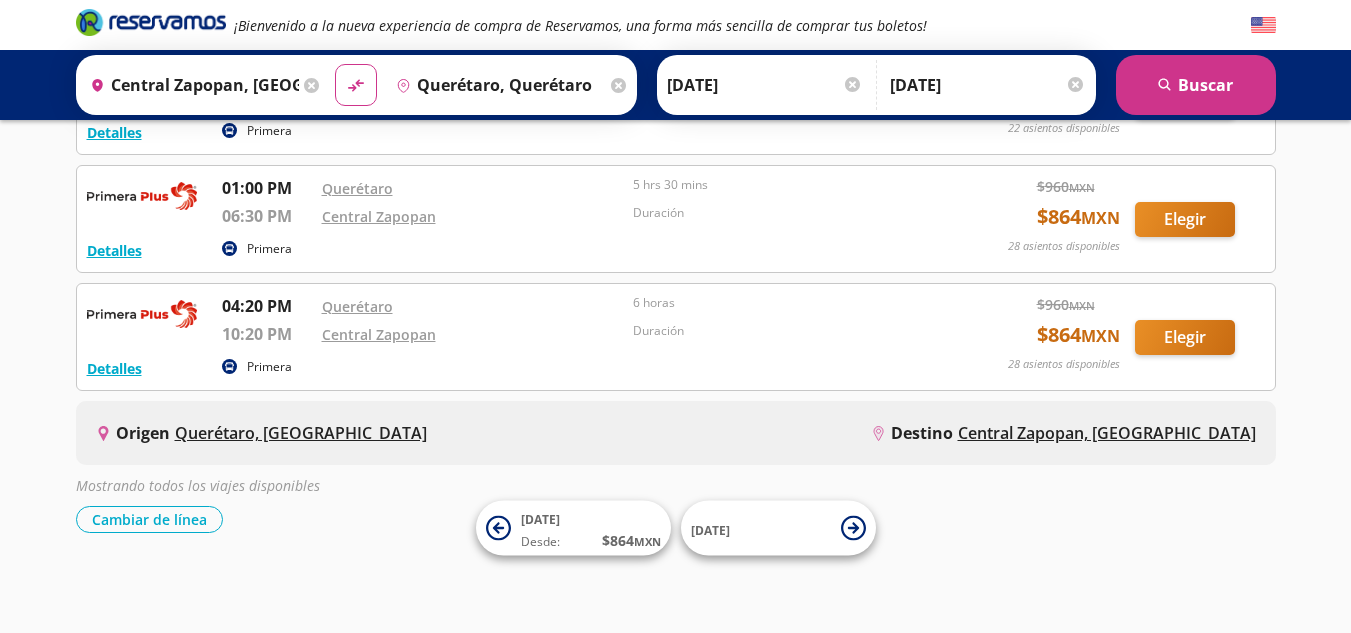 scroll, scrollTop: 306, scrollLeft: 0, axis: vertical 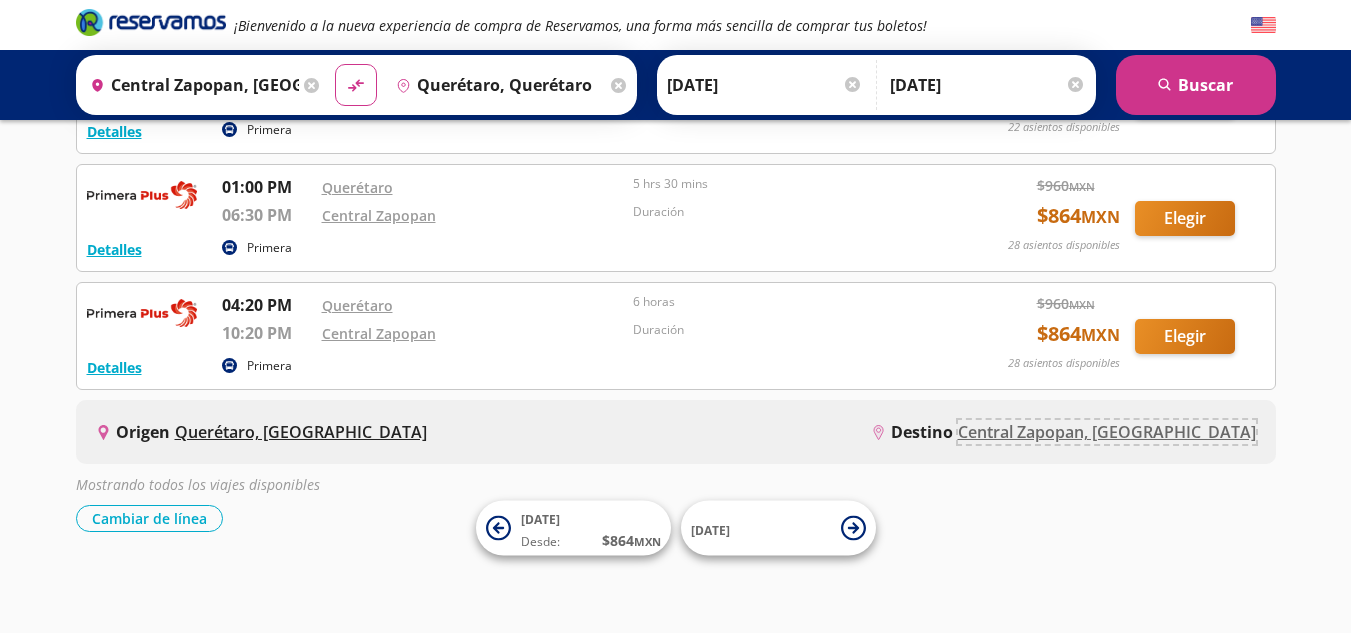 click on "Central Zapopan, [GEOGRAPHIC_DATA]" at bounding box center [1107, 432] 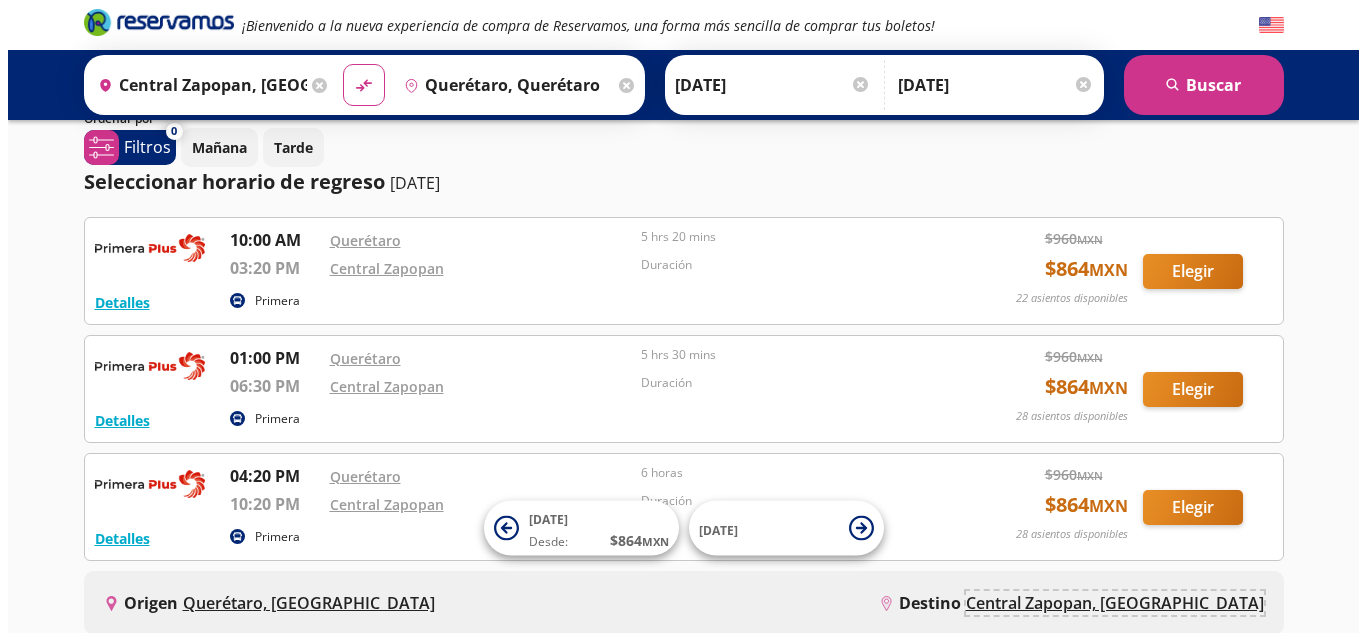 scroll, scrollTop: 100, scrollLeft: 0, axis: vertical 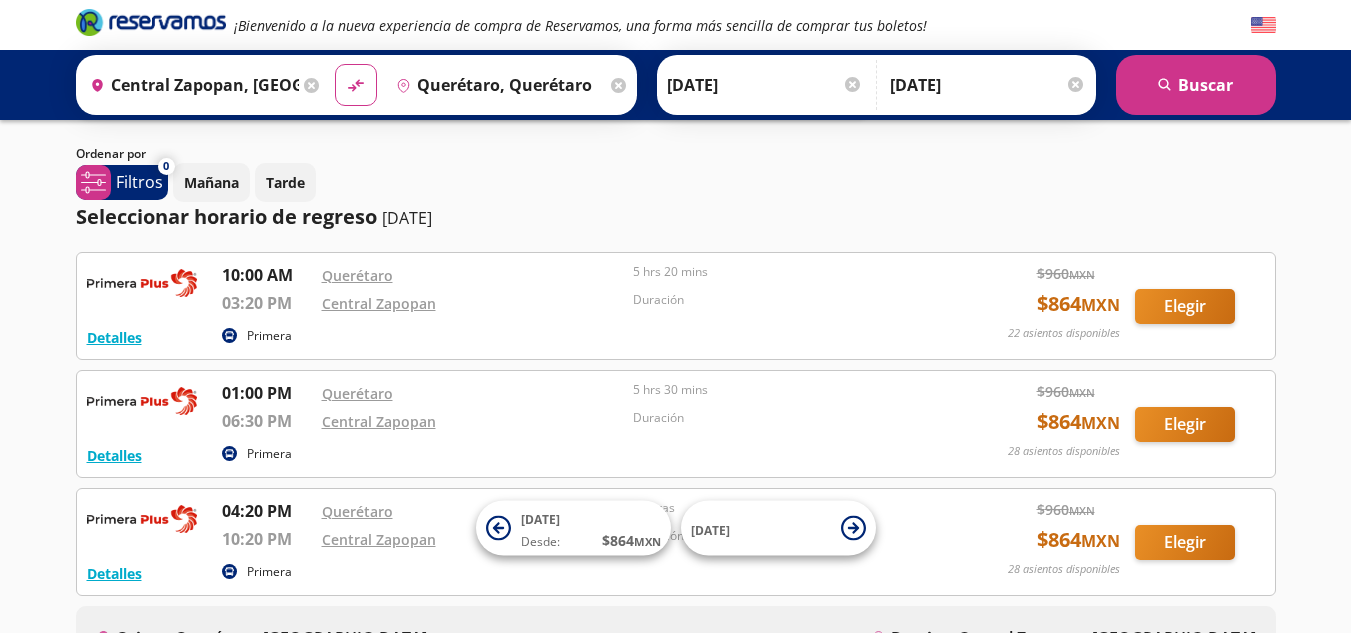 click on "Central Zapopan" at bounding box center (473, 421) 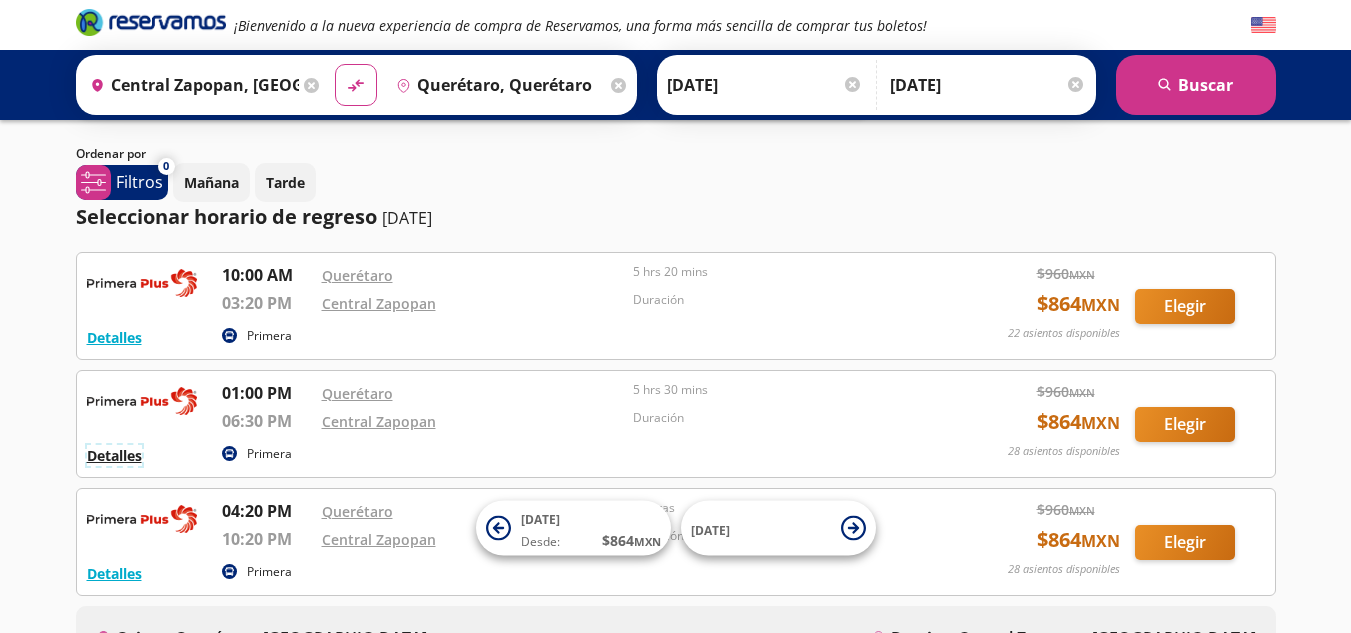 click on "Detalles" at bounding box center (114, 455) 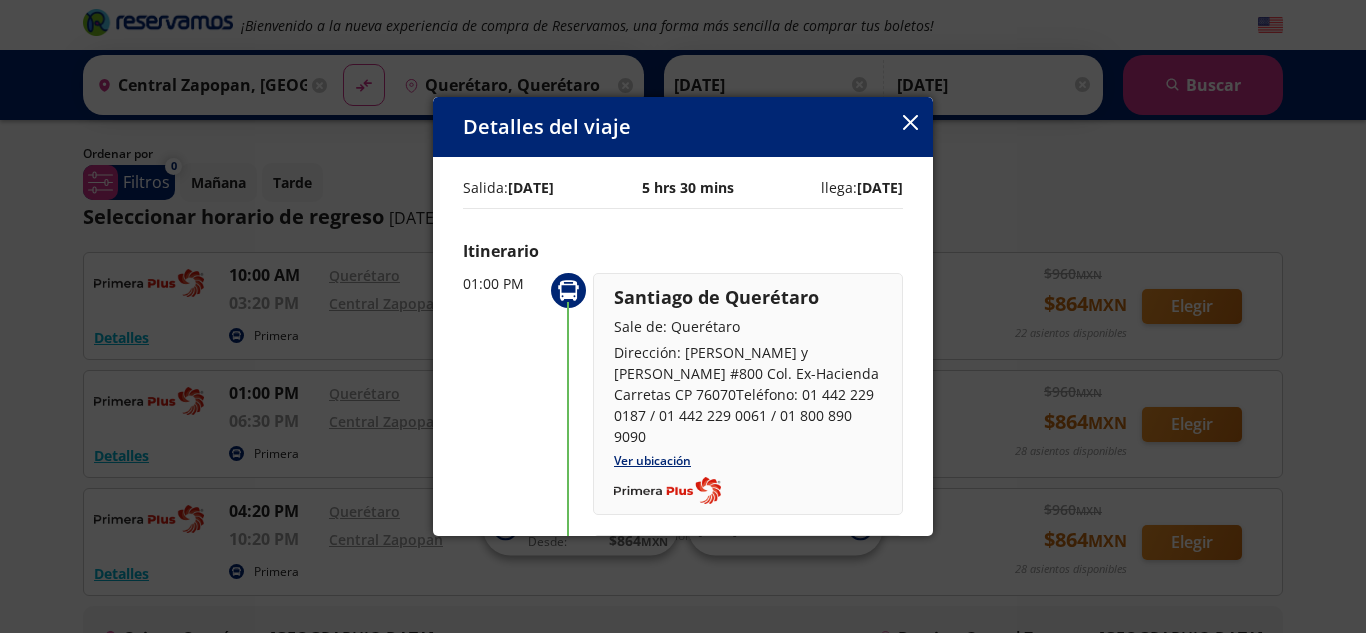 click at bounding box center [568, 394] 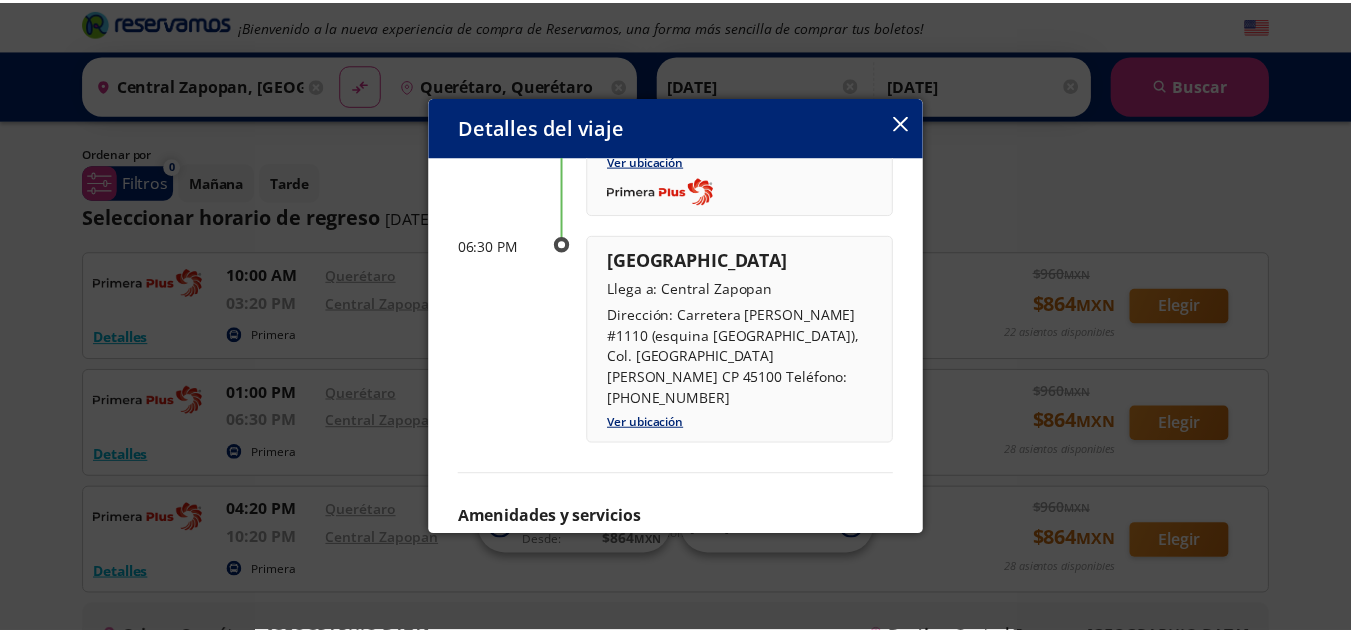 scroll, scrollTop: 372, scrollLeft: 0, axis: vertical 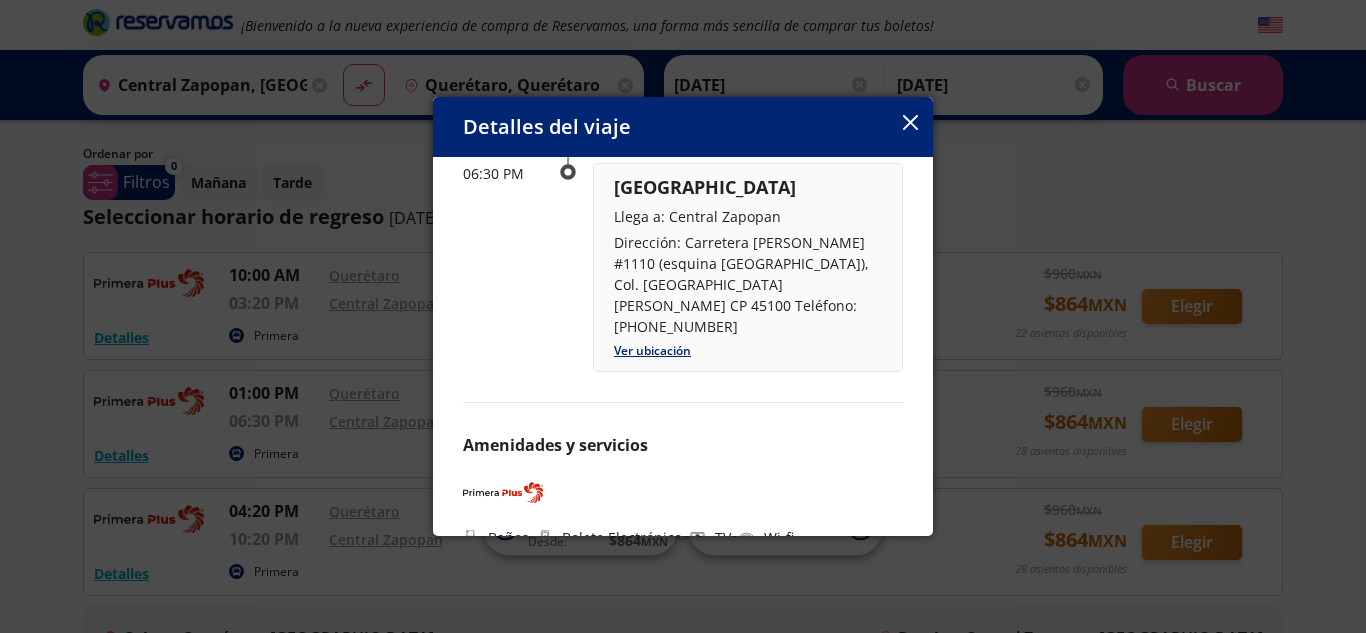 click at bounding box center [910, 124] 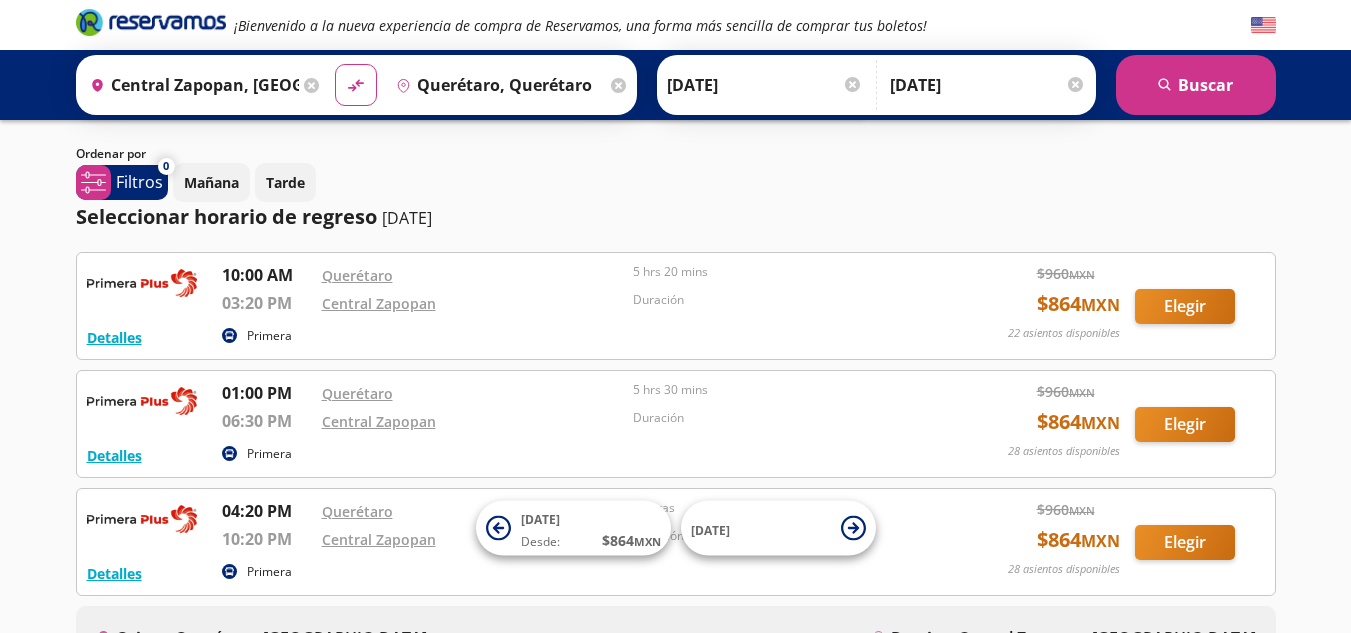 scroll, scrollTop: 0, scrollLeft: 0, axis: both 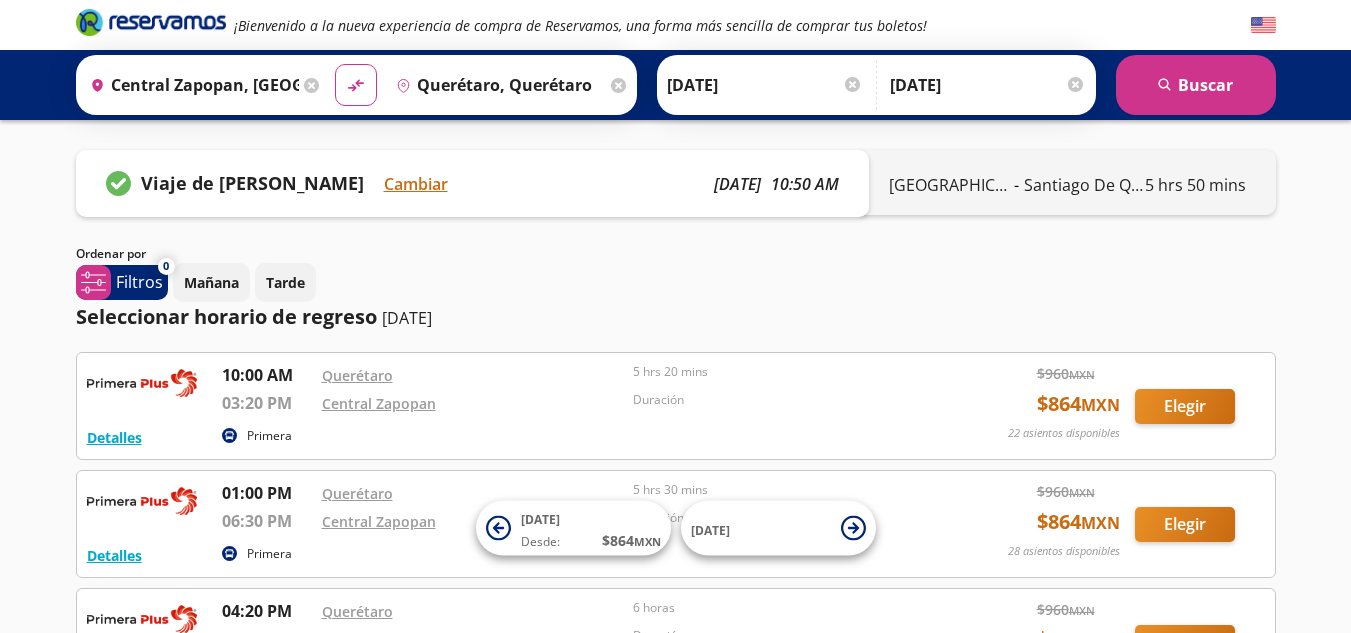 click on "[GEOGRAPHIC_DATA]" at bounding box center (949, 185) 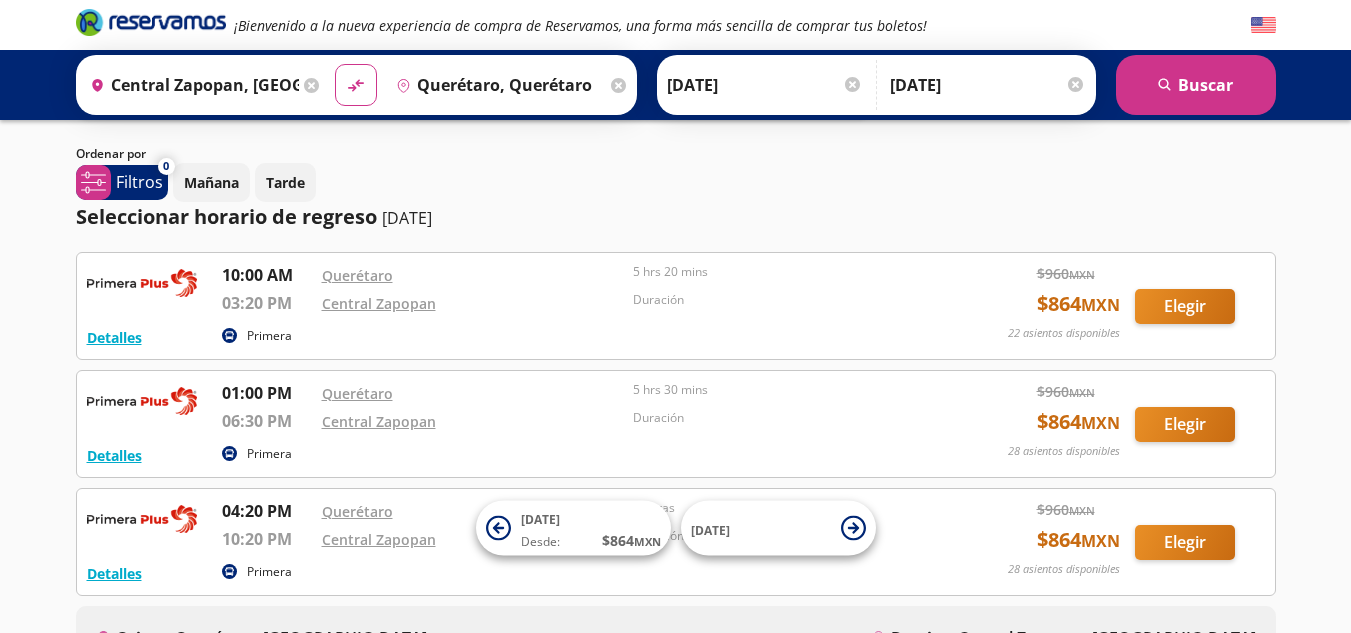 scroll, scrollTop: 0, scrollLeft: 0, axis: both 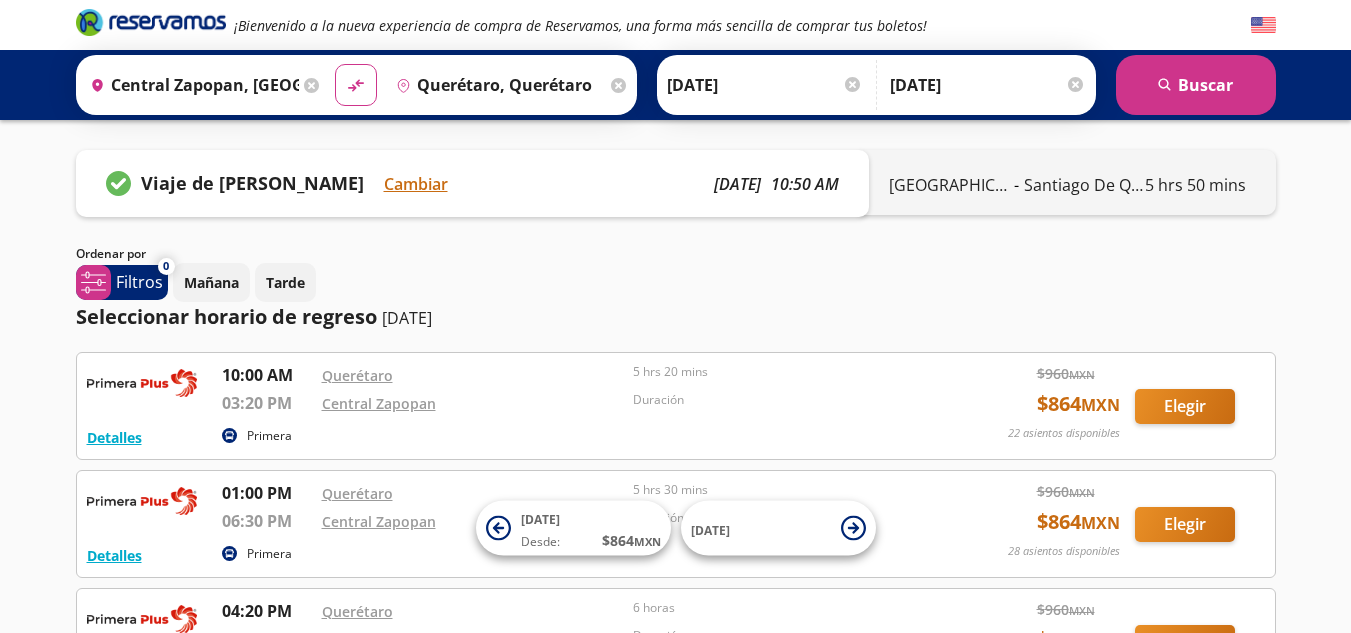 click on "¡Bienvenido a la nueva experiencia de compra de Reservamos, una forma más sencilla de comprar tus boletos!" at bounding box center [676, 25] 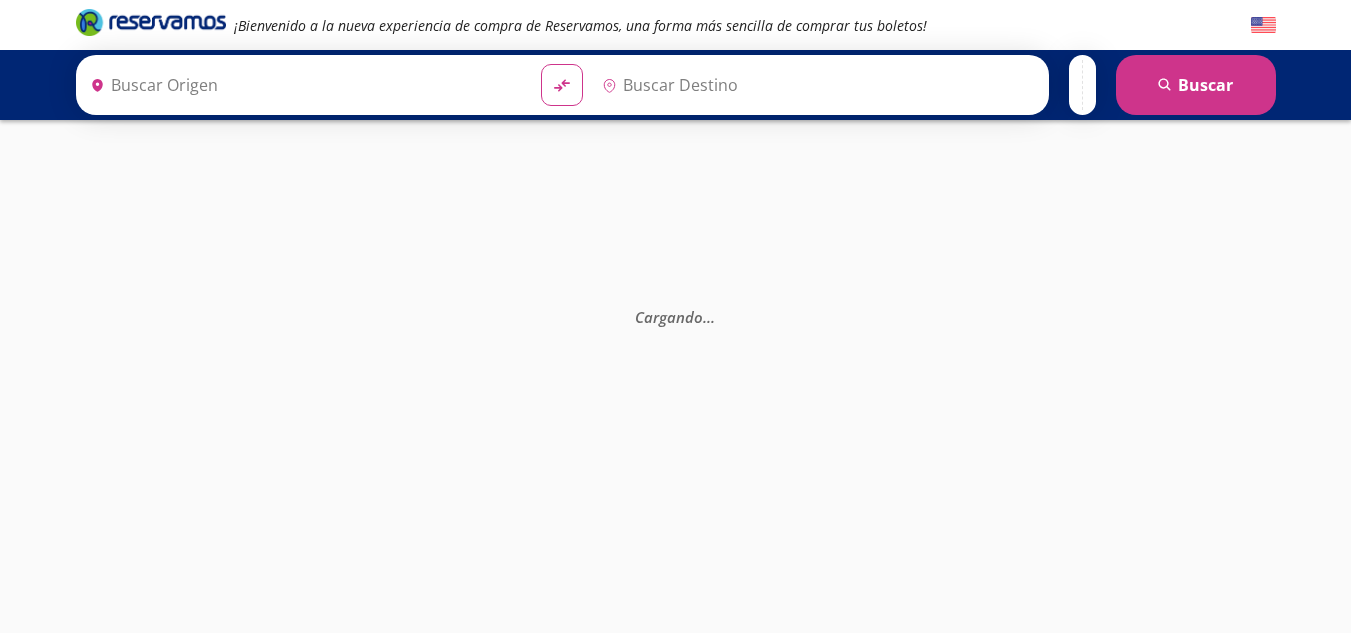 scroll, scrollTop: 0, scrollLeft: 0, axis: both 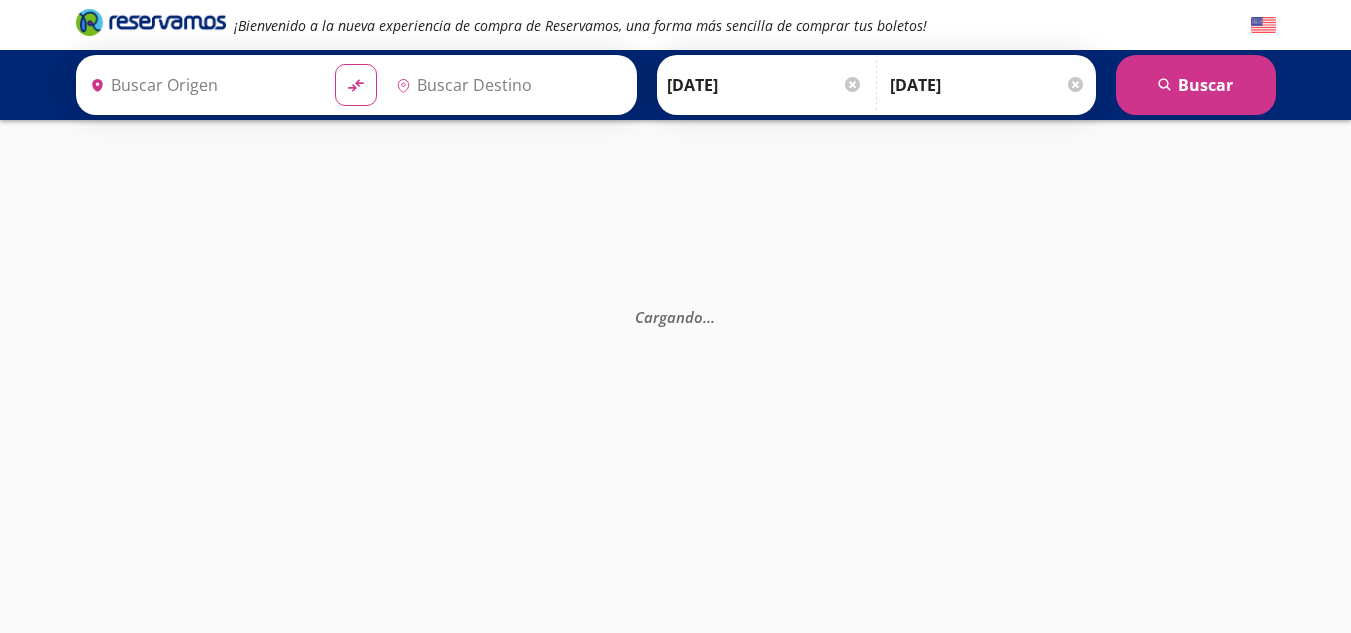 type on "Central Zapopan, [GEOGRAPHIC_DATA]" 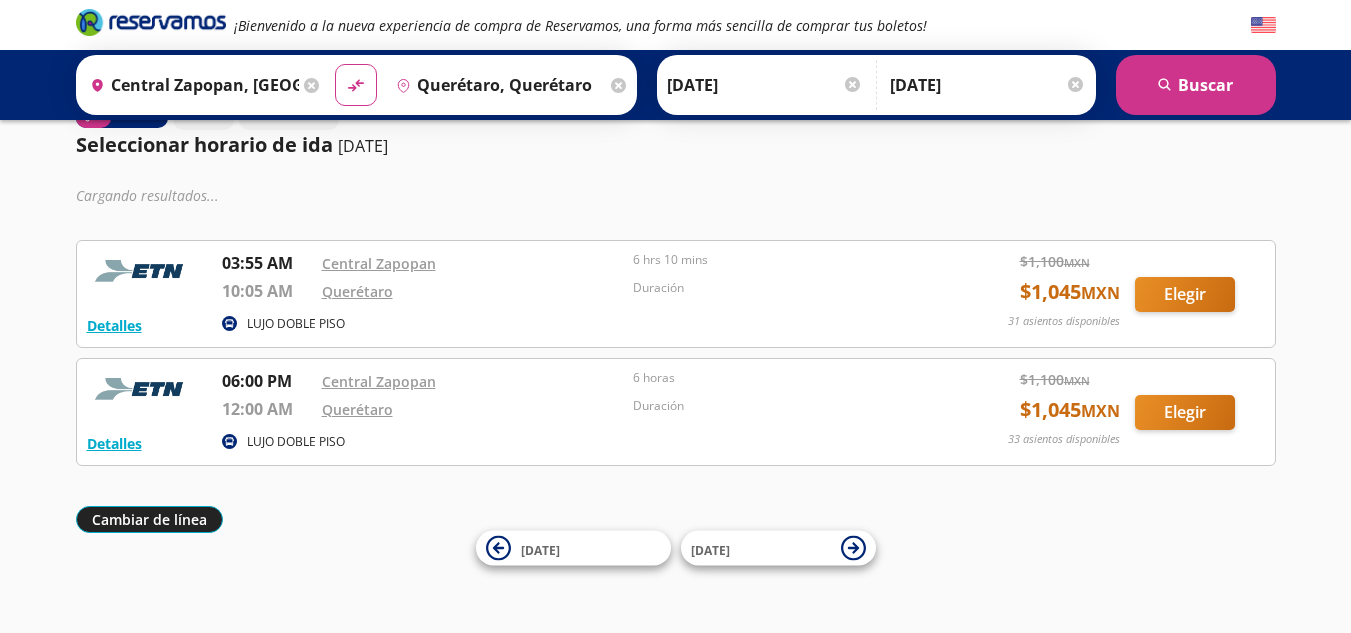 scroll, scrollTop: 10, scrollLeft: 0, axis: vertical 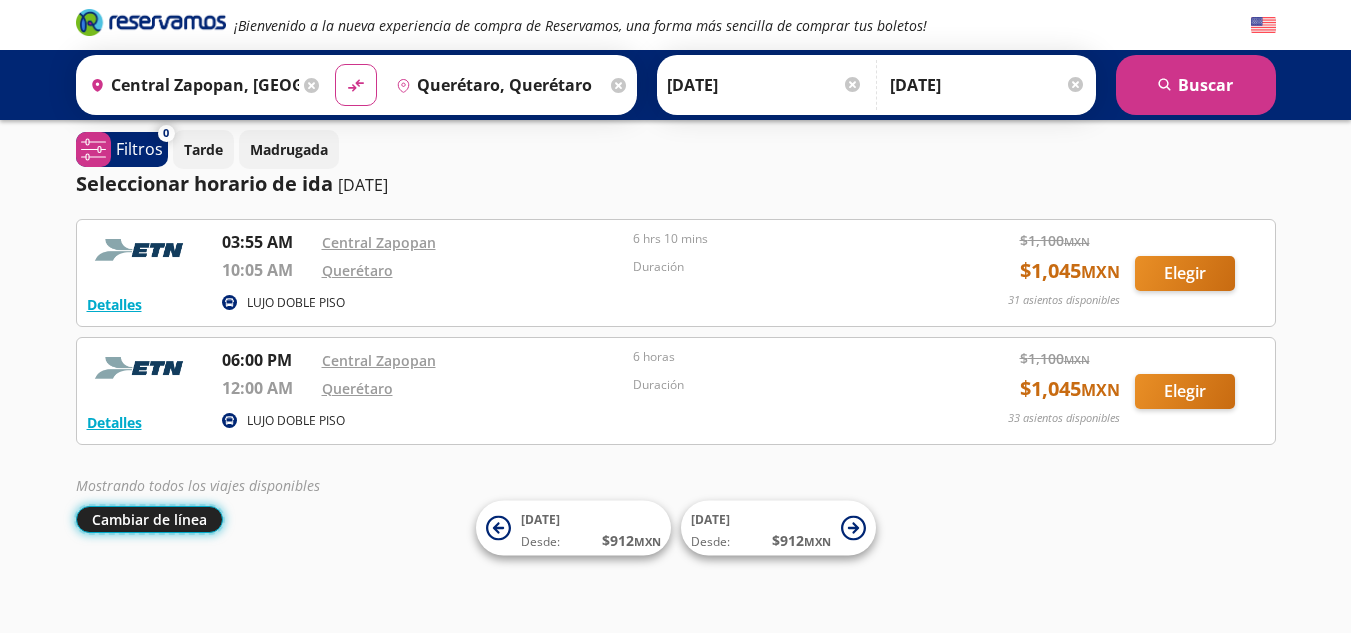click on "Cambiar de línea" at bounding box center (149, 519) 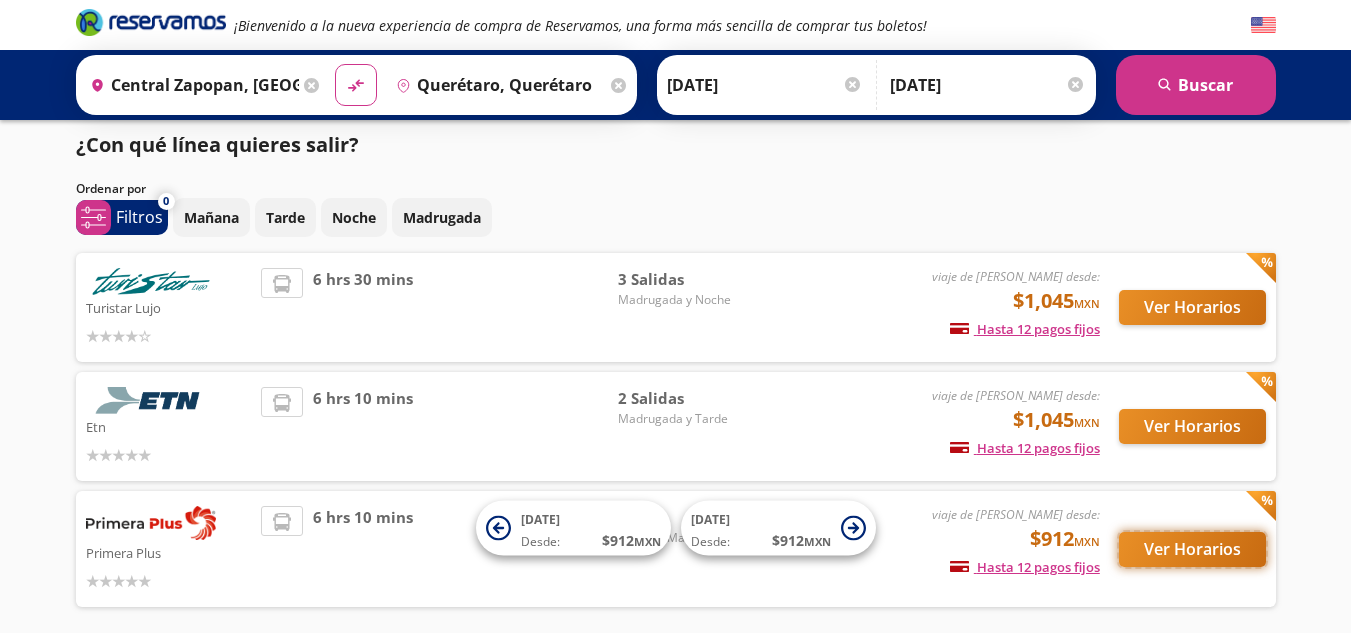 click on "Ver Horarios" at bounding box center (1192, 549) 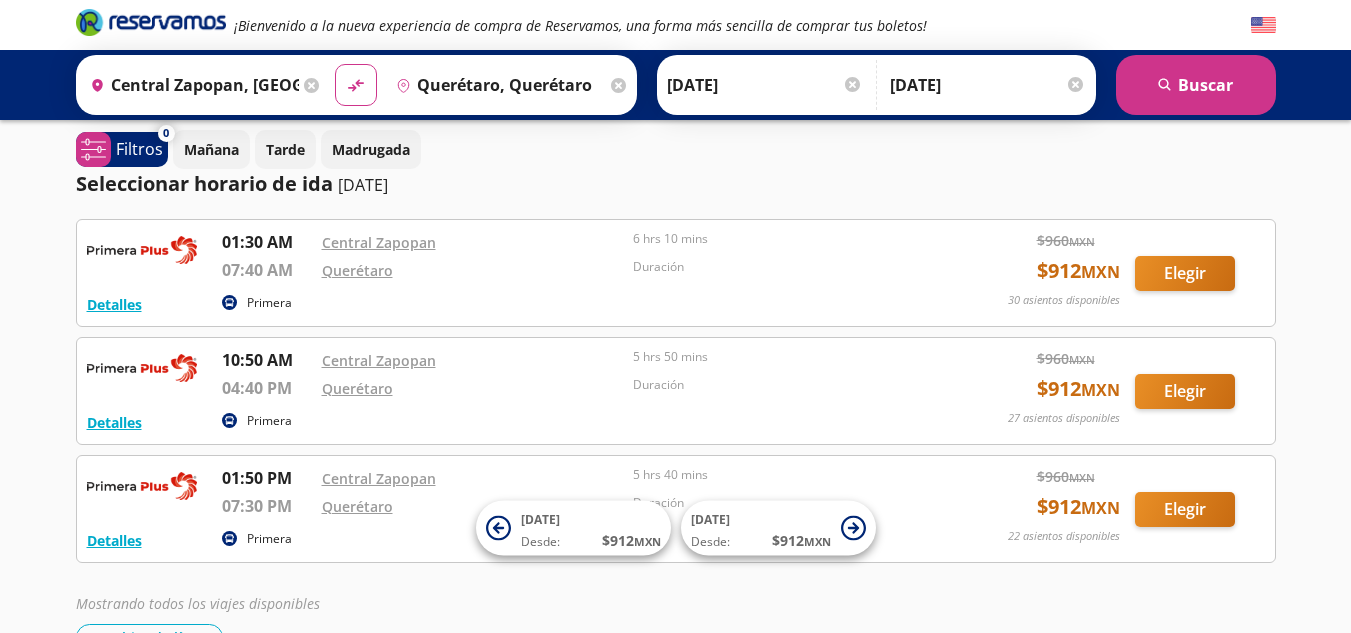 scroll, scrollTop: 0, scrollLeft: 0, axis: both 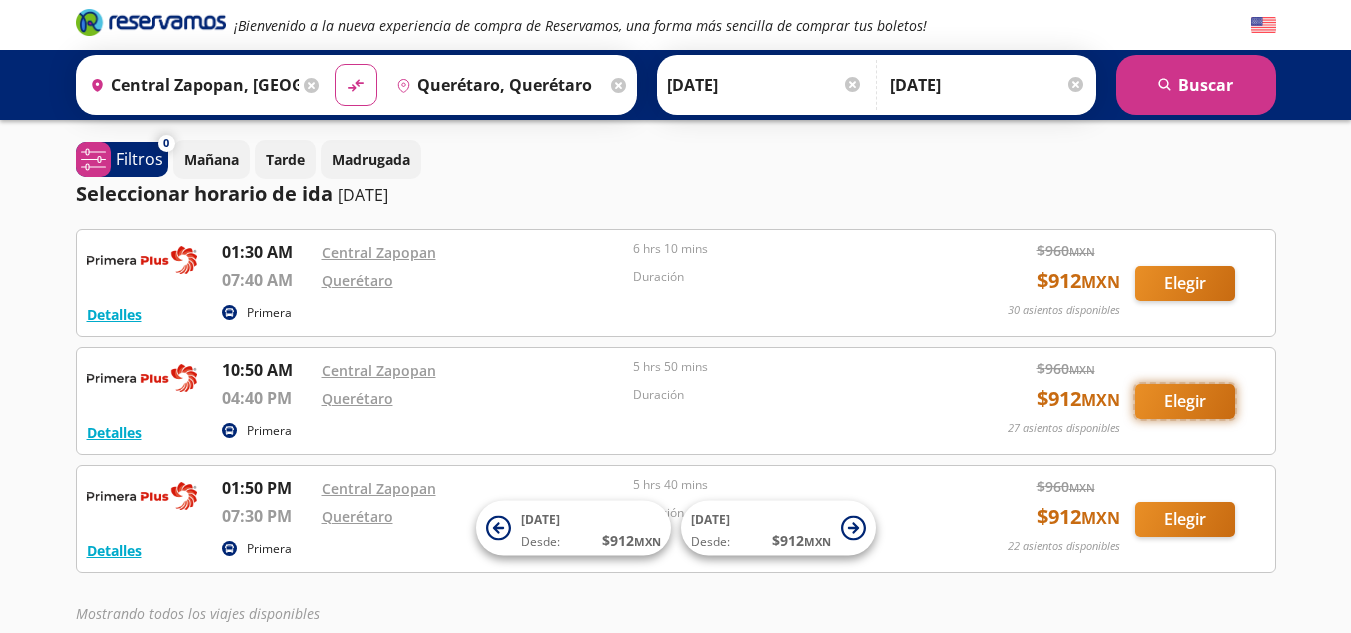 click on "Elegir" at bounding box center (1185, 401) 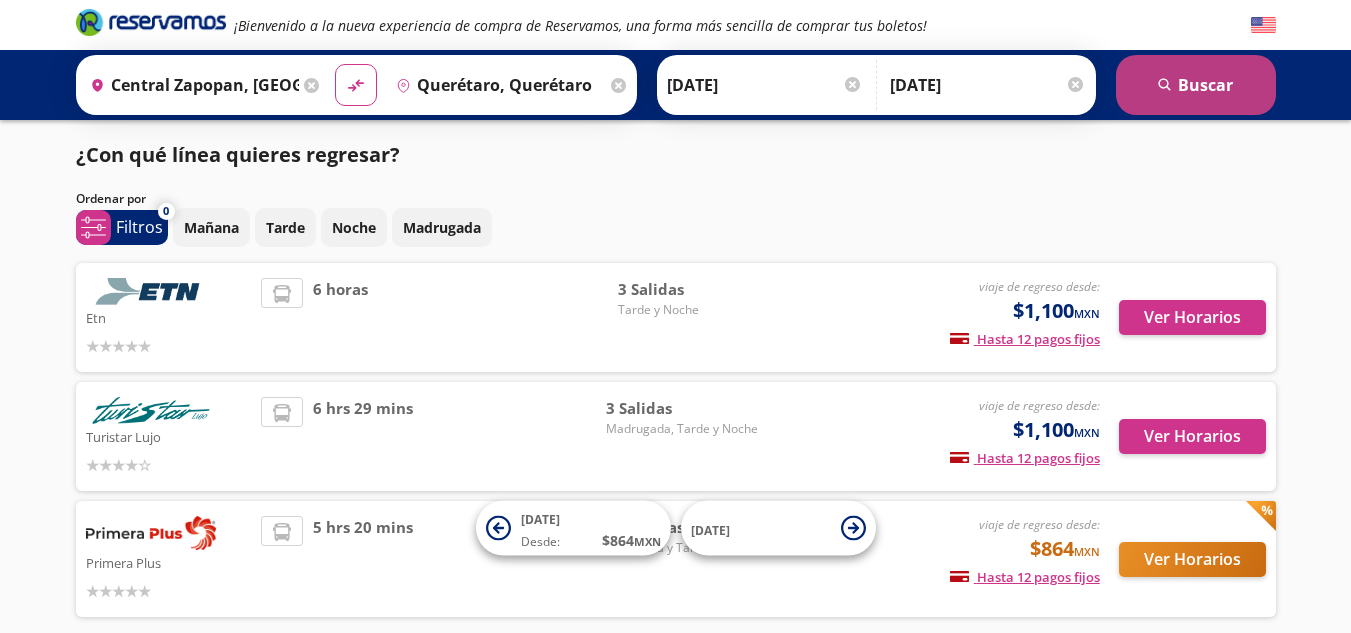 click on "search
[GEOGRAPHIC_DATA]" at bounding box center (1196, 85) 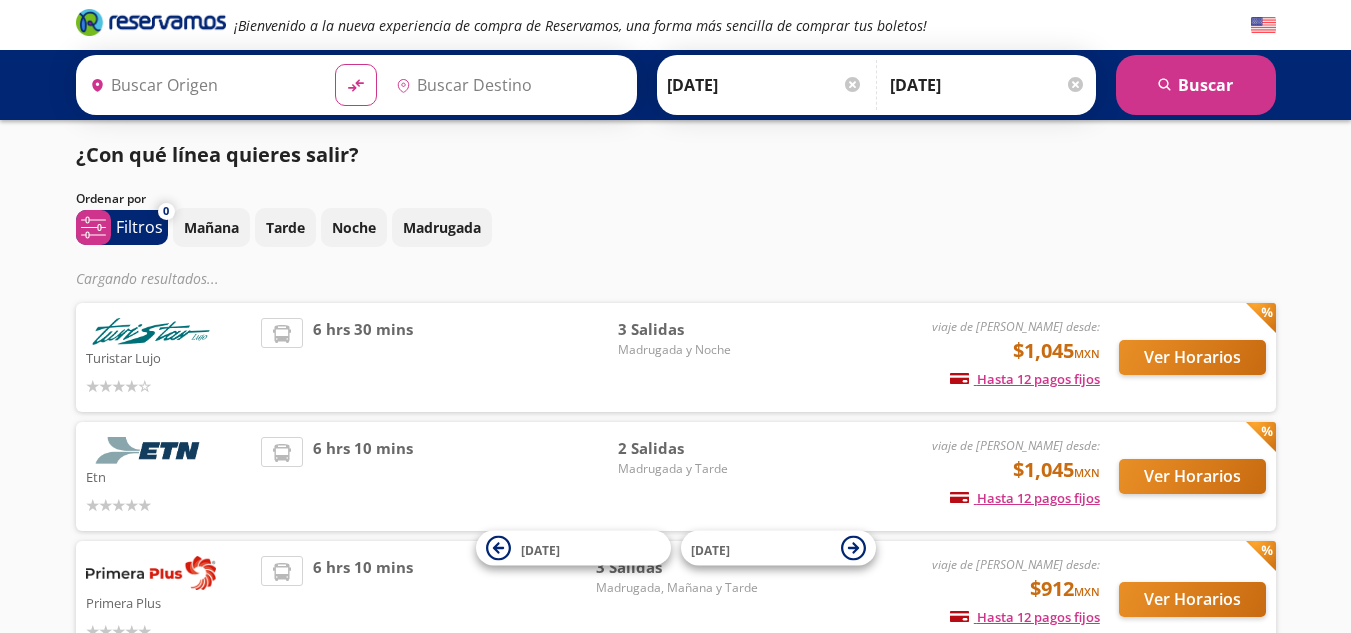 type on "Central Zapopan, [GEOGRAPHIC_DATA]" 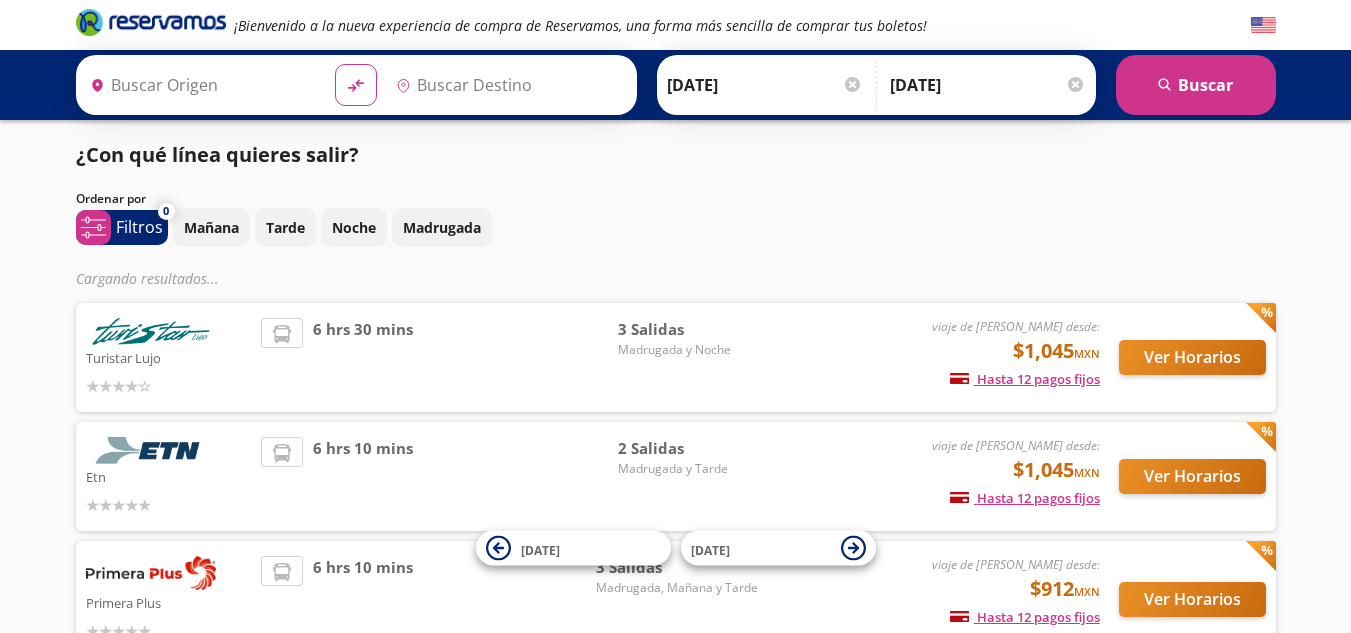 type on "Querétaro, Querétaro" 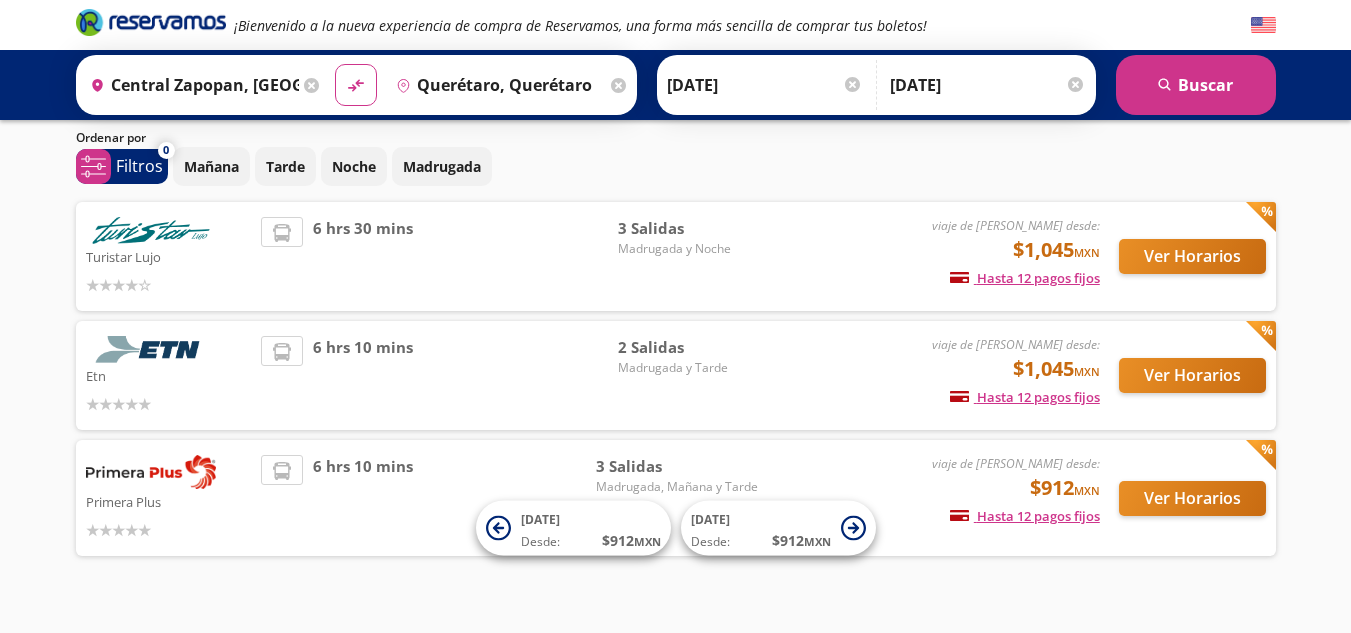 scroll, scrollTop: 94, scrollLeft: 0, axis: vertical 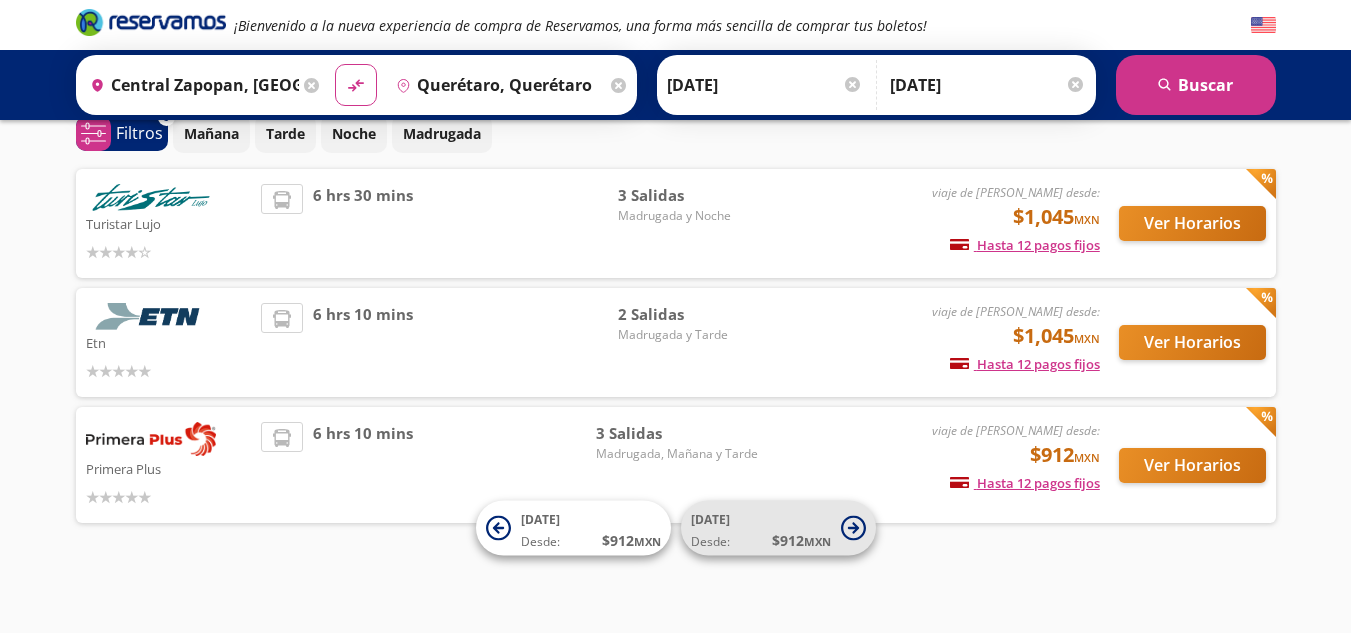 click 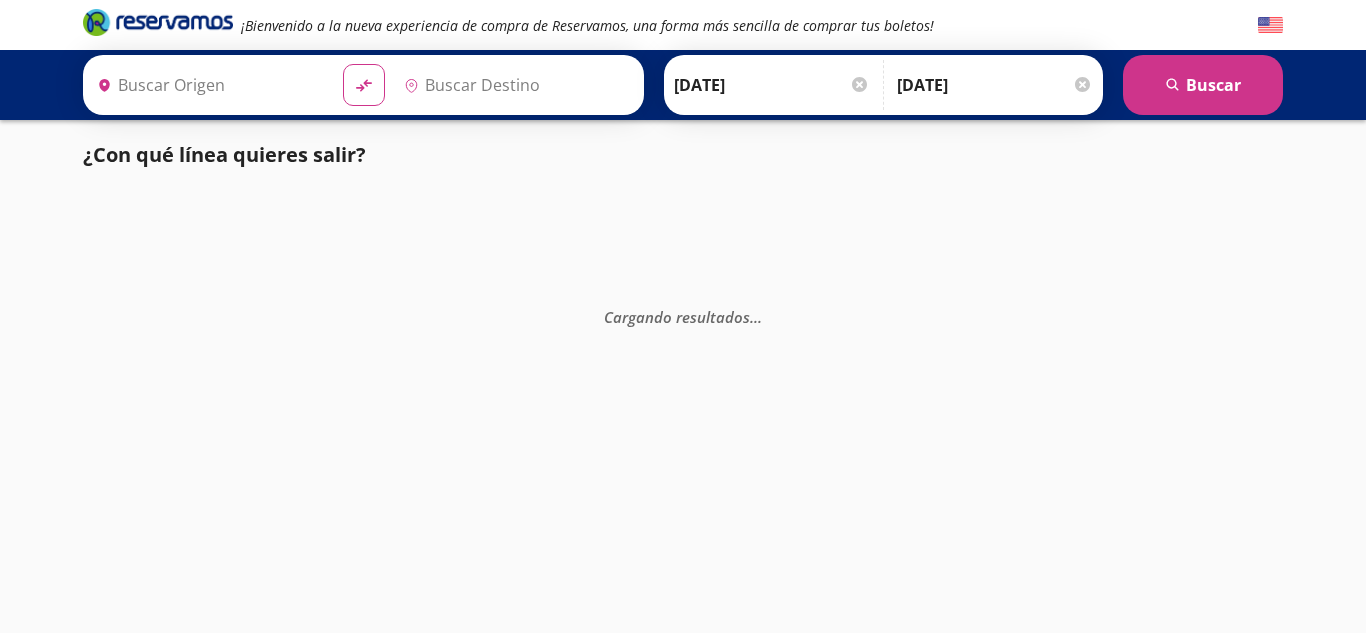type on "Querétaro, Querétaro" 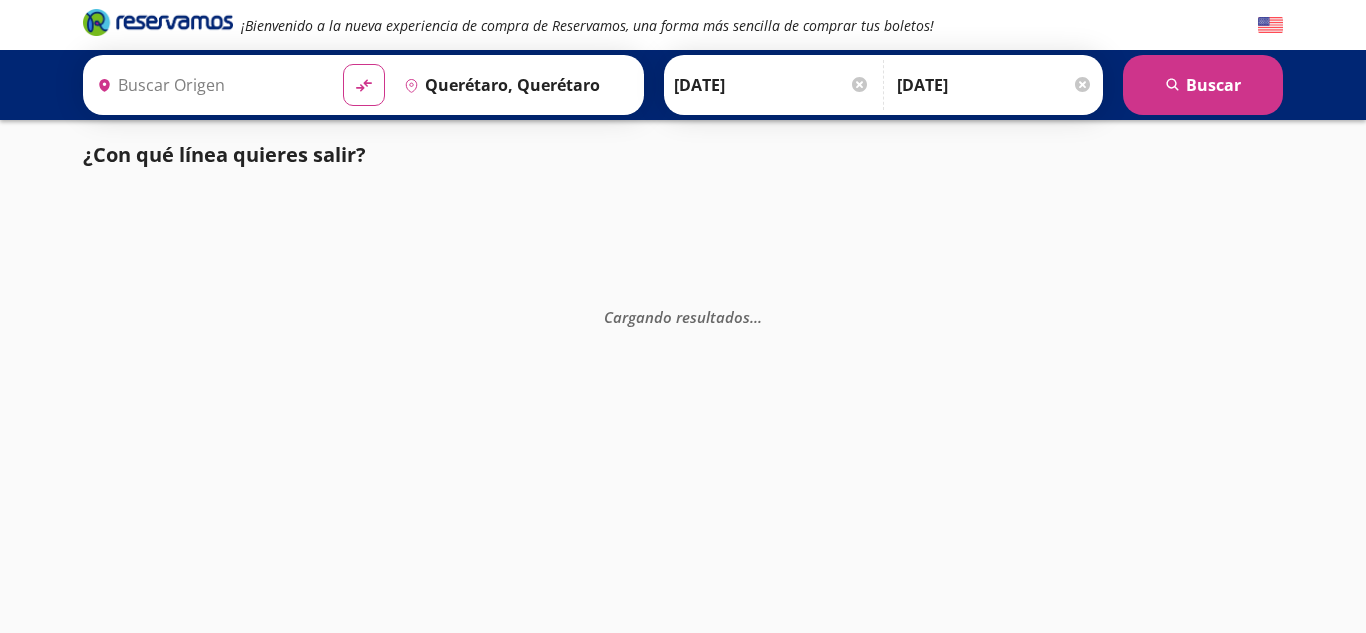 type on "Central Zapopan, [GEOGRAPHIC_DATA]" 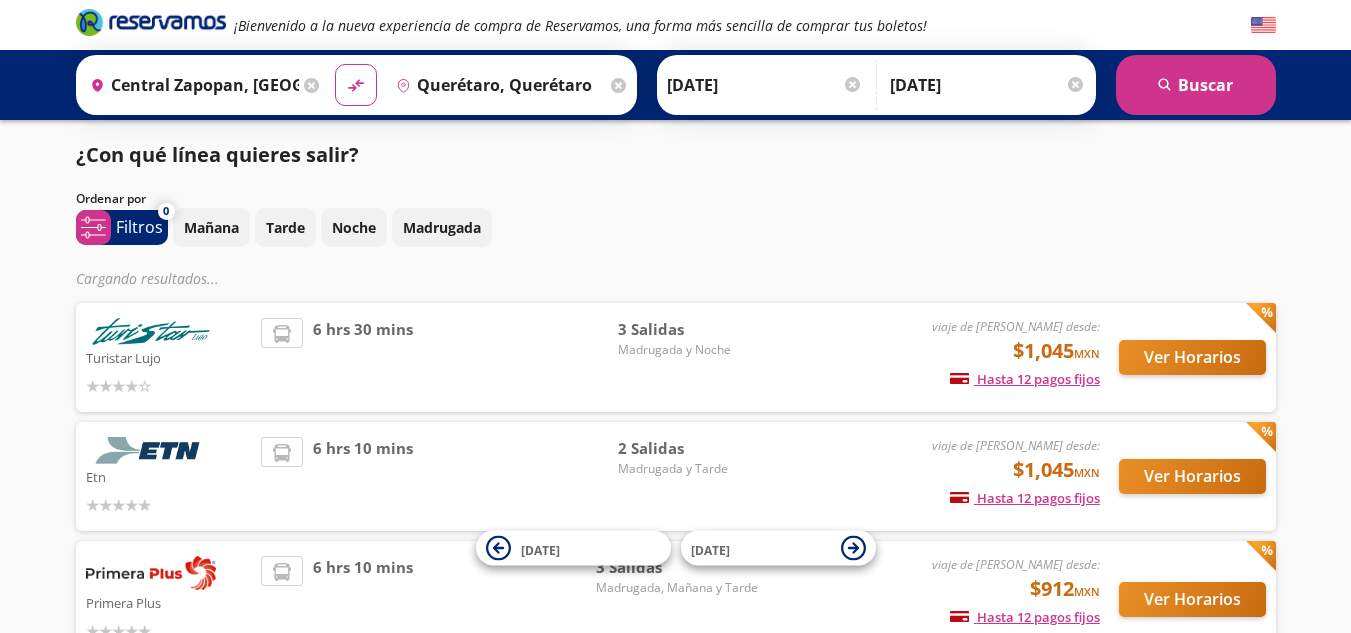 click on "viaje de ida desde: $912  MXN   Hasta 12 pagos fijos Pagos fijos en compras mayores a $30 MXN, con tarjetas de bancos participantes" at bounding box center (933, 599) 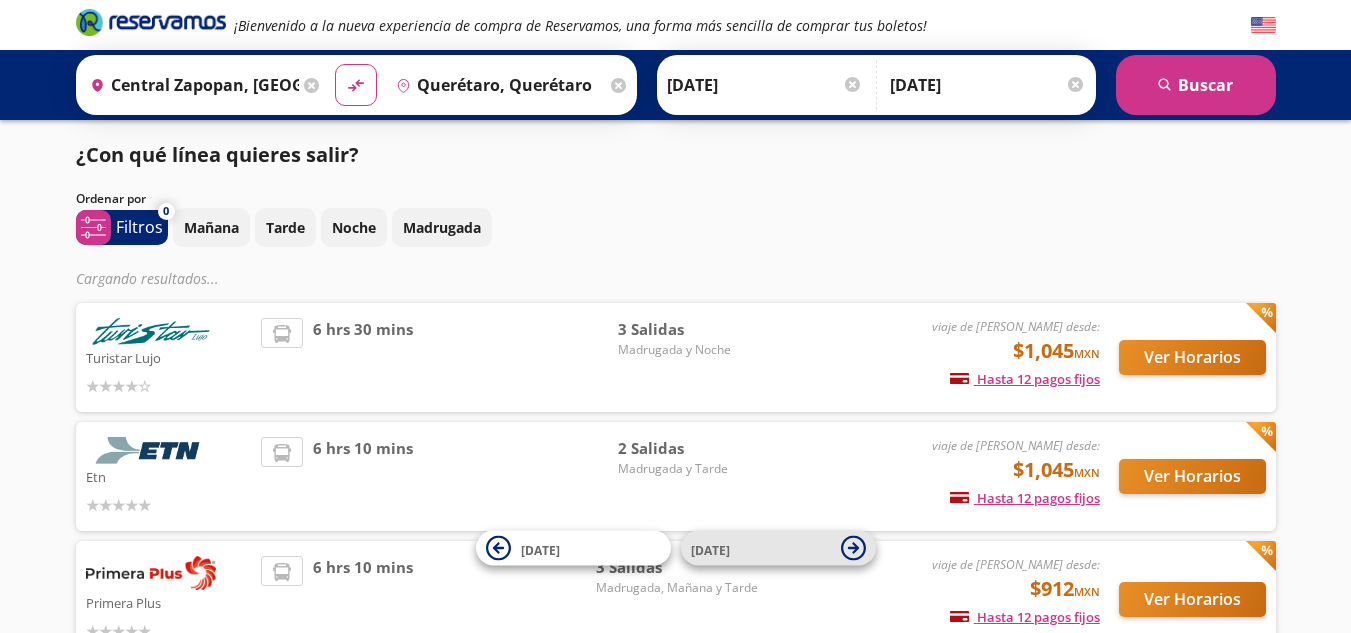 click 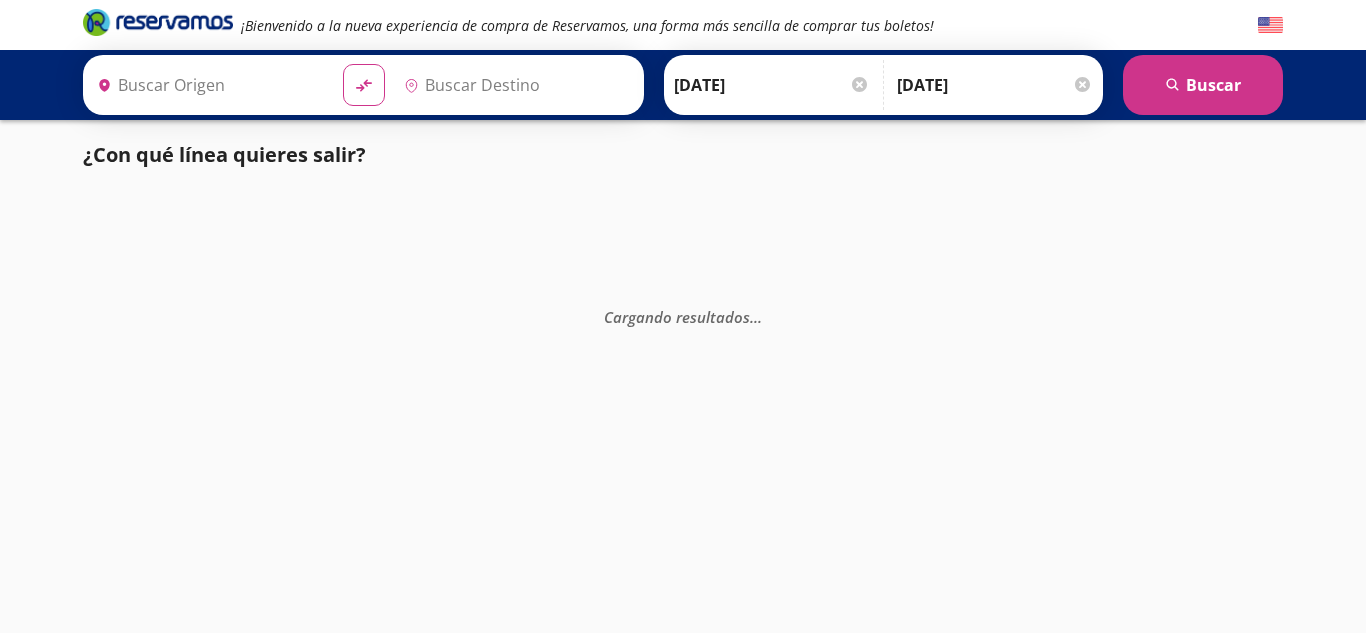type on "Central Zapopan, [GEOGRAPHIC_DATA]" 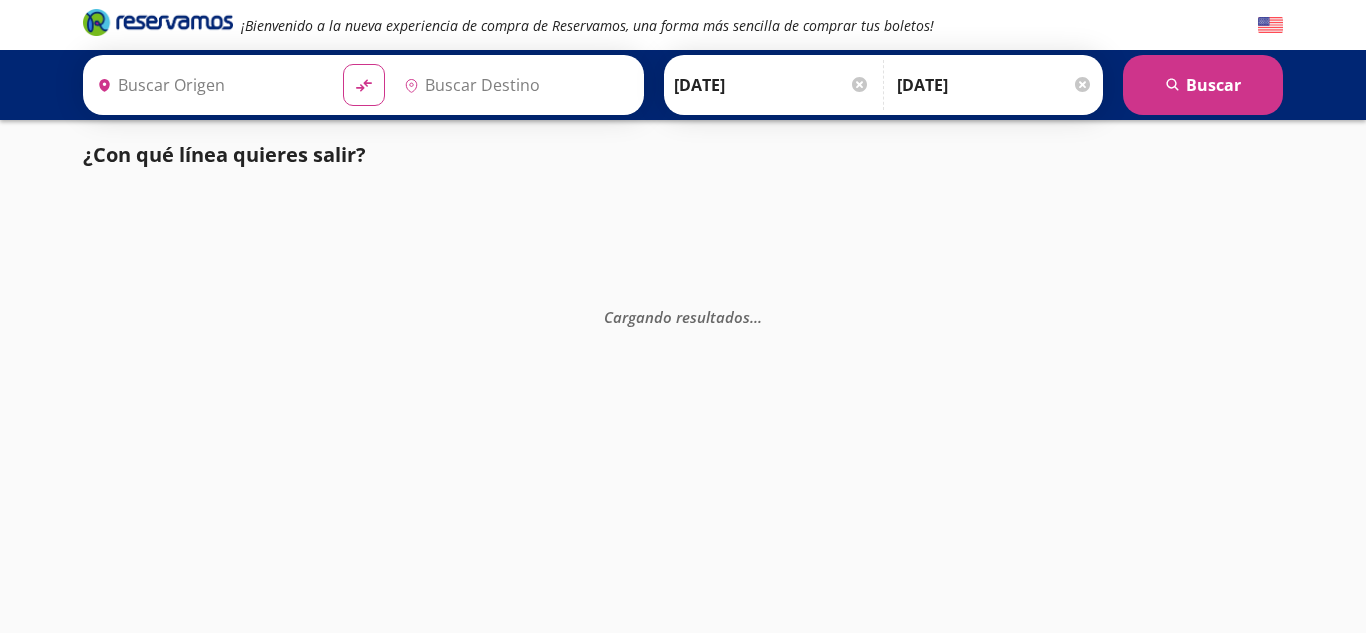 type on "Querétaro, Querétaro" 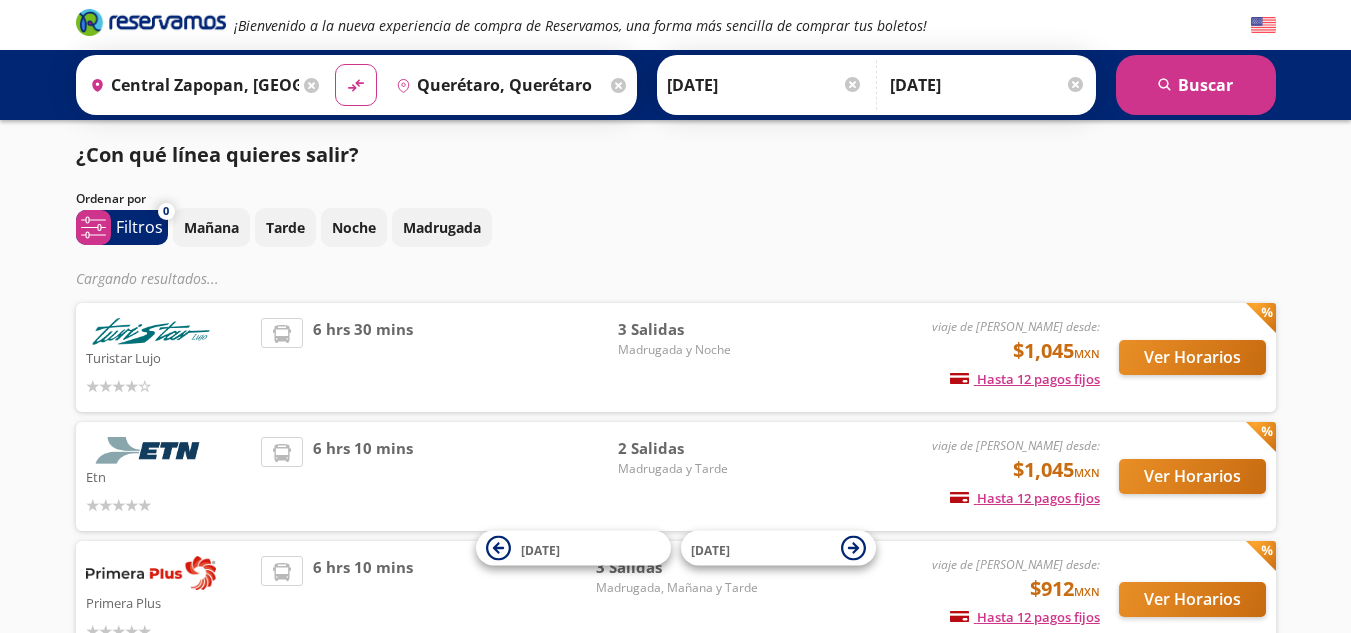 click at bounding box center (151, 573) 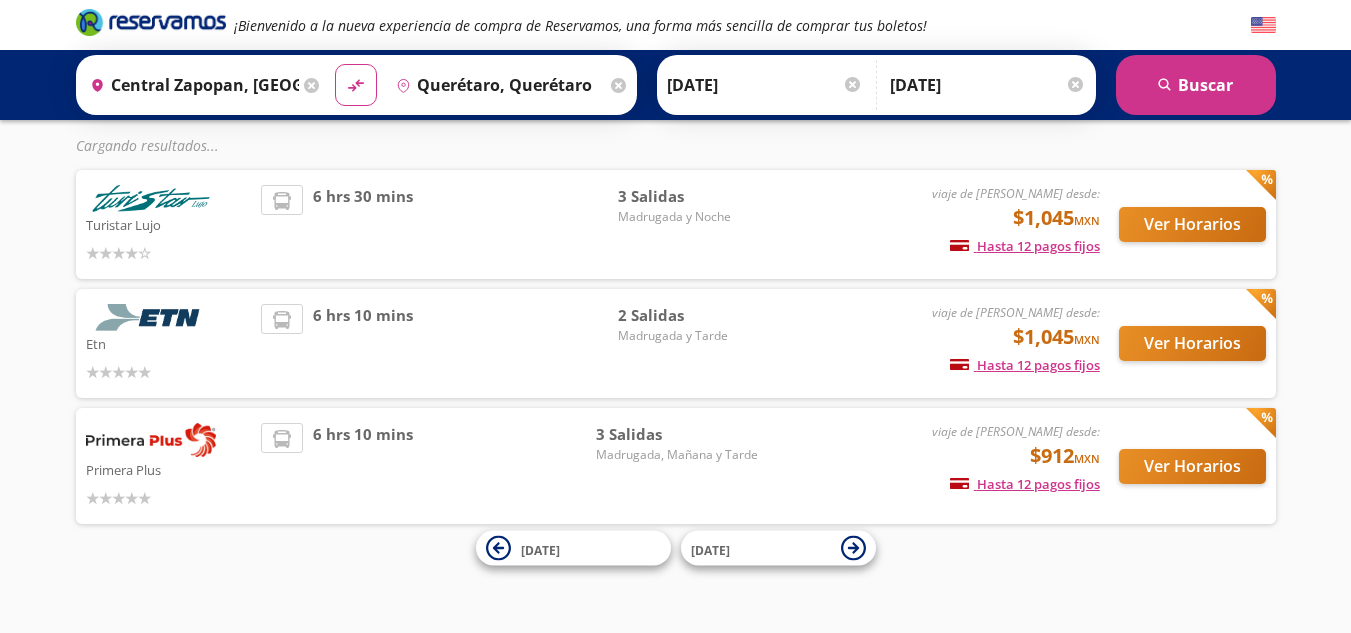 scroll, scrollTop: 134, scrollLeft: 0, axis: vertical 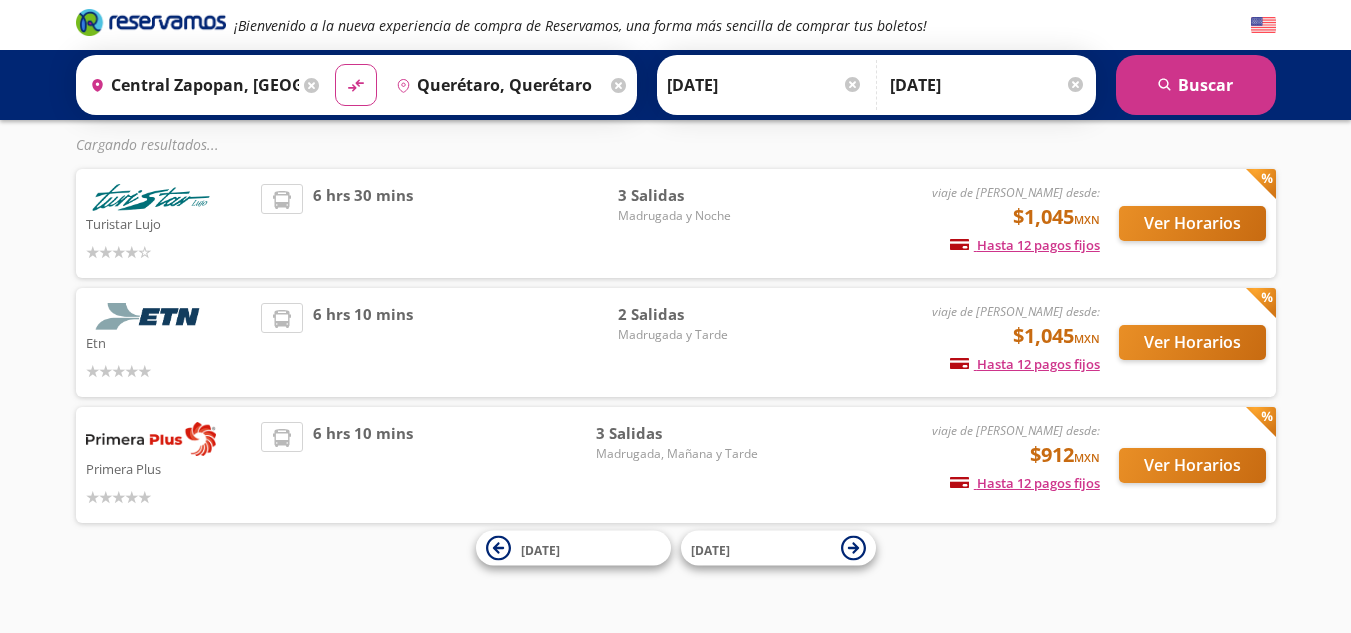 click at bounding box center (151, 439) 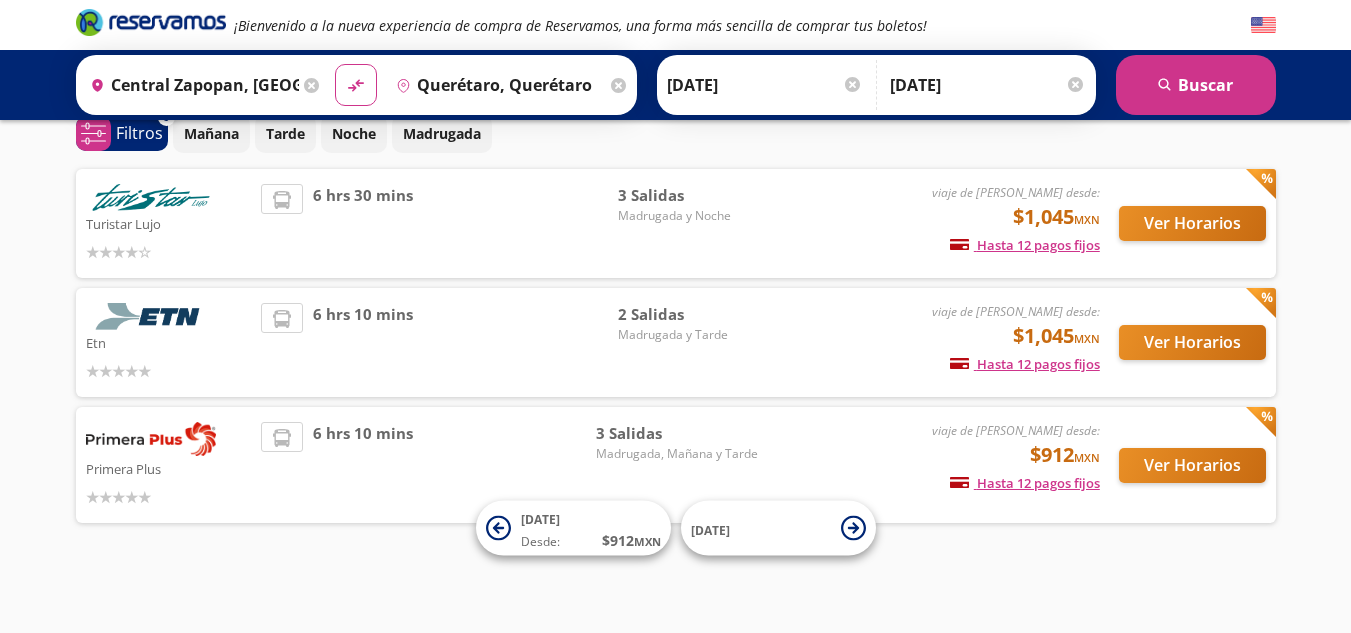 scroll, scrollTop: 94, scrollLeft: 0, axis: vertical 